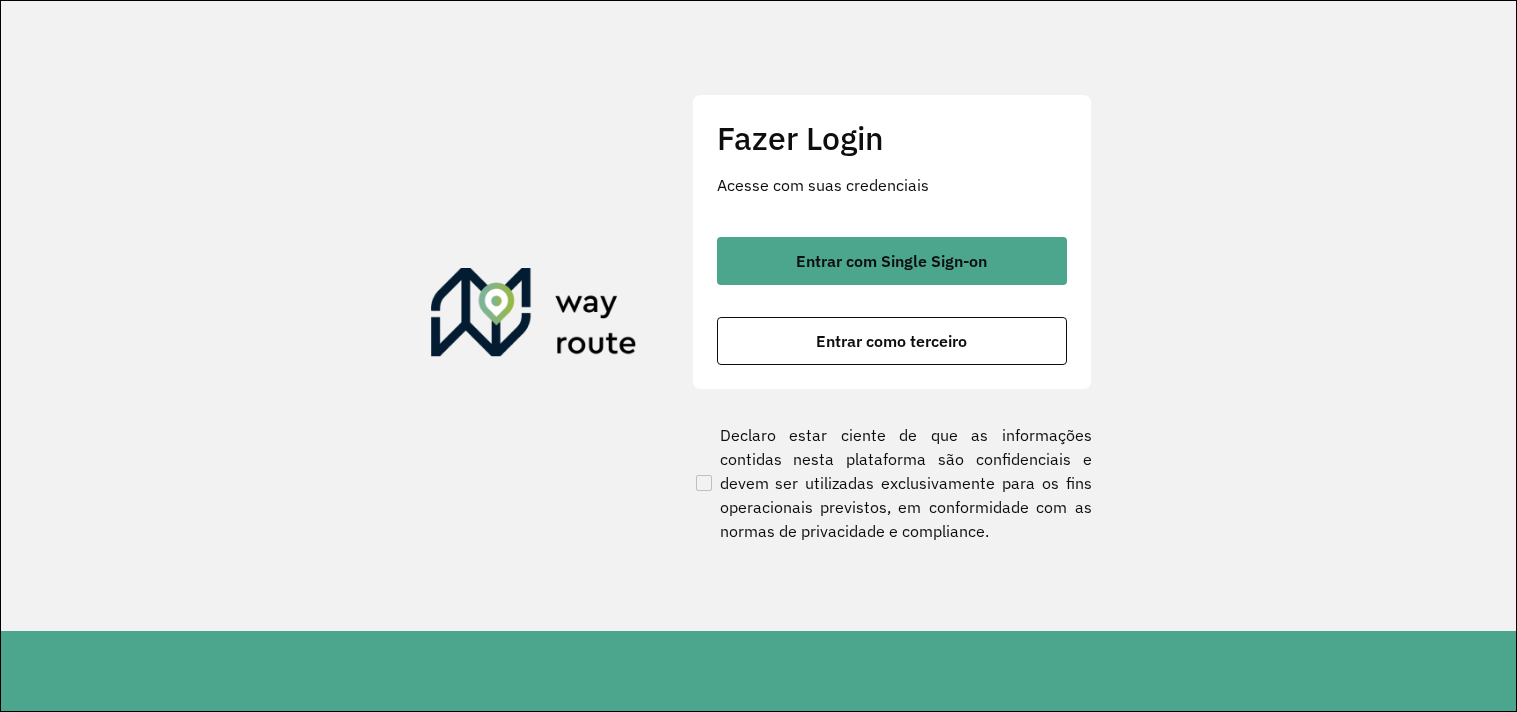 scroll, scrollTop: 0, scrollLeft: 0, axis: both 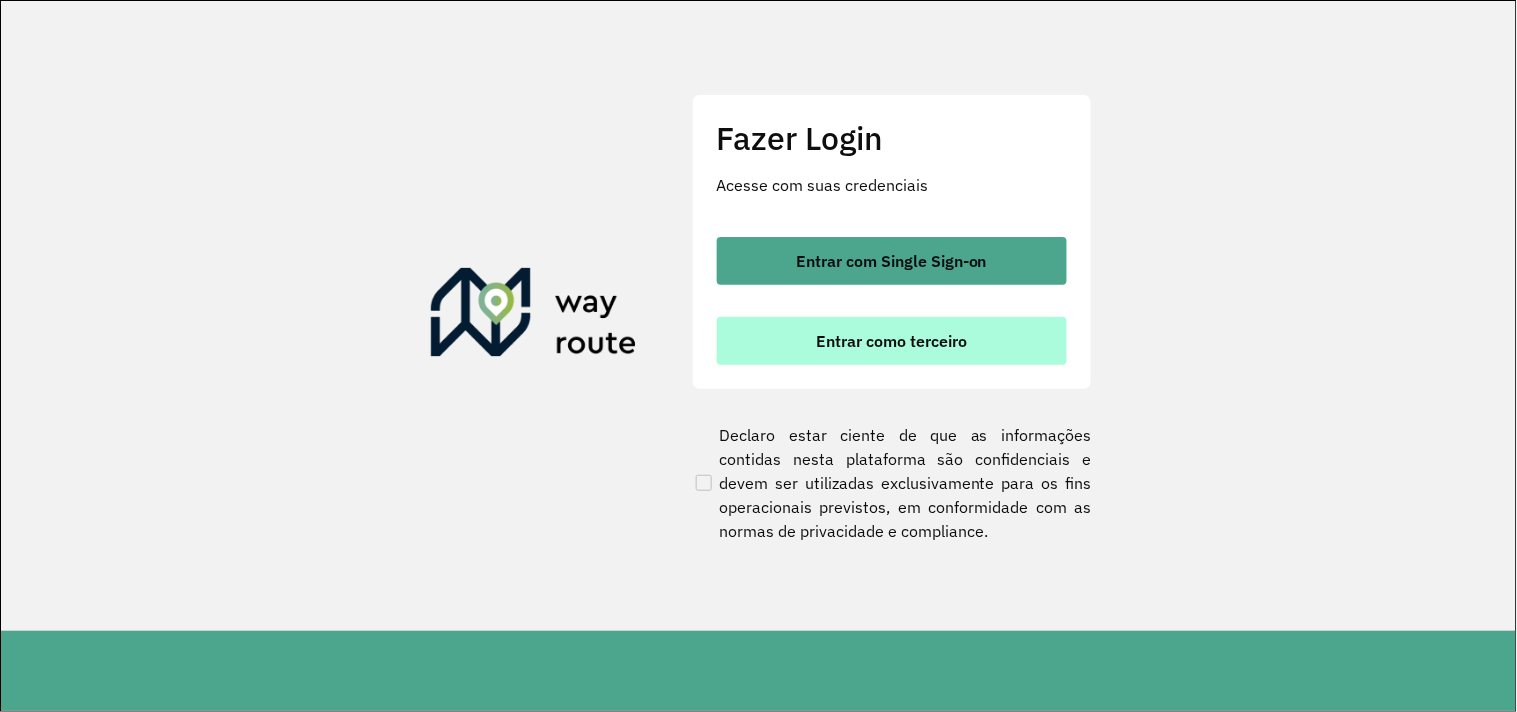 click on "Entrar como terceiro" at bounding box center [891, 341] 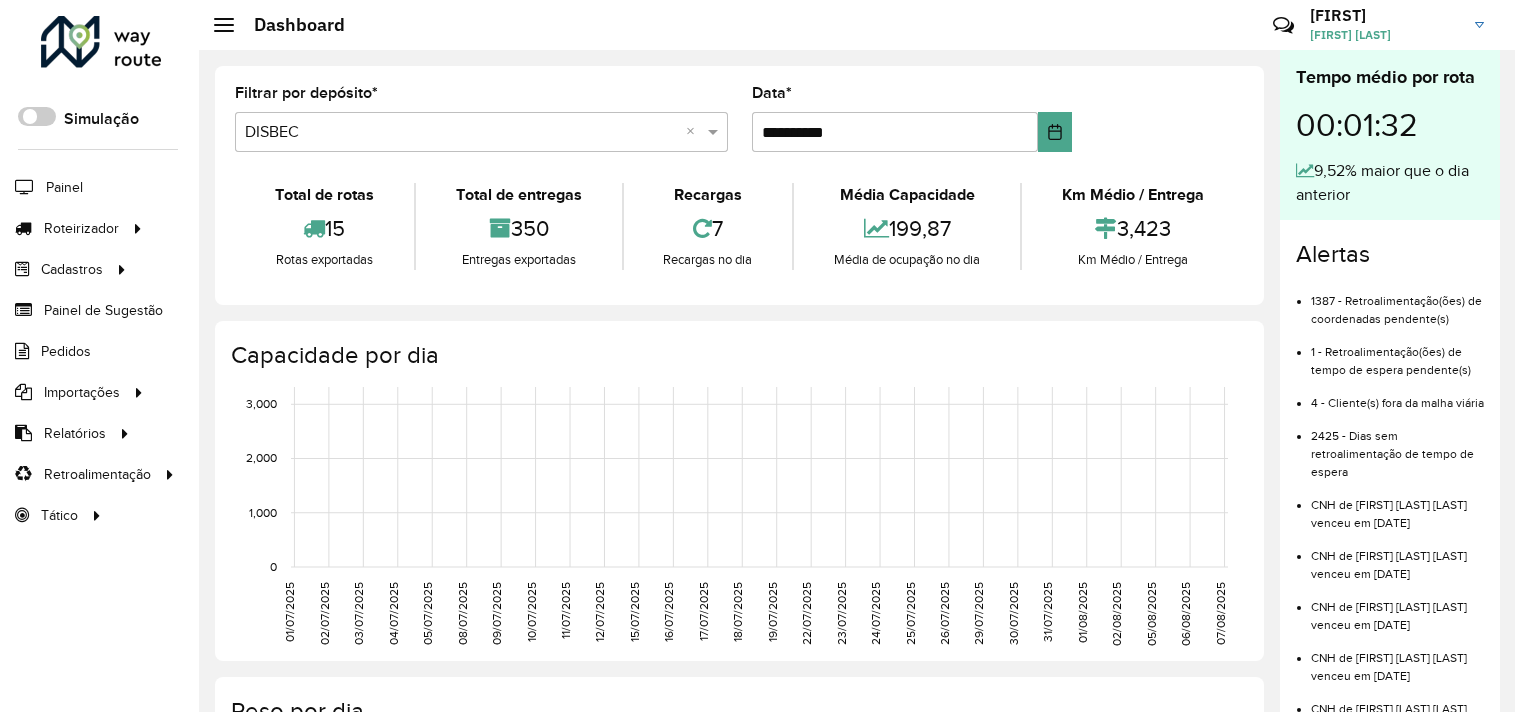 scroll, scrollTop: 0, scrollLeft: 0, axis: both 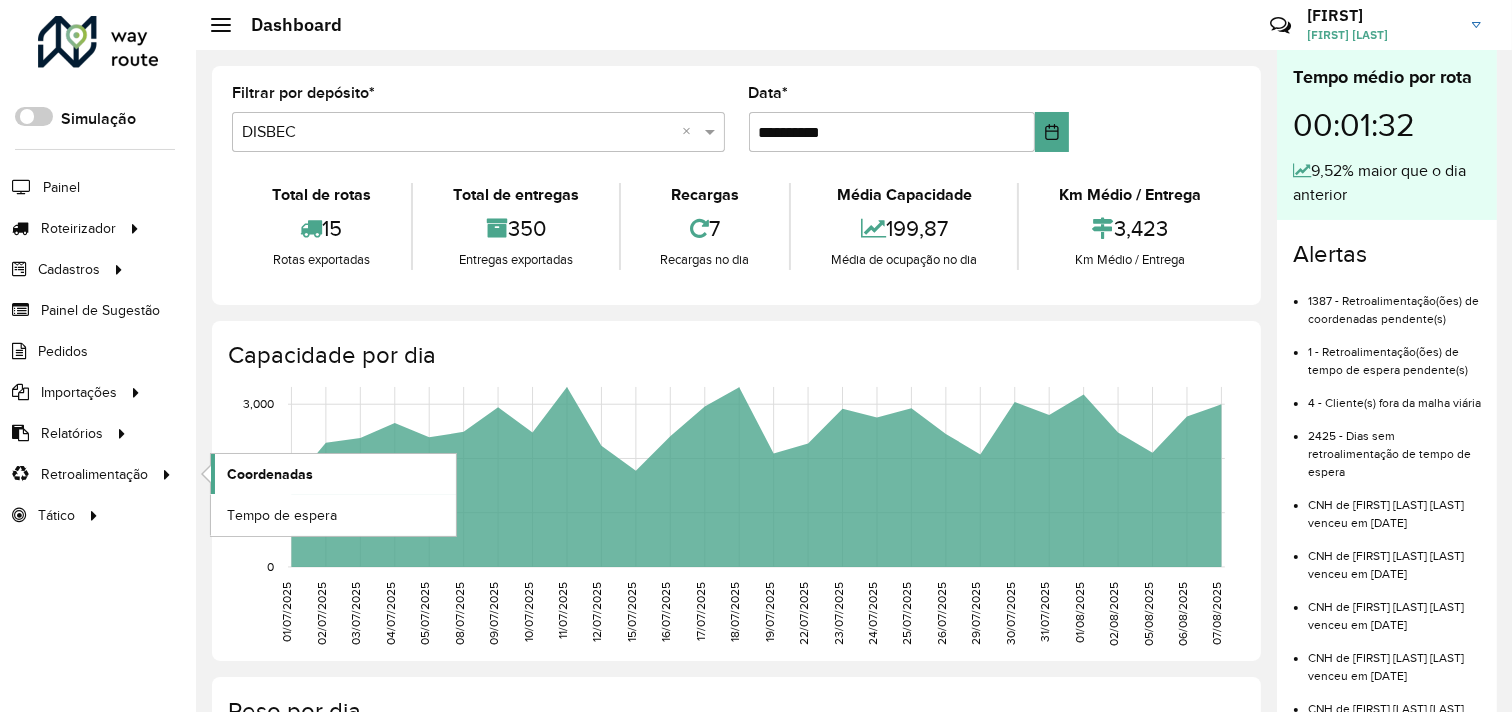 click on "Coordenadas" 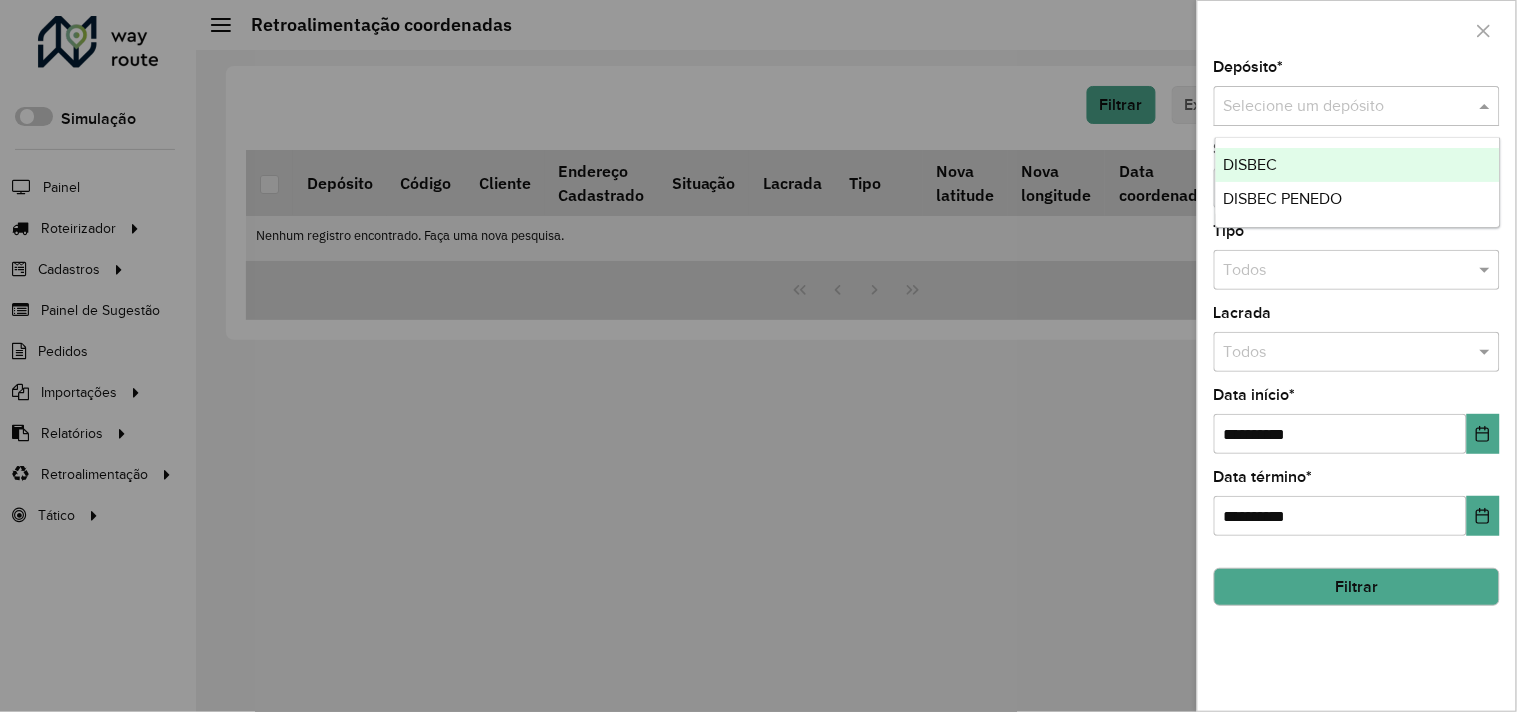 click at bounding box center (1337, 107) 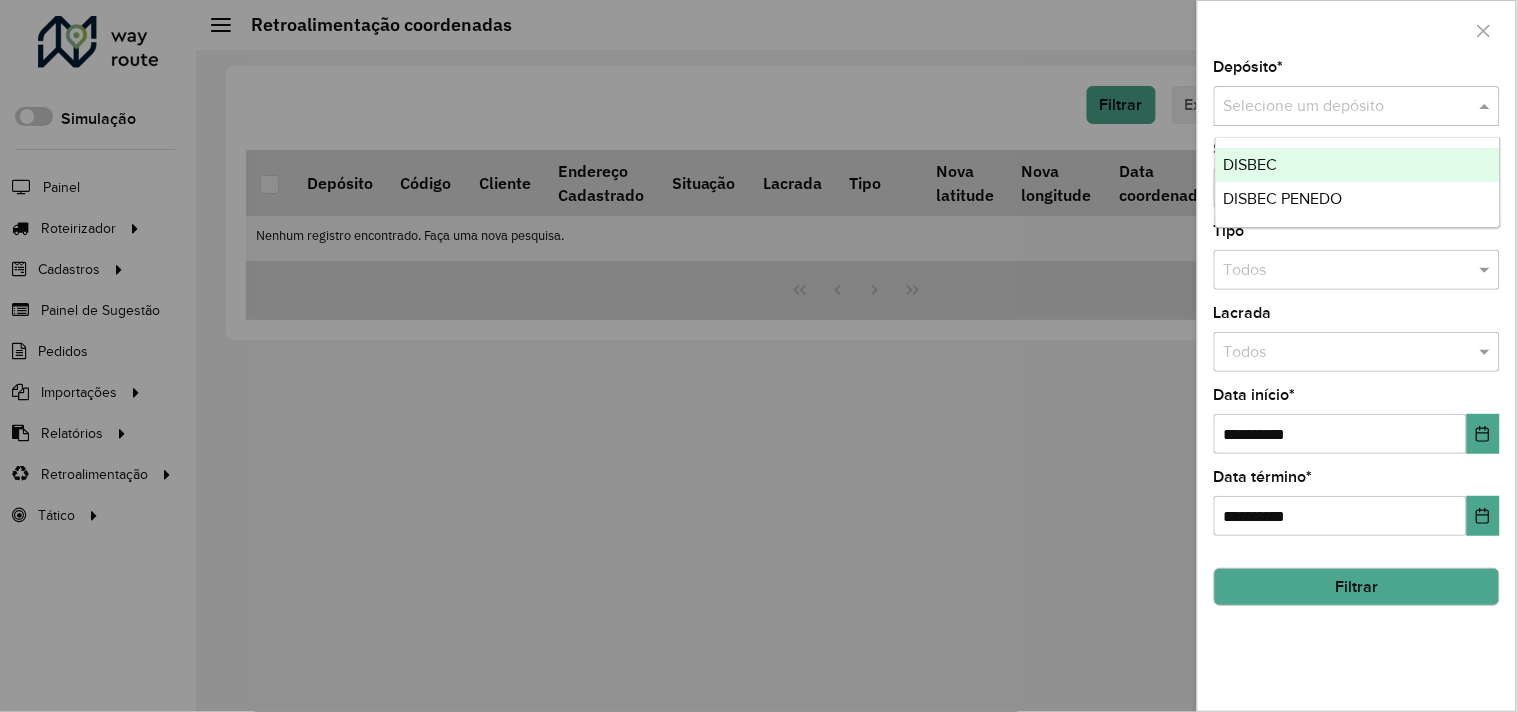 click at bounding box center [1337, 107] 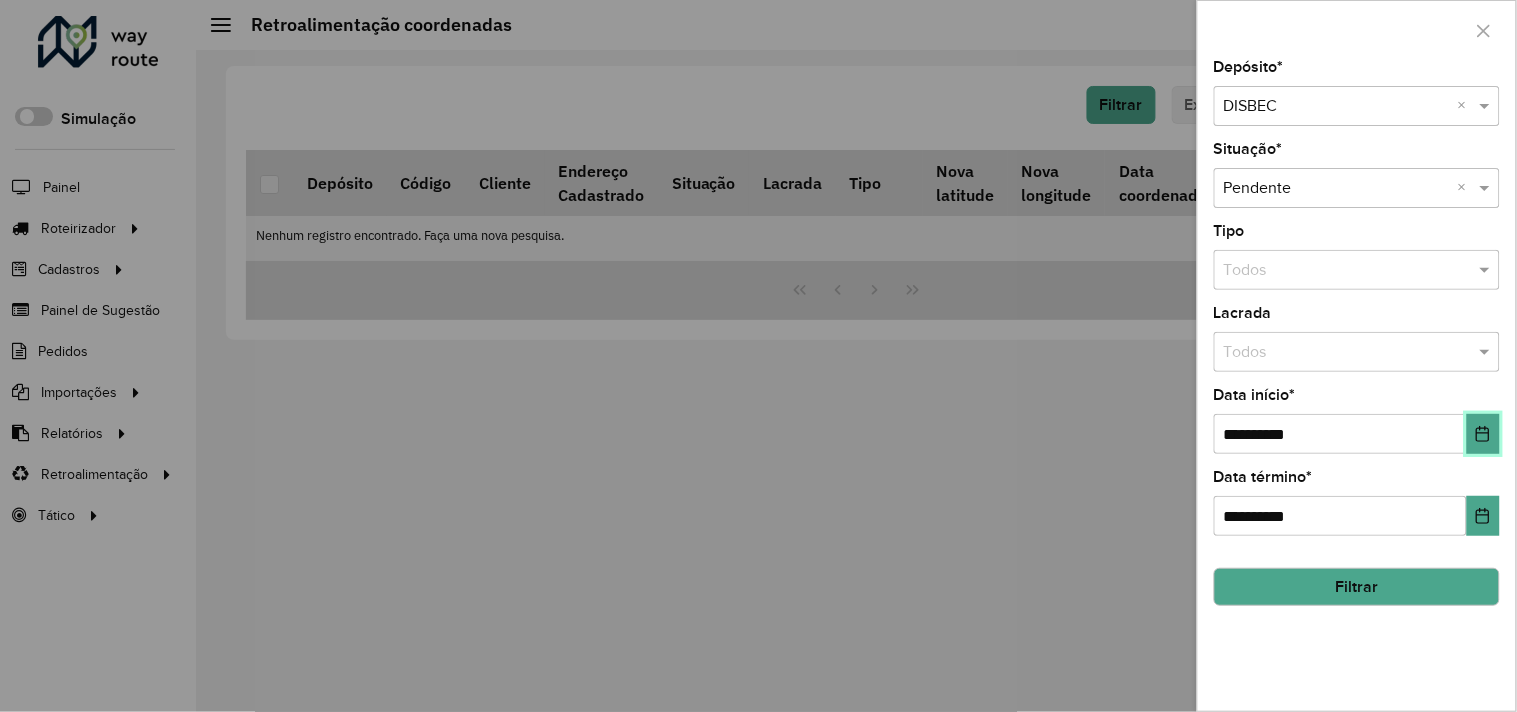 click 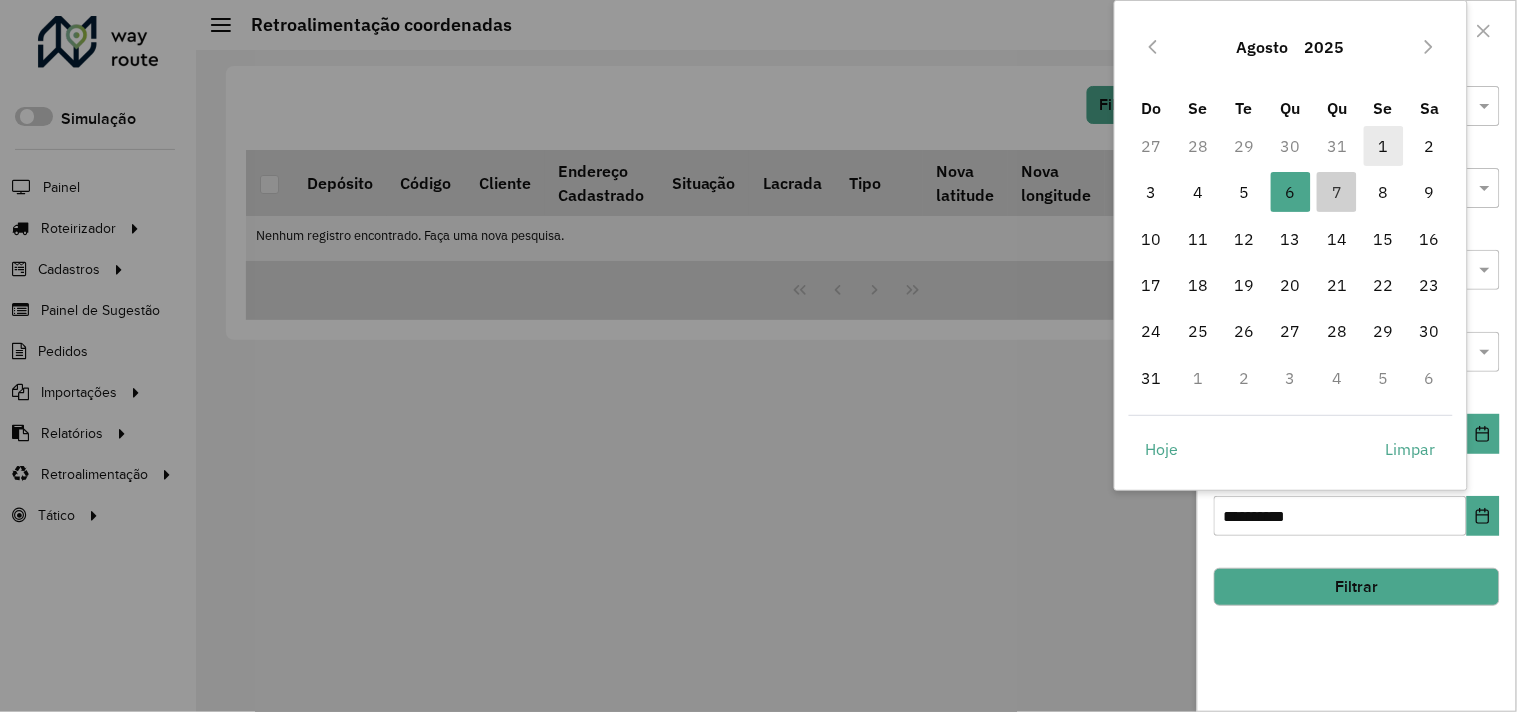 click on "1" at bounding box center [1384, 146] 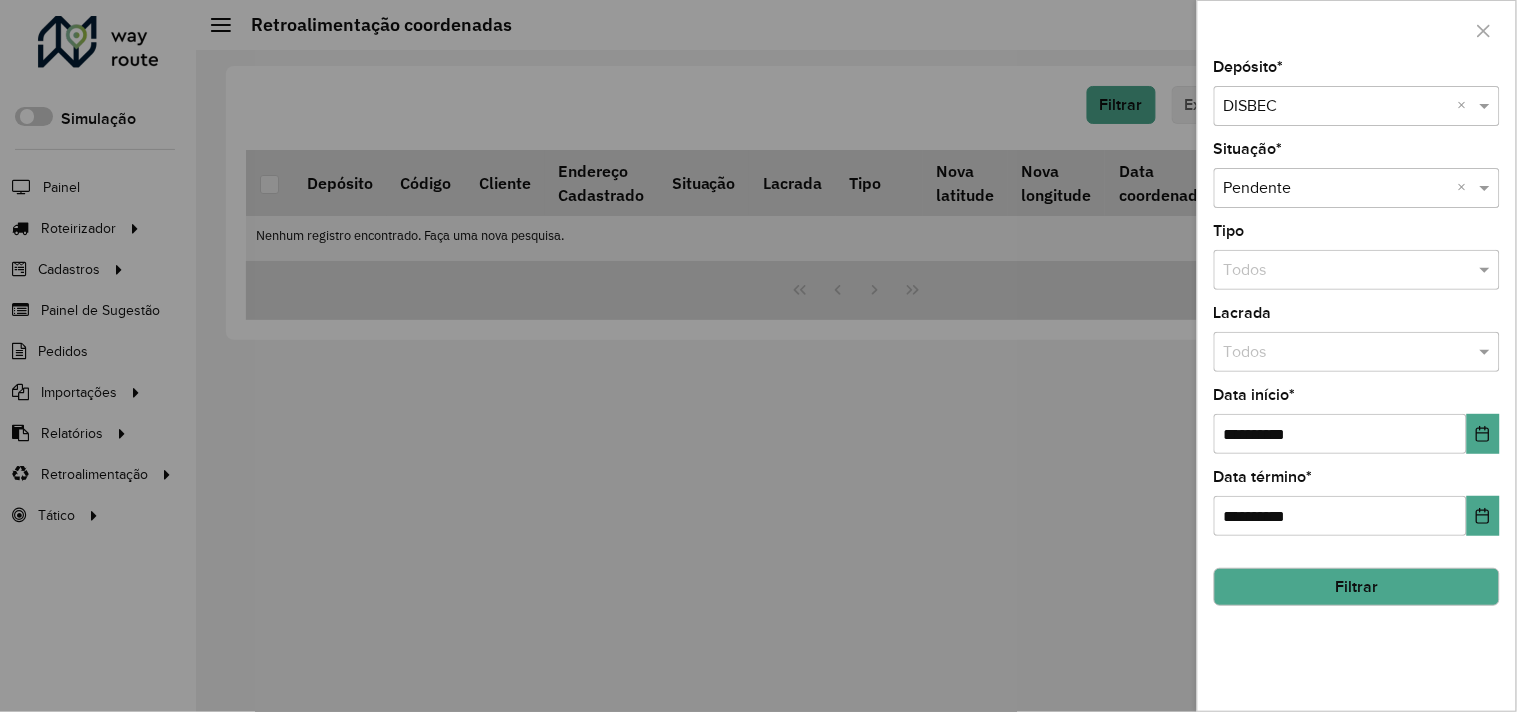 click on "Filtrar" 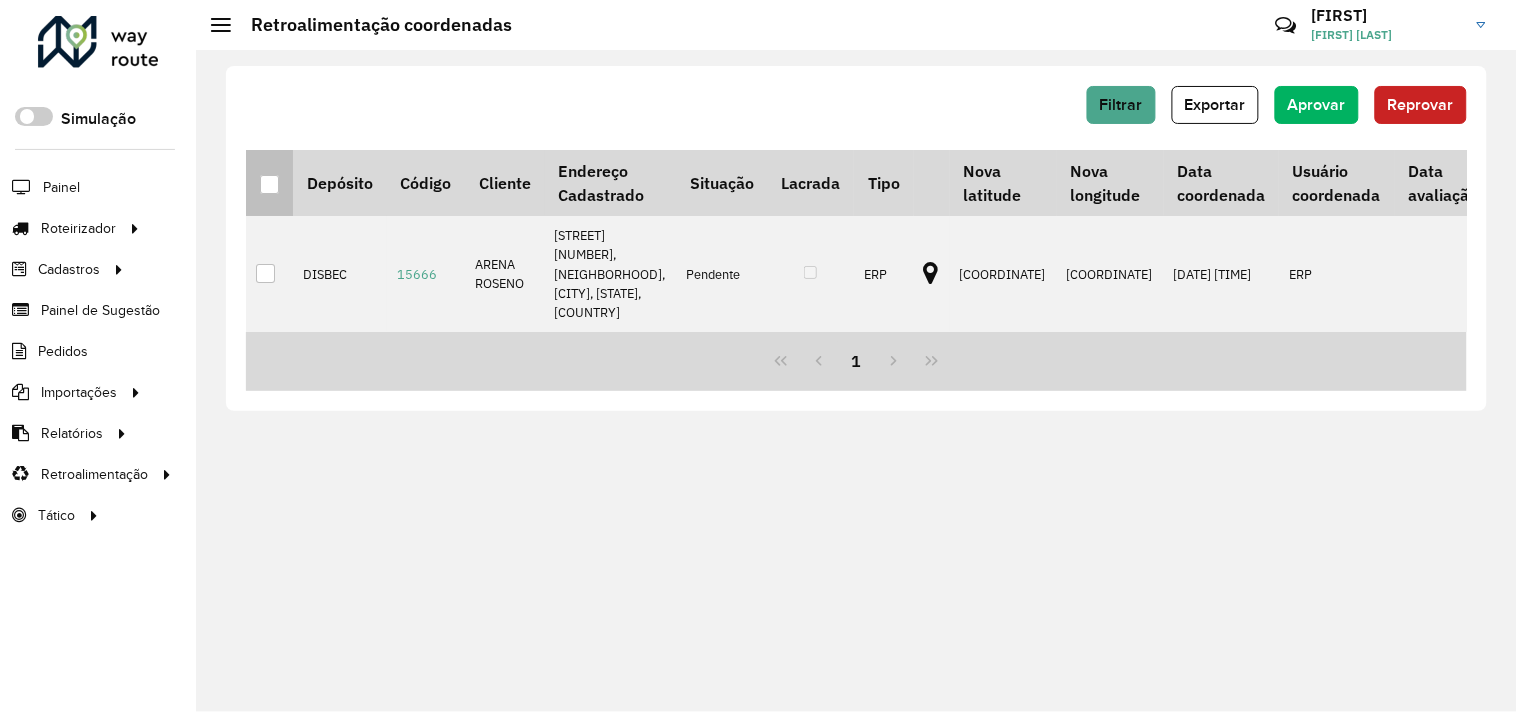 click at bounding box center [269, 184] 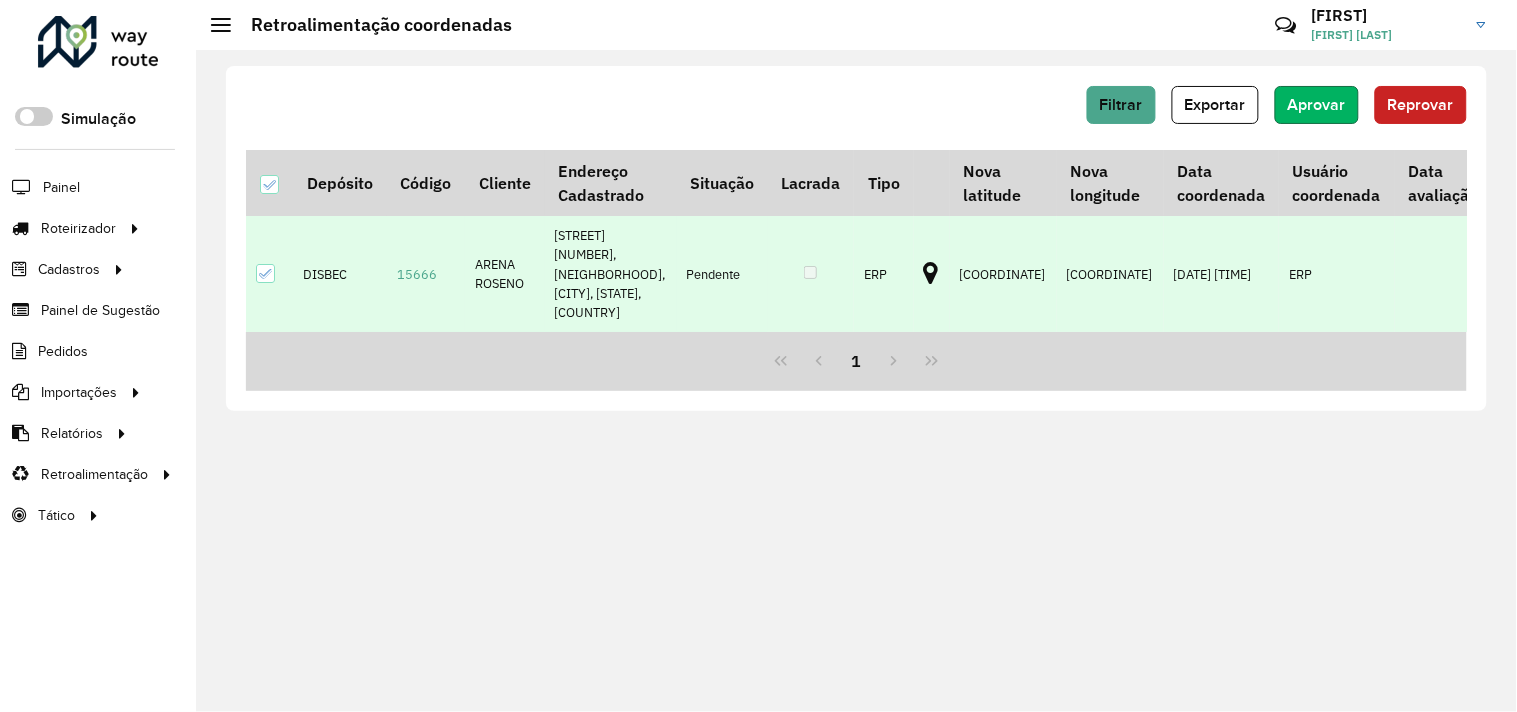 click on "Aprovar" 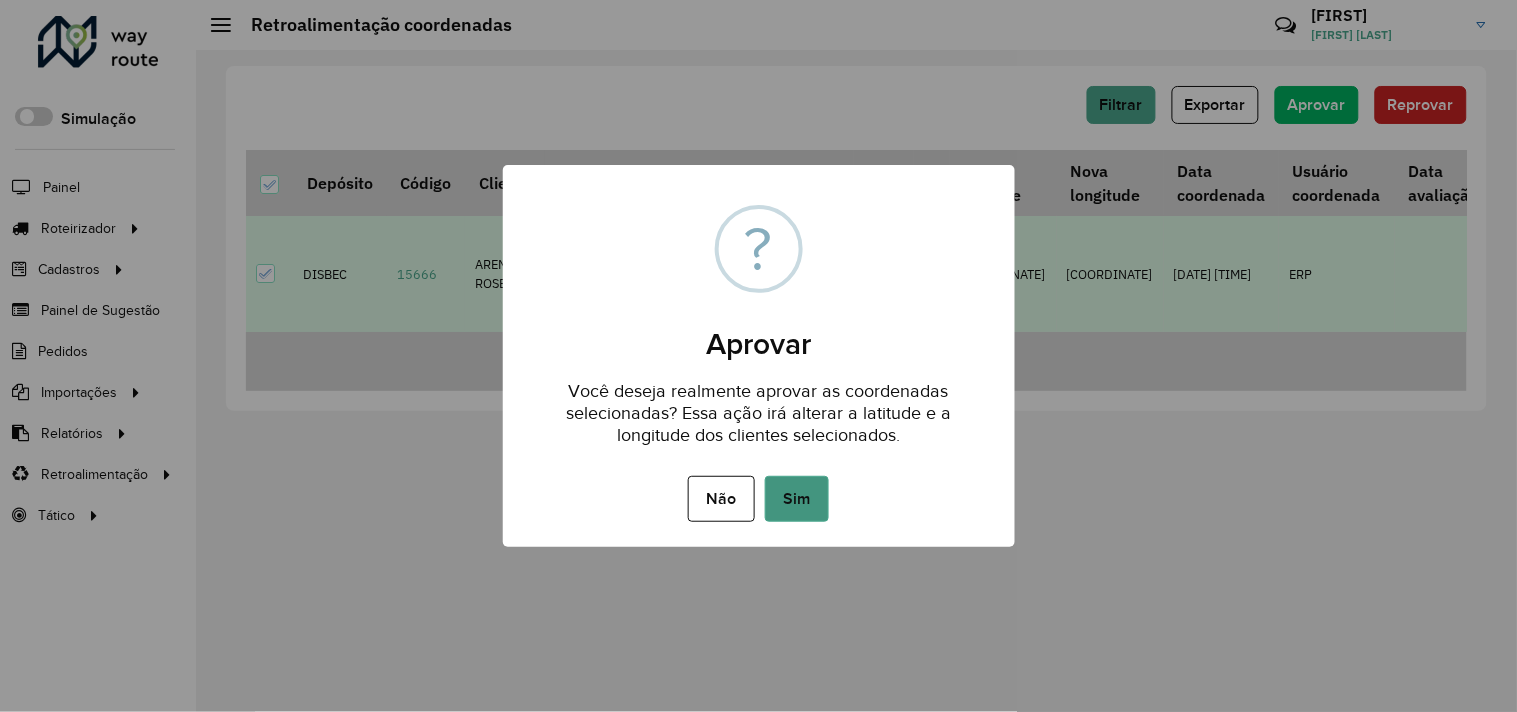 click on "Sim" at bounding box center (797, 499) 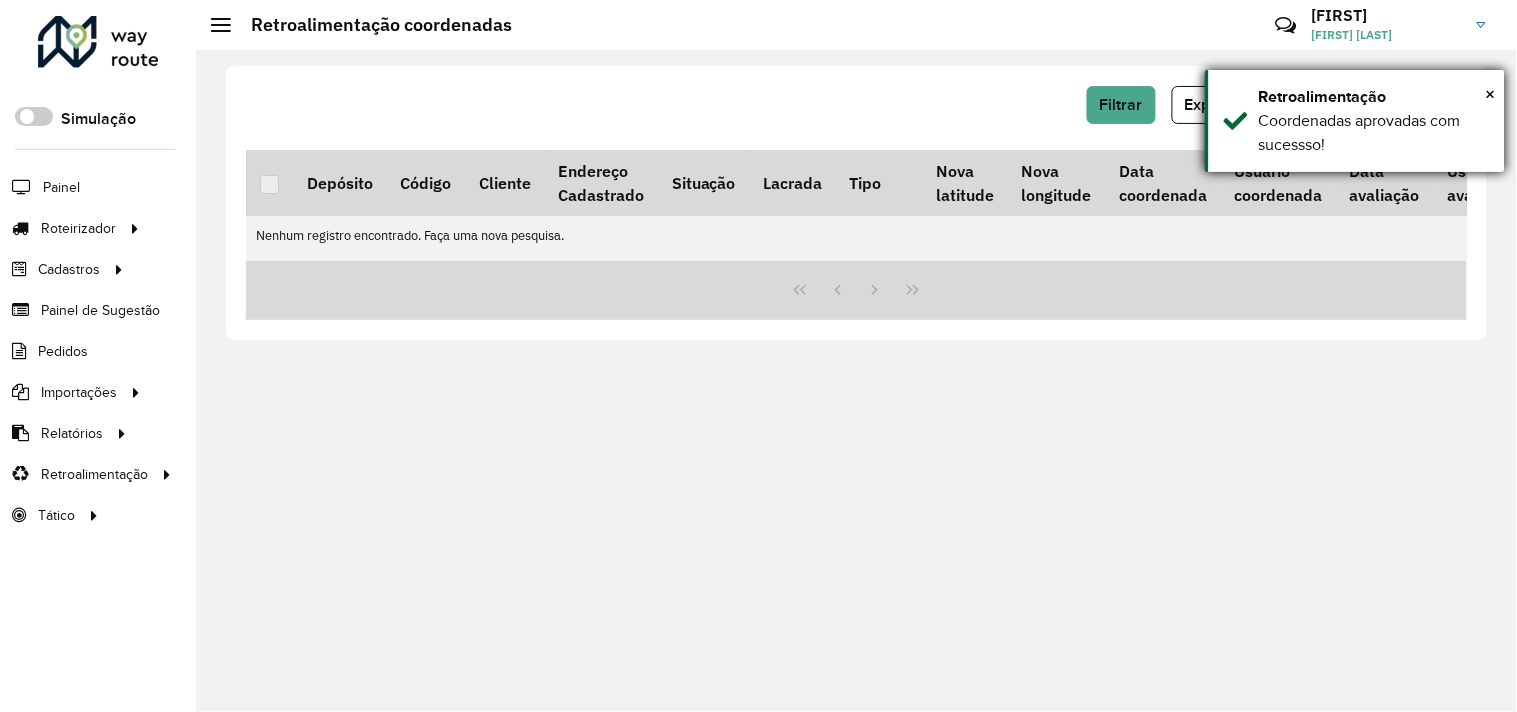 click on "Coordenadas aprovadas com sucessso!" at bounding box center (1374, 133) 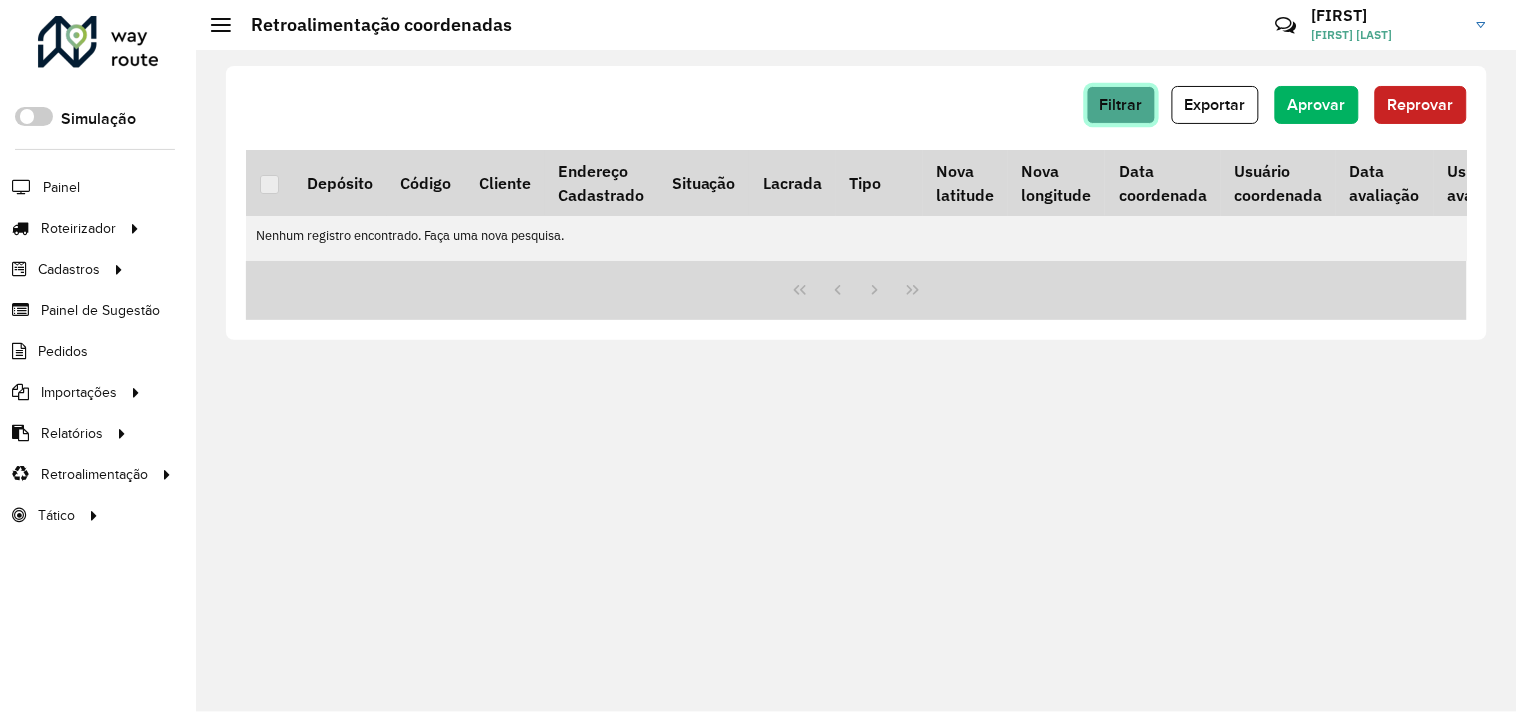 click on "Filtrar" 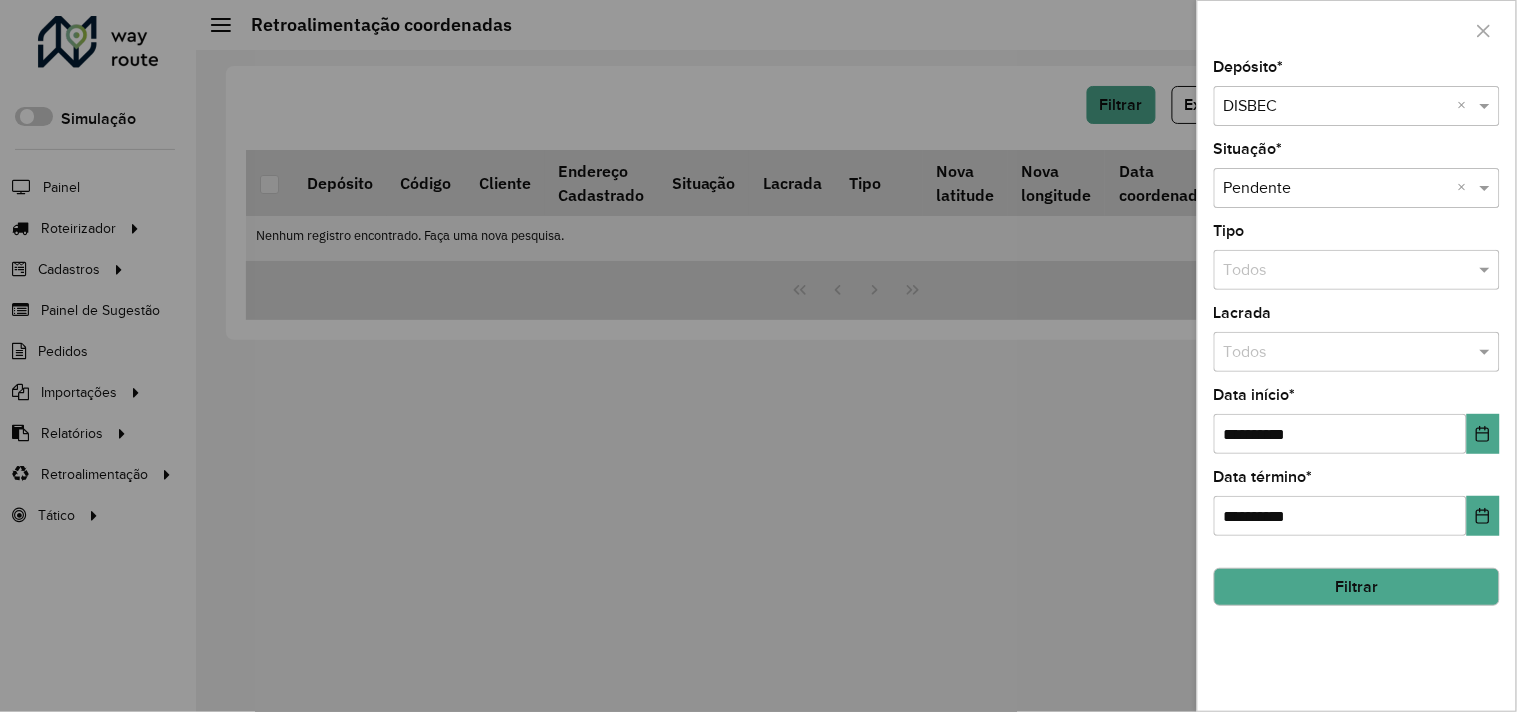 click at bounding box center [1337, 107] 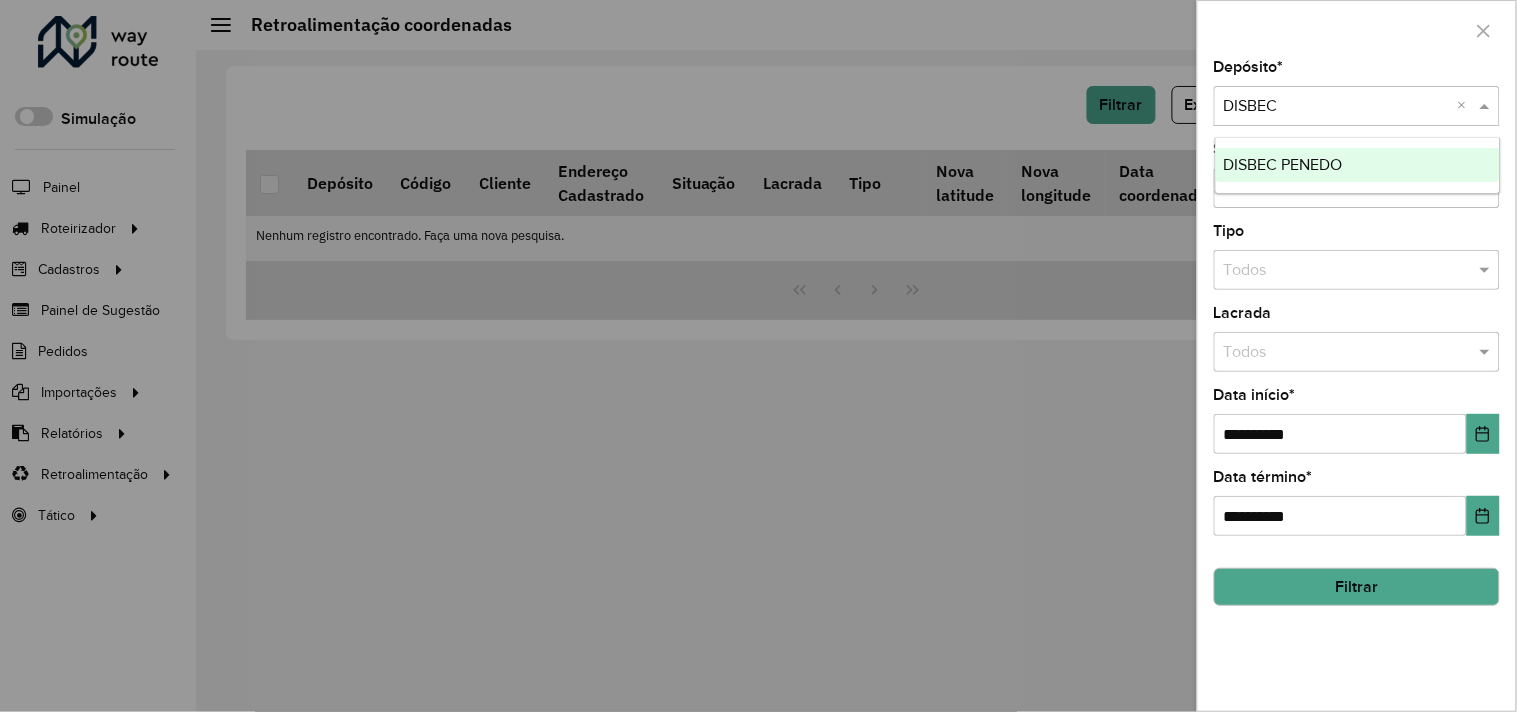 click on "DISBEC PENEDO" at bounding box center [1283, 164] 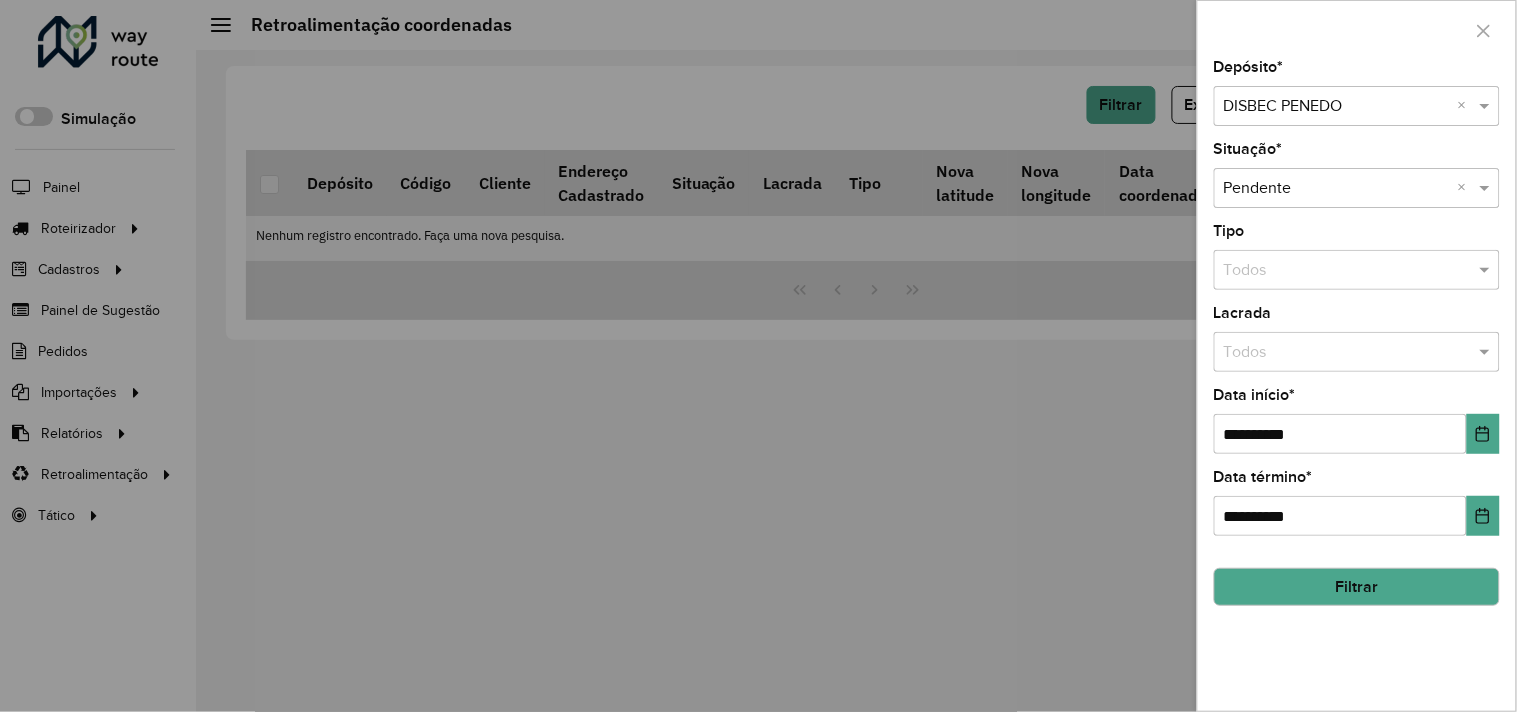 click on "Filtrar" 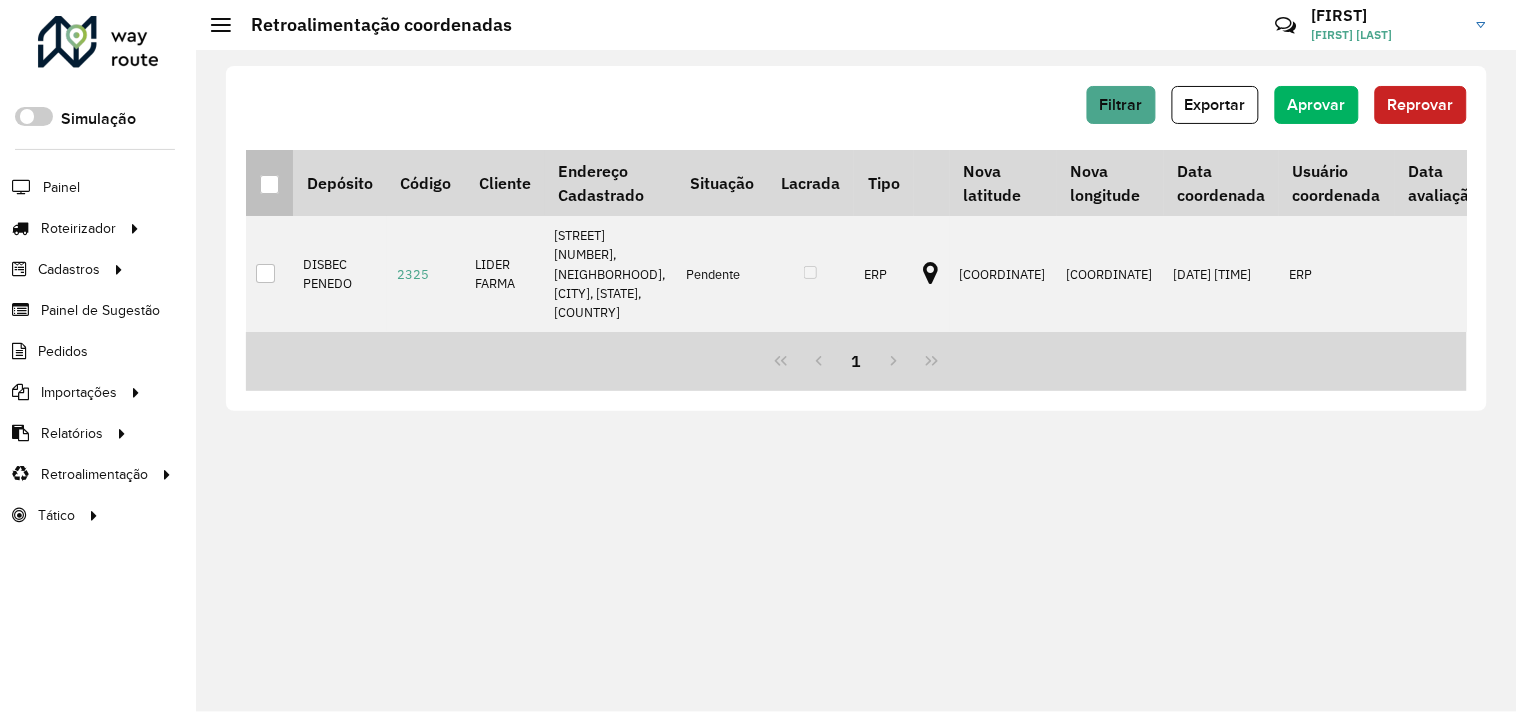 click at bounding box center [269, 184] 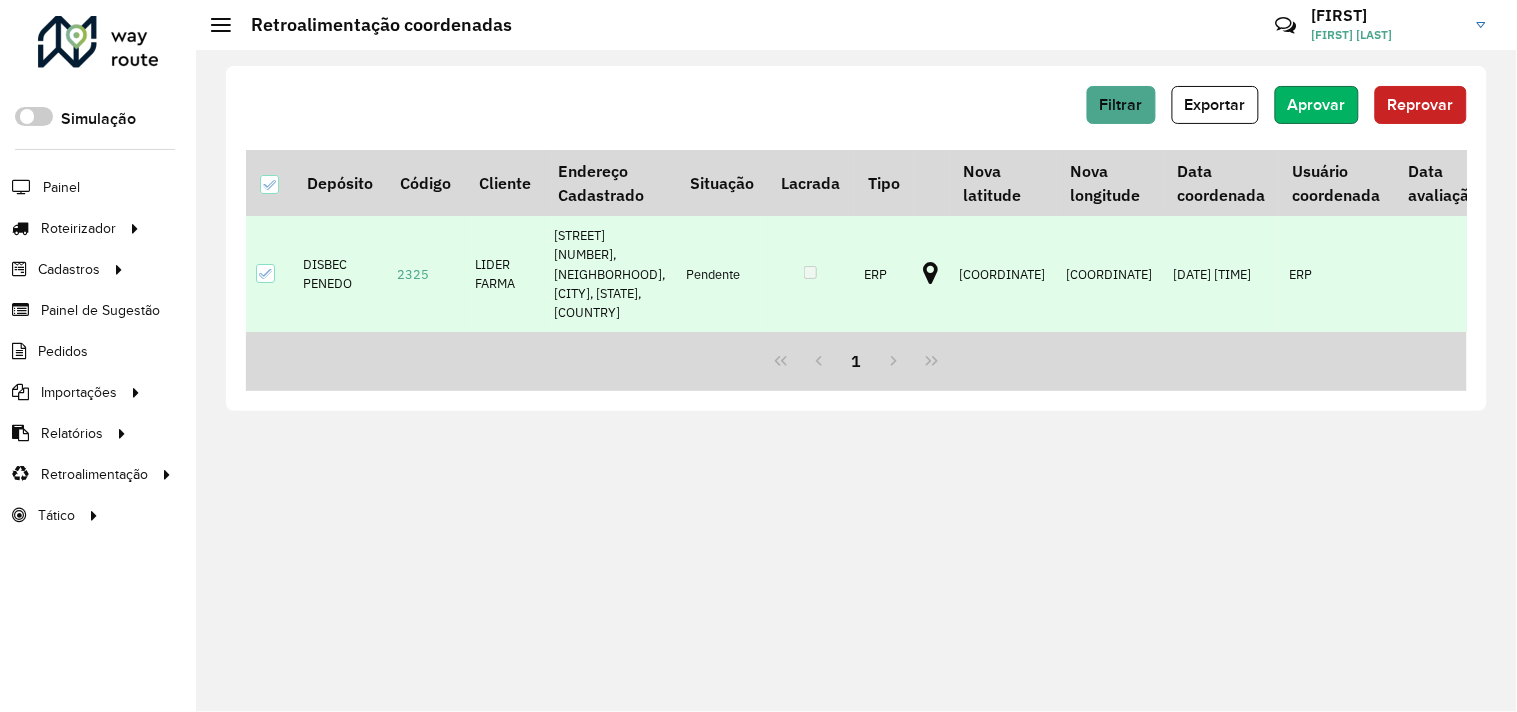 click on "Aprovar" 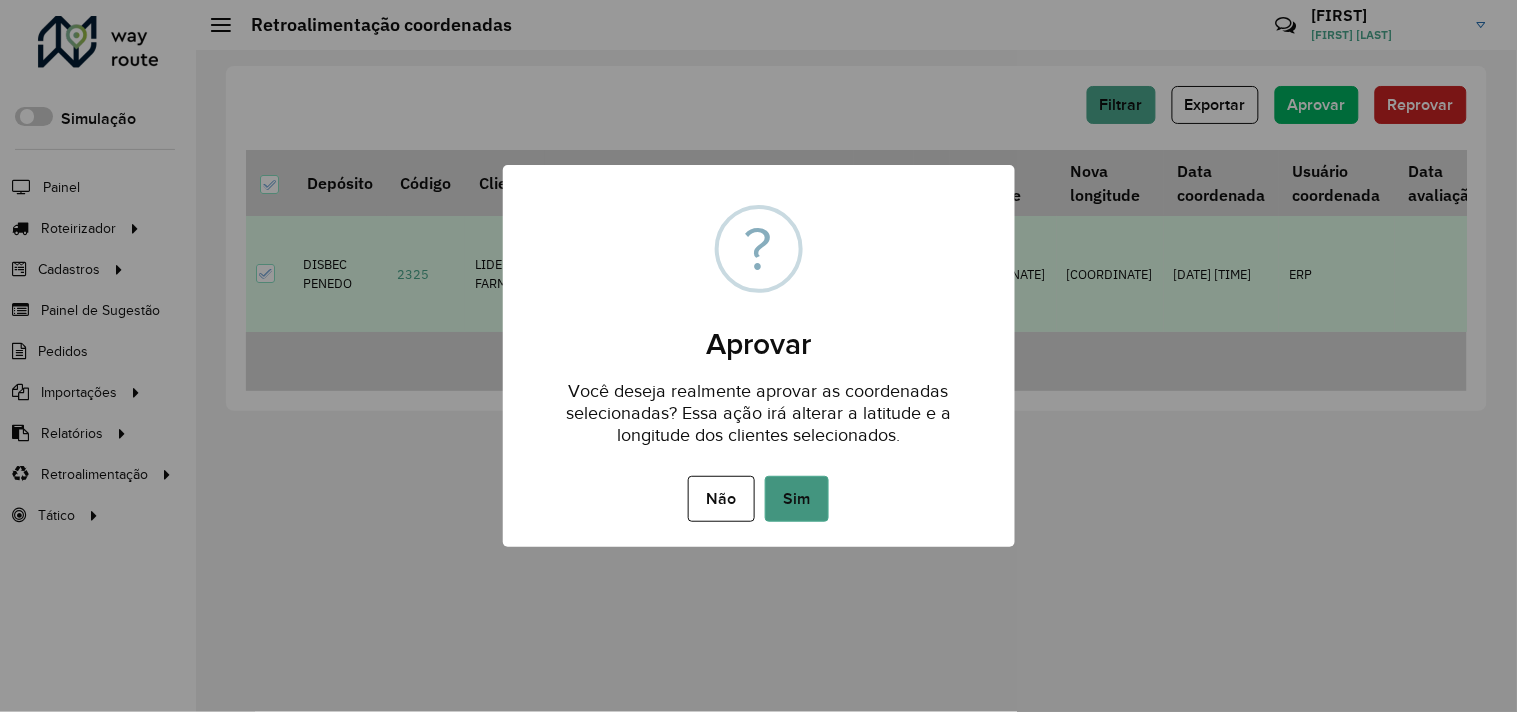 click on "Sim" at bounding box center (797, 499) 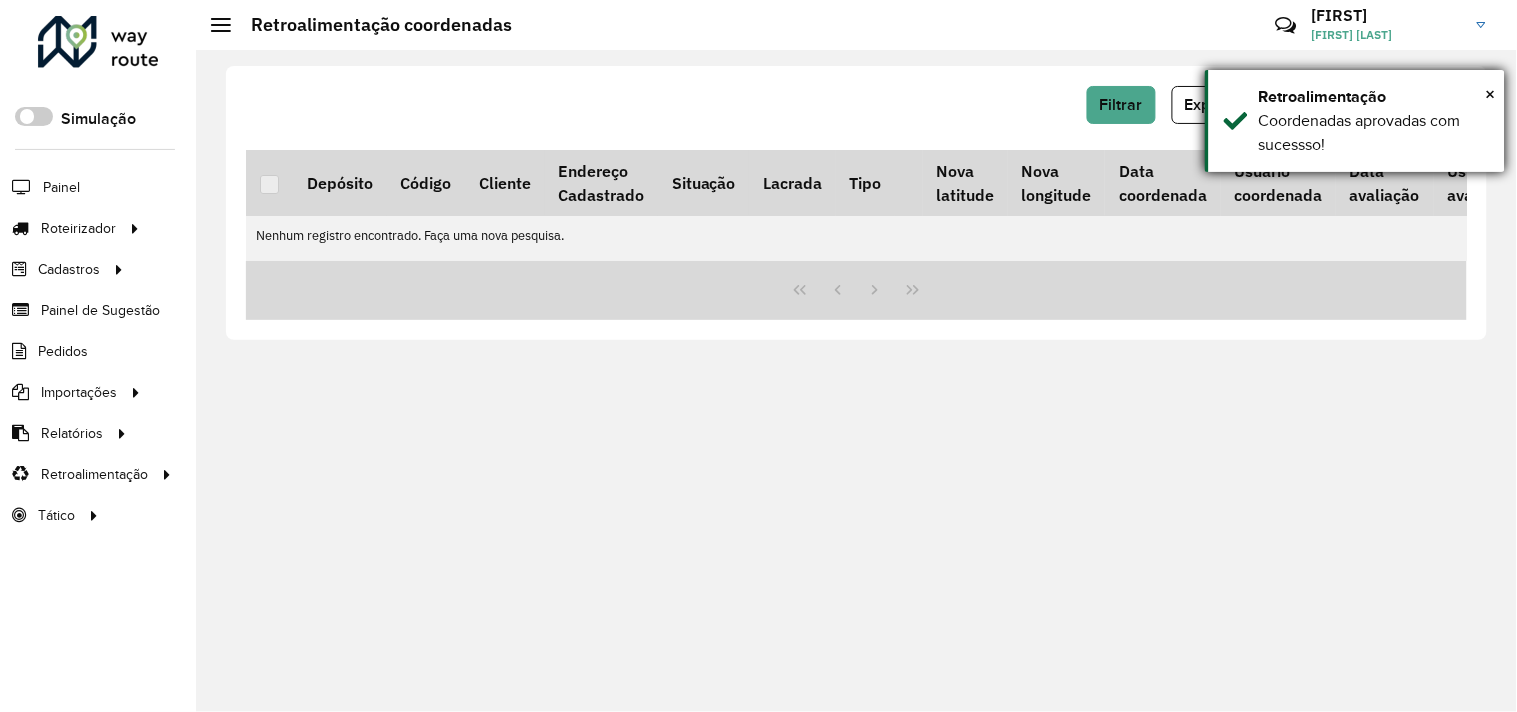 click on "×  Retroalimentação  Coordenadas aprovadas com sucessso!" at bounding box center [1355, 121] 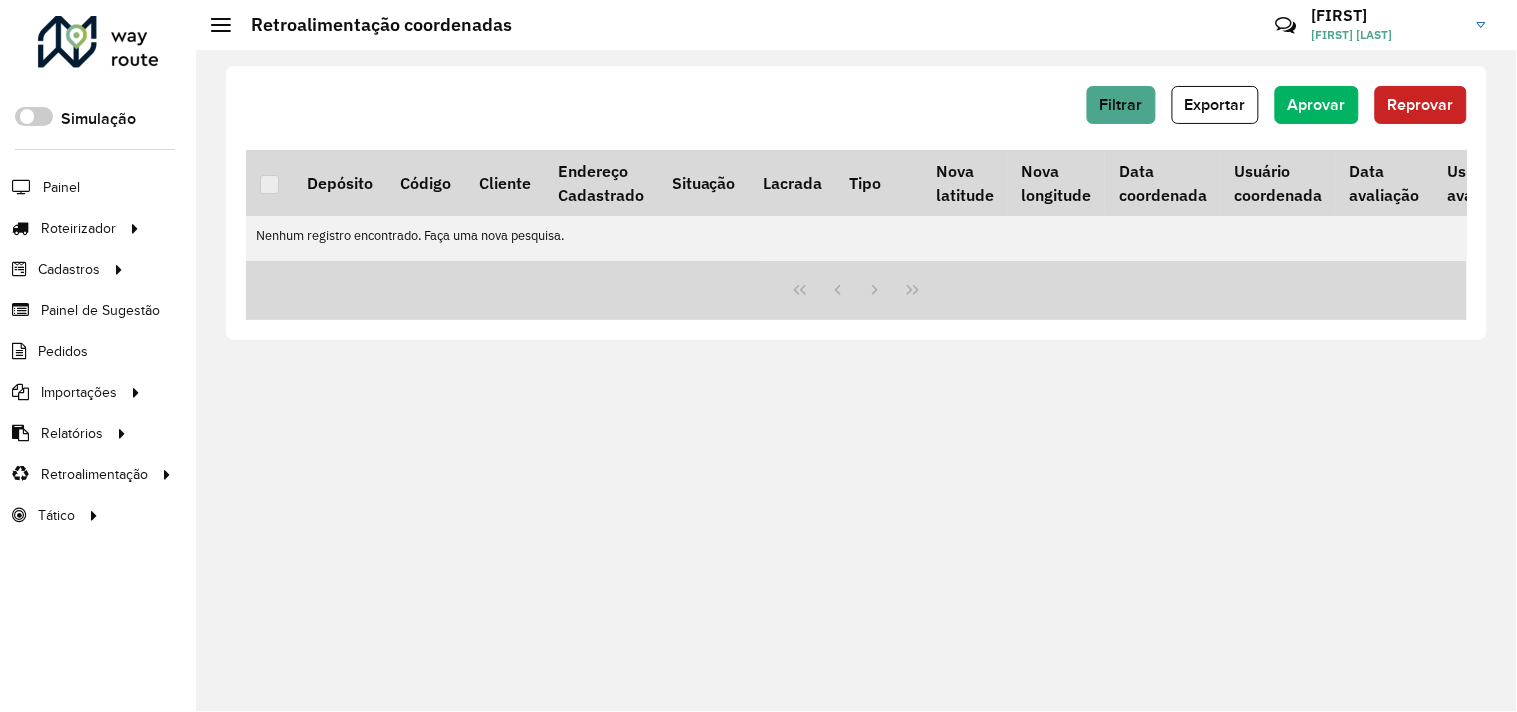 click on "Filtrar   Exportar   Aprovar   Reprovar  Depósito Código Cliente Endereço Cadastrado Situação  Lacrada   Tipo   Nova latitude   Nova longitude   Data coordenada   Usuário coordenada  Data avaliação  Usuário avaliação   Nenhum registro encontrado. Faça uma nova pesquisa." 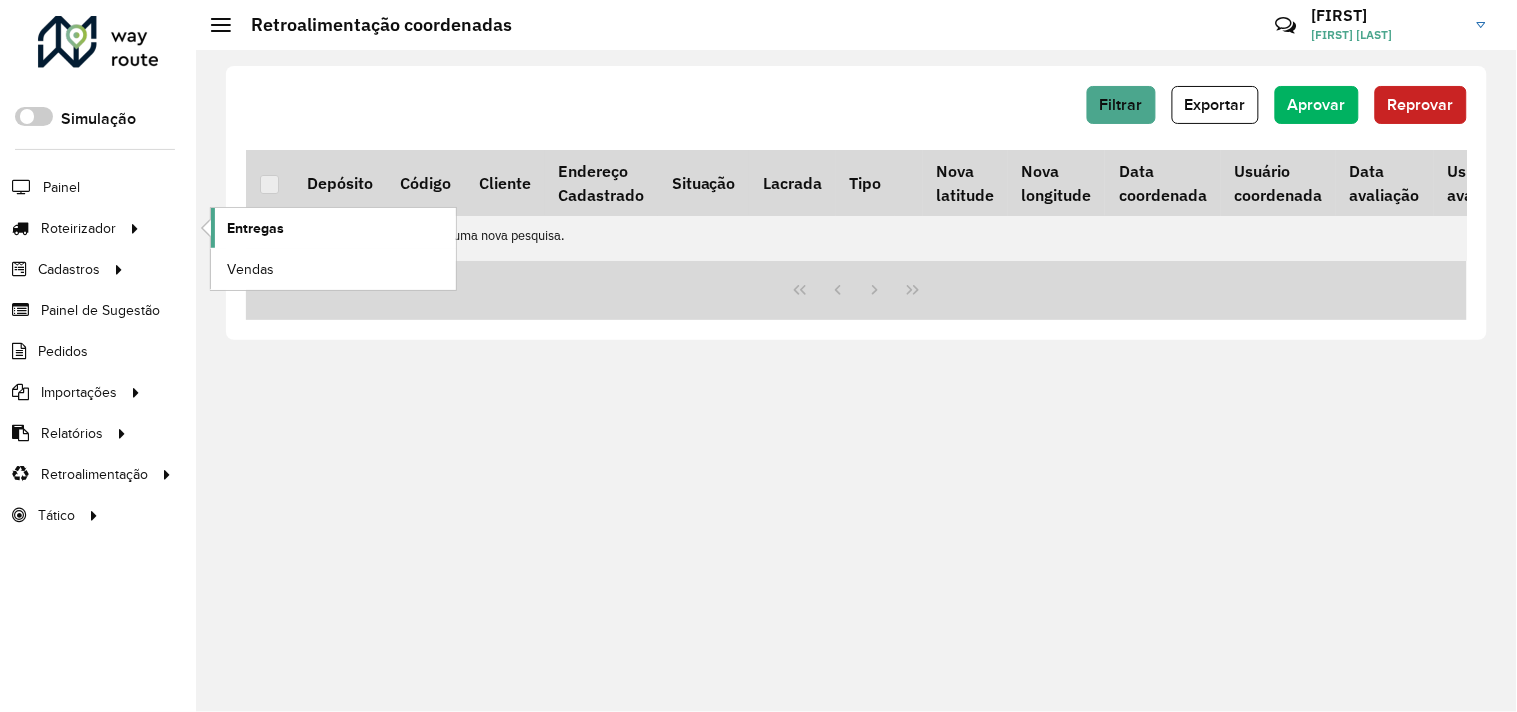 click on "Entregas" 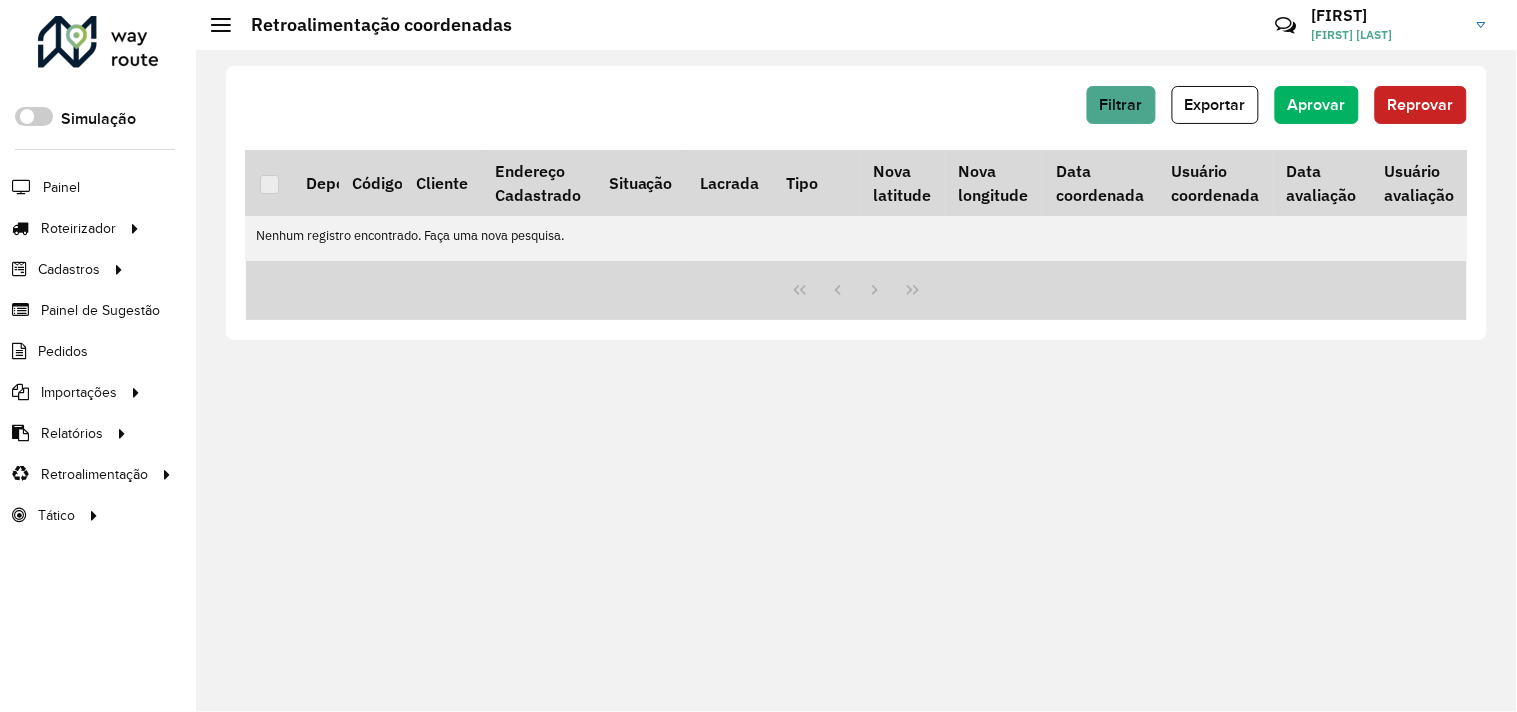 scroll, scrollTop: 0, scrollLeft: 0, axis: both 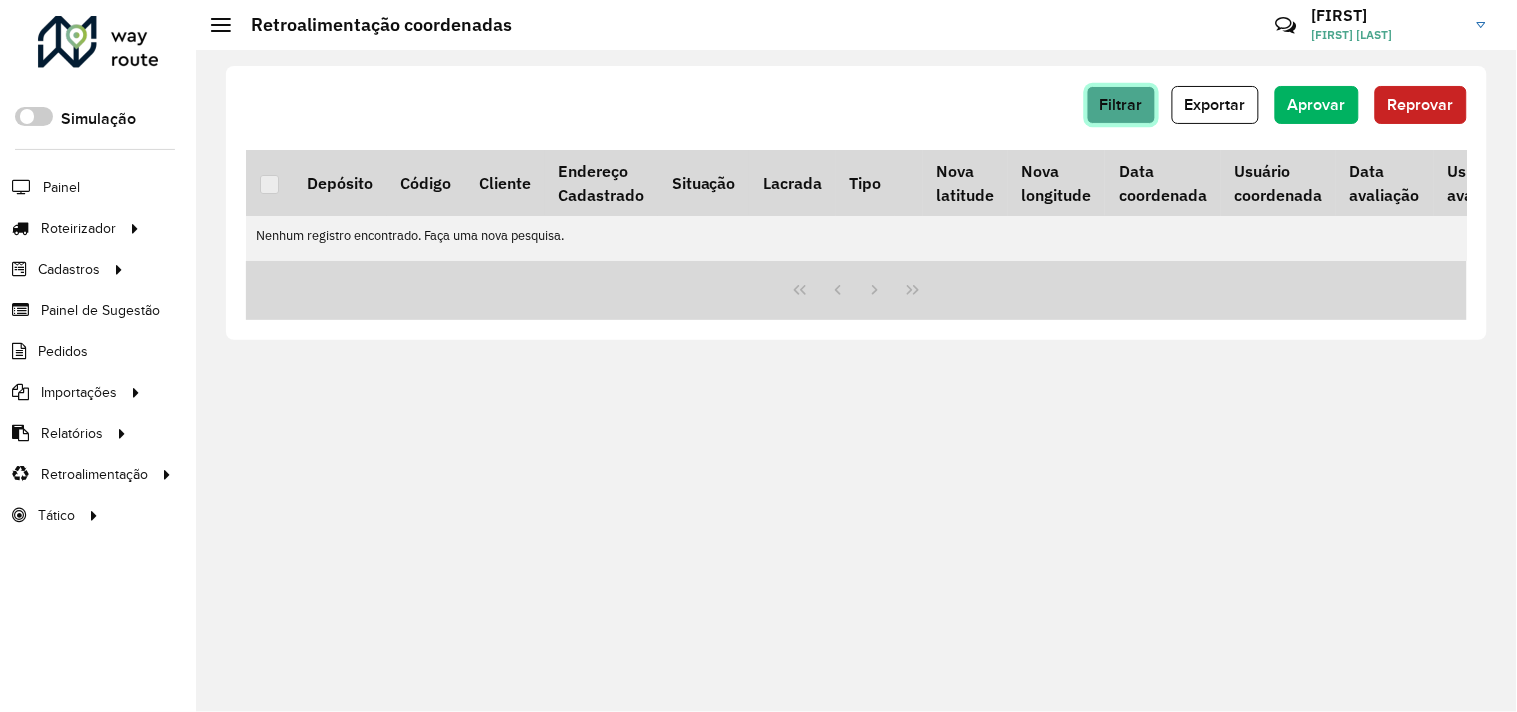 click on "Filtrar" 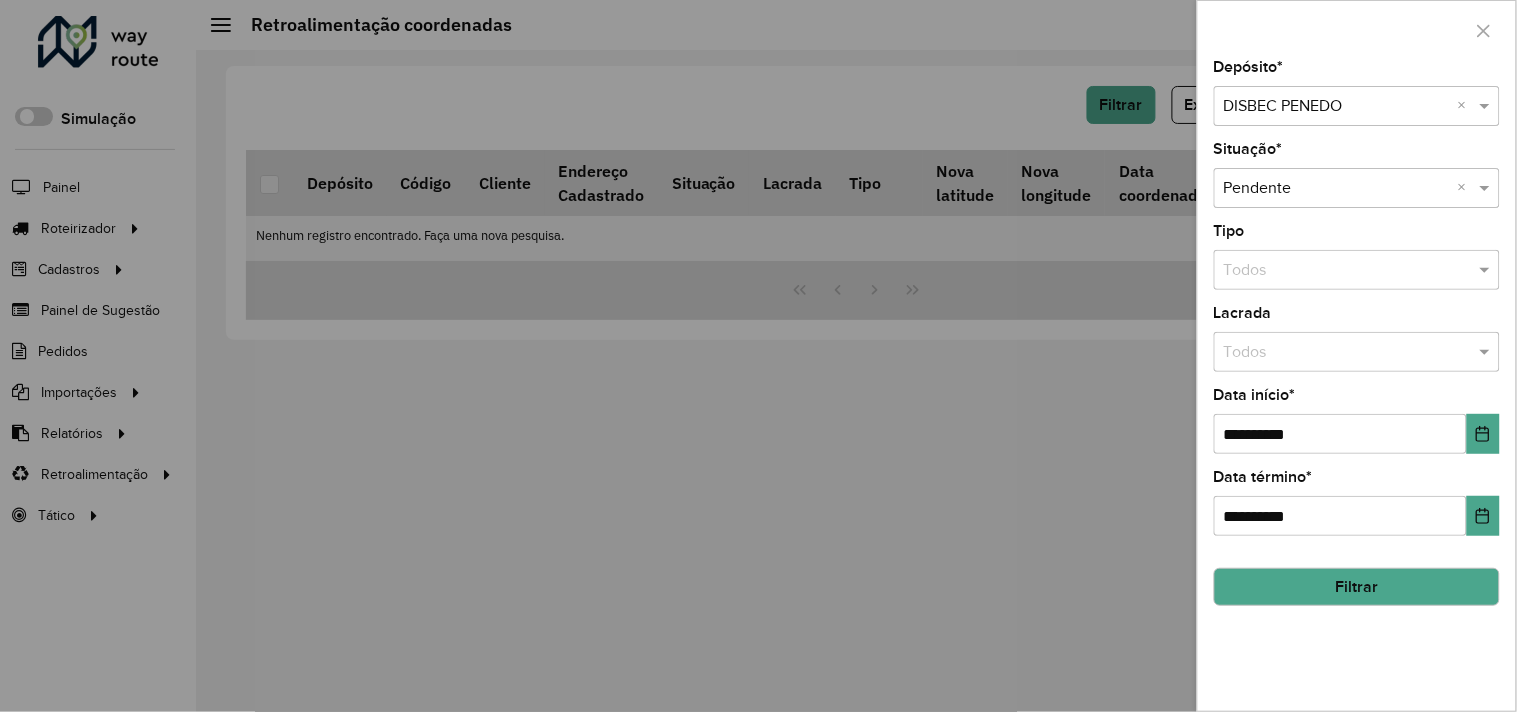 click at bounding box center (1337, 107) 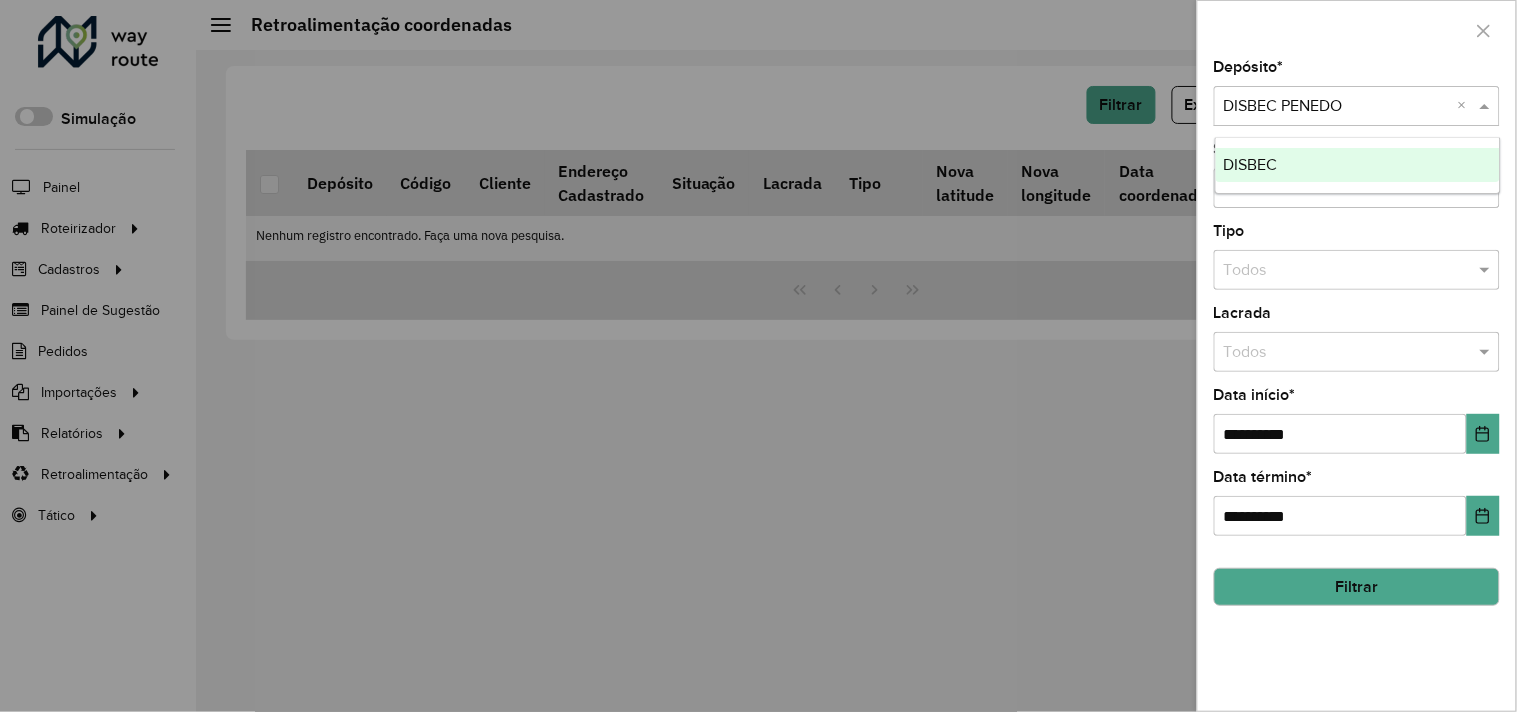 click on "DISBEC" at bounding box center (1358, 165) 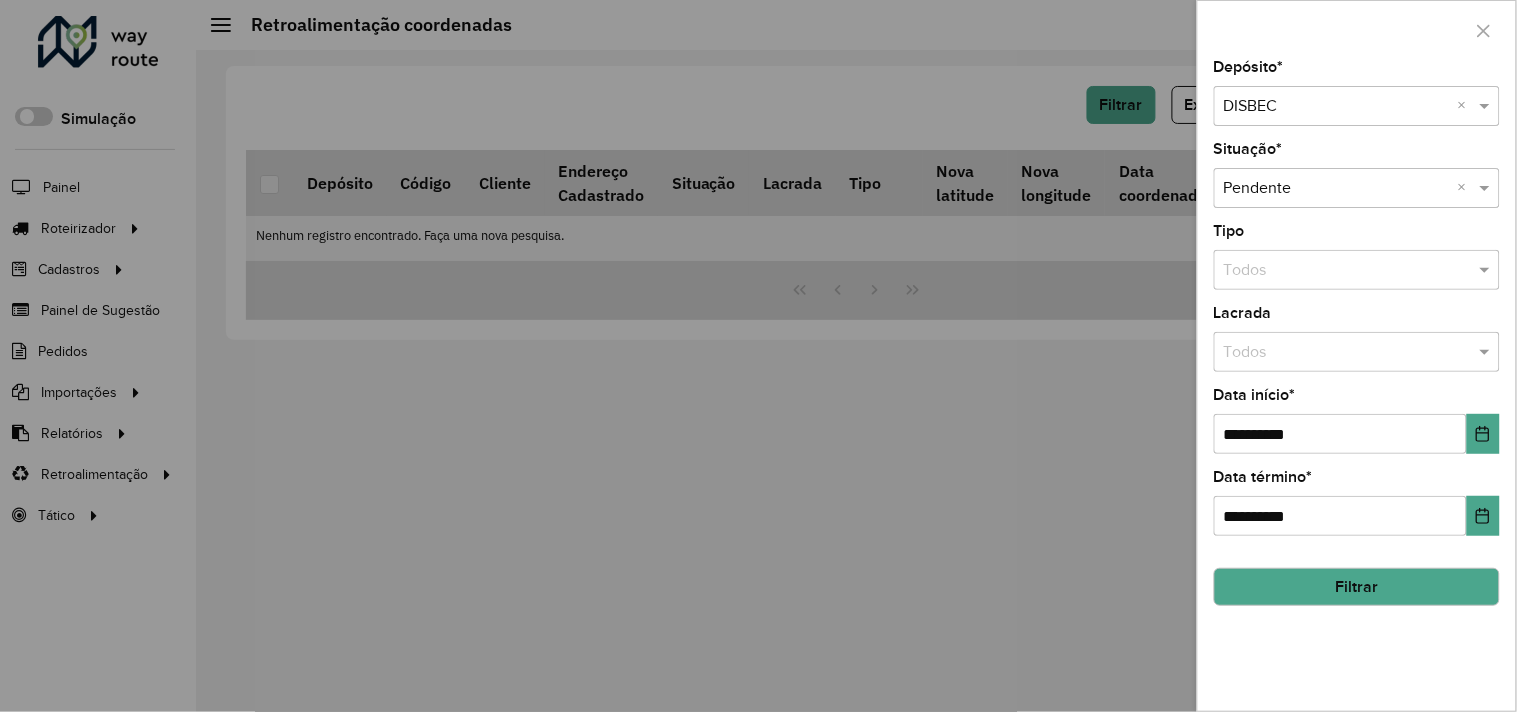 click on "Filtrar" 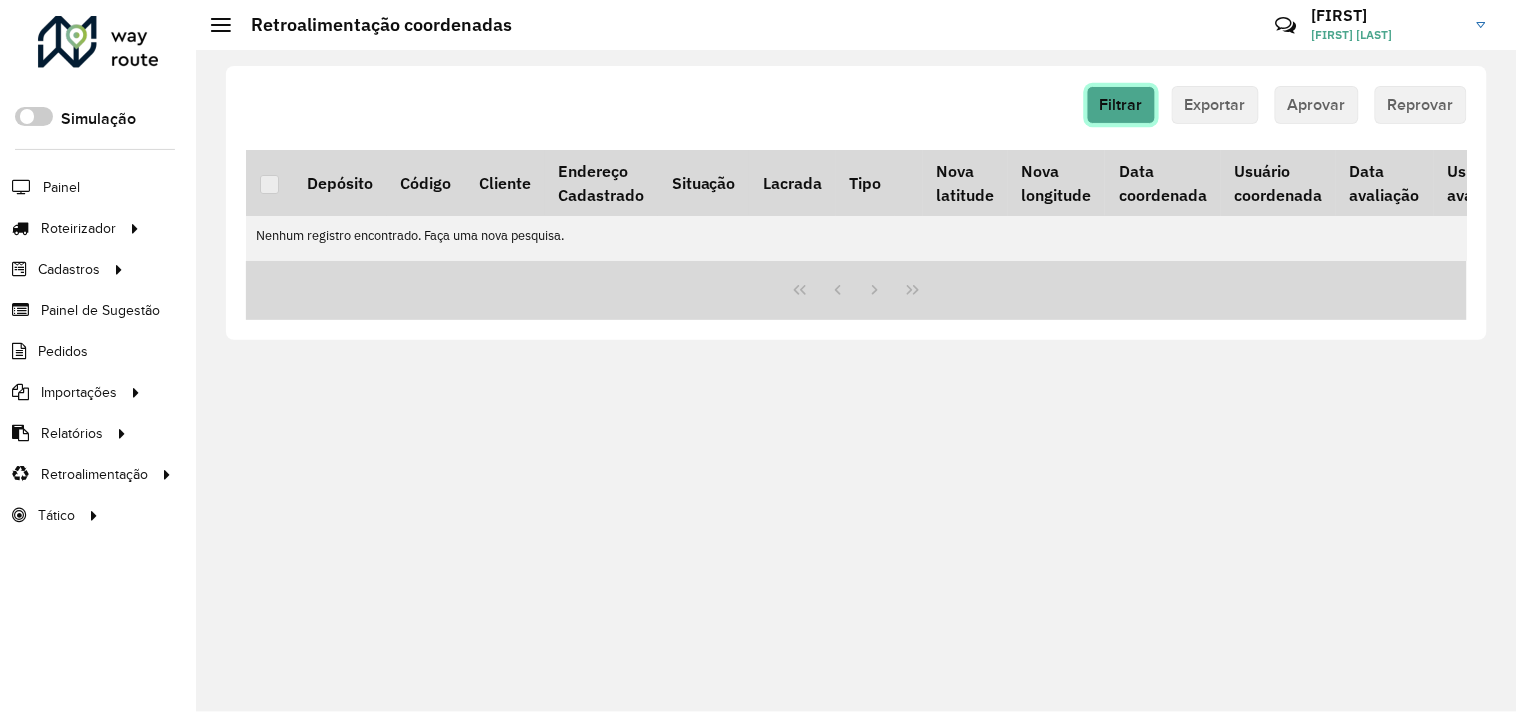 click on "Filtrar" 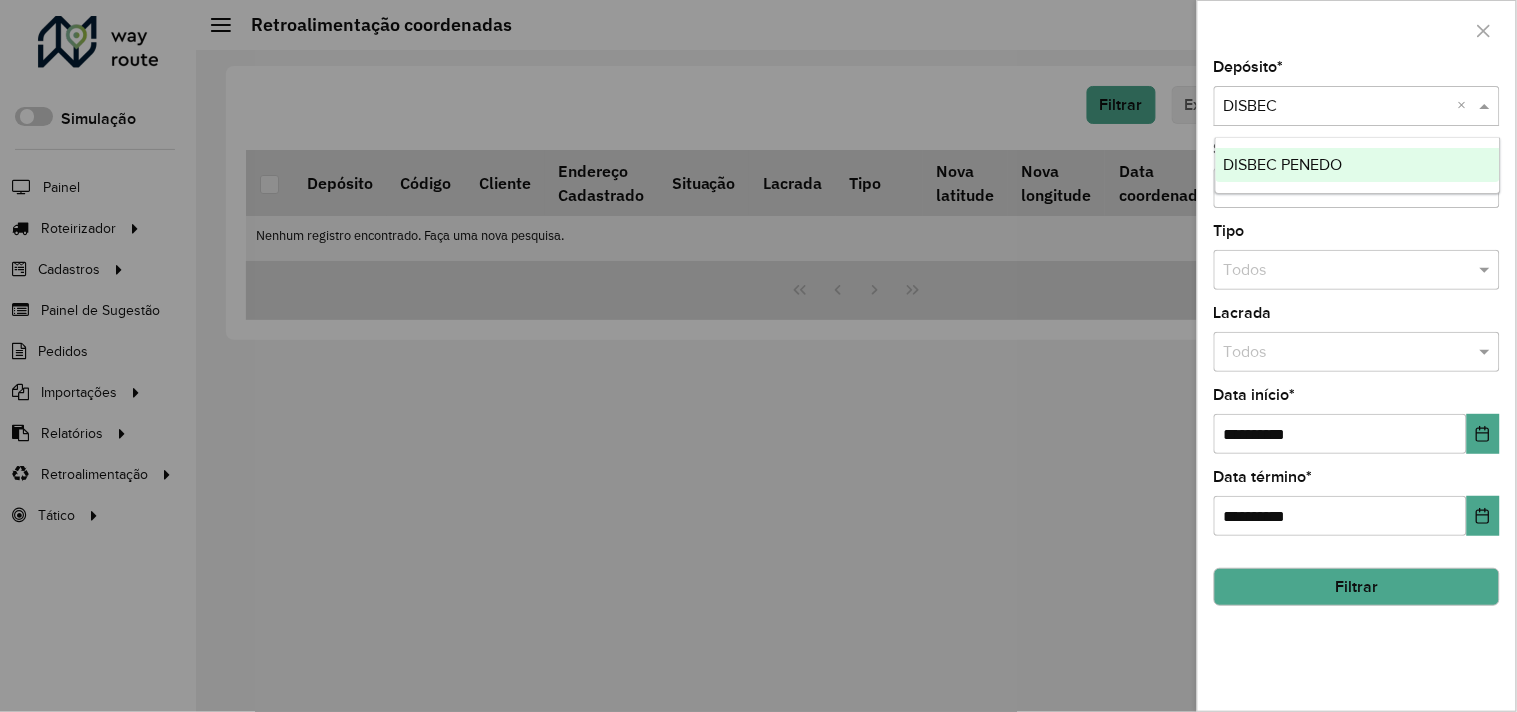 click at bounding box center (1337, 107) 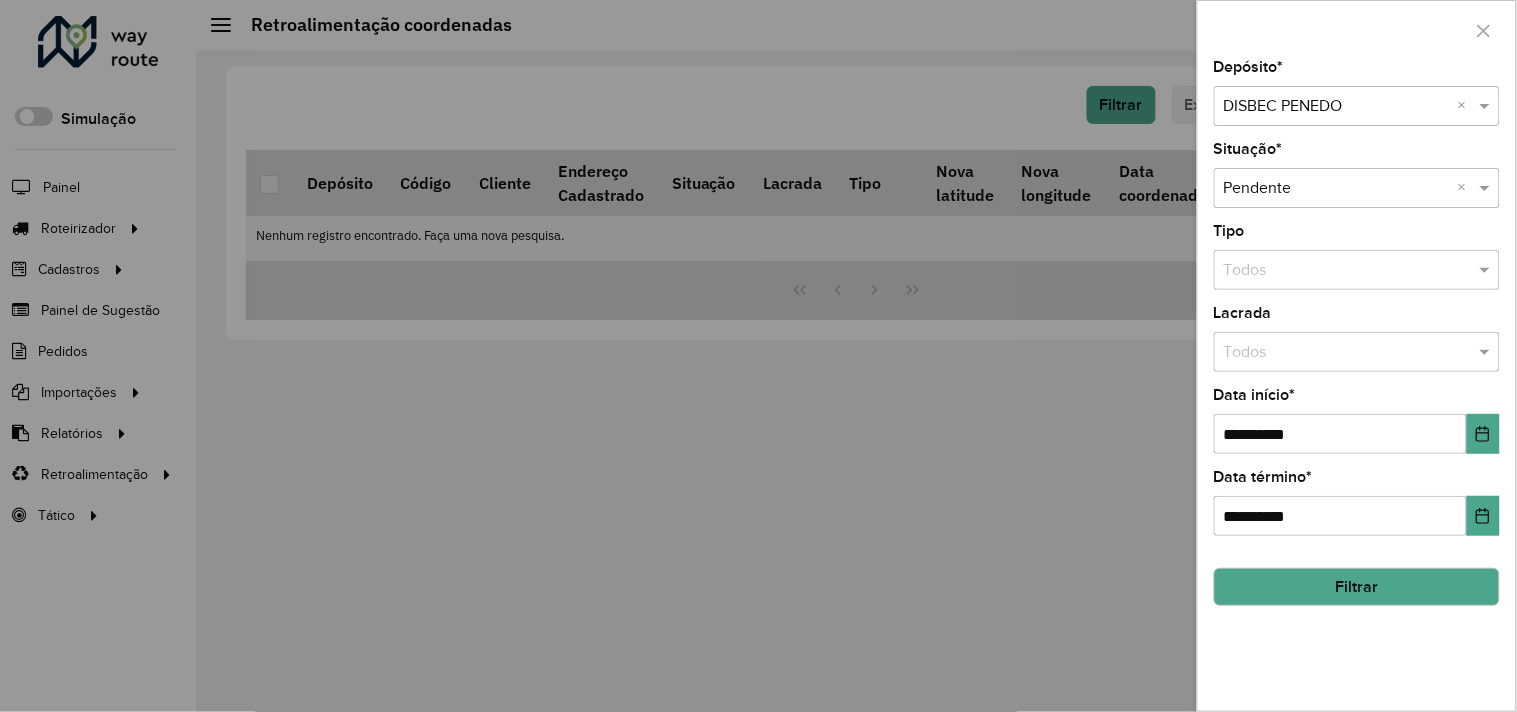 click on "Filtrar" 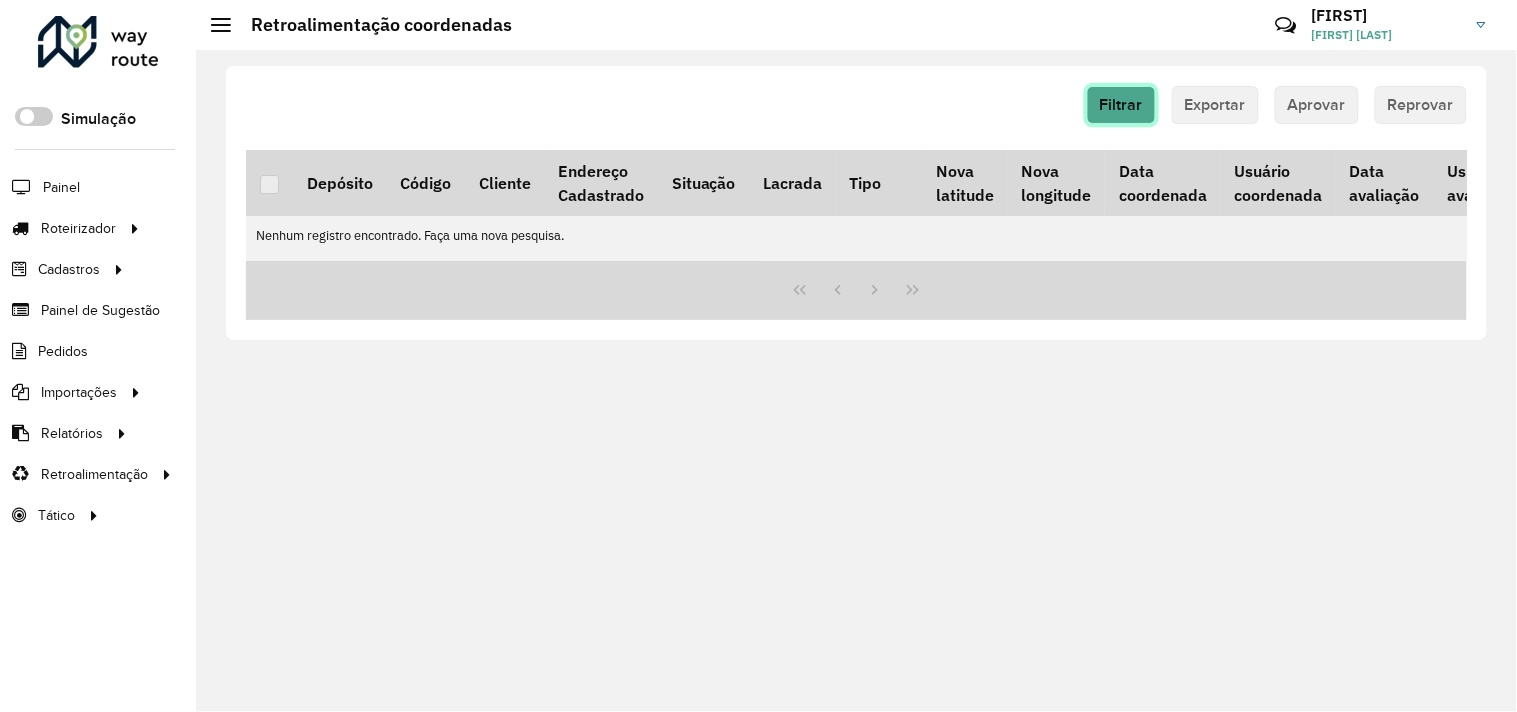 click on "Filtrar" 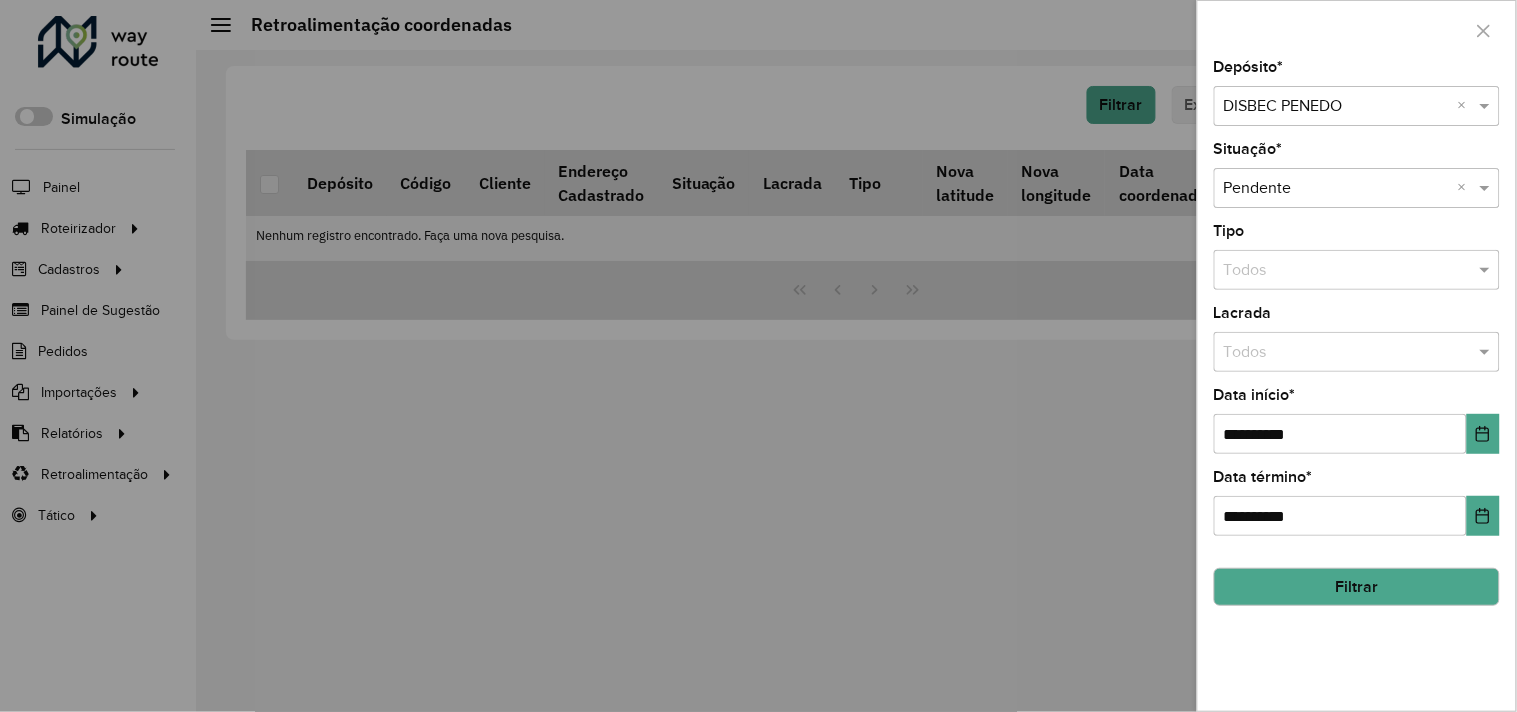 click on "Selecione um depósito × DISBEC PENEDO ×" at bounding box center [1357, 106] 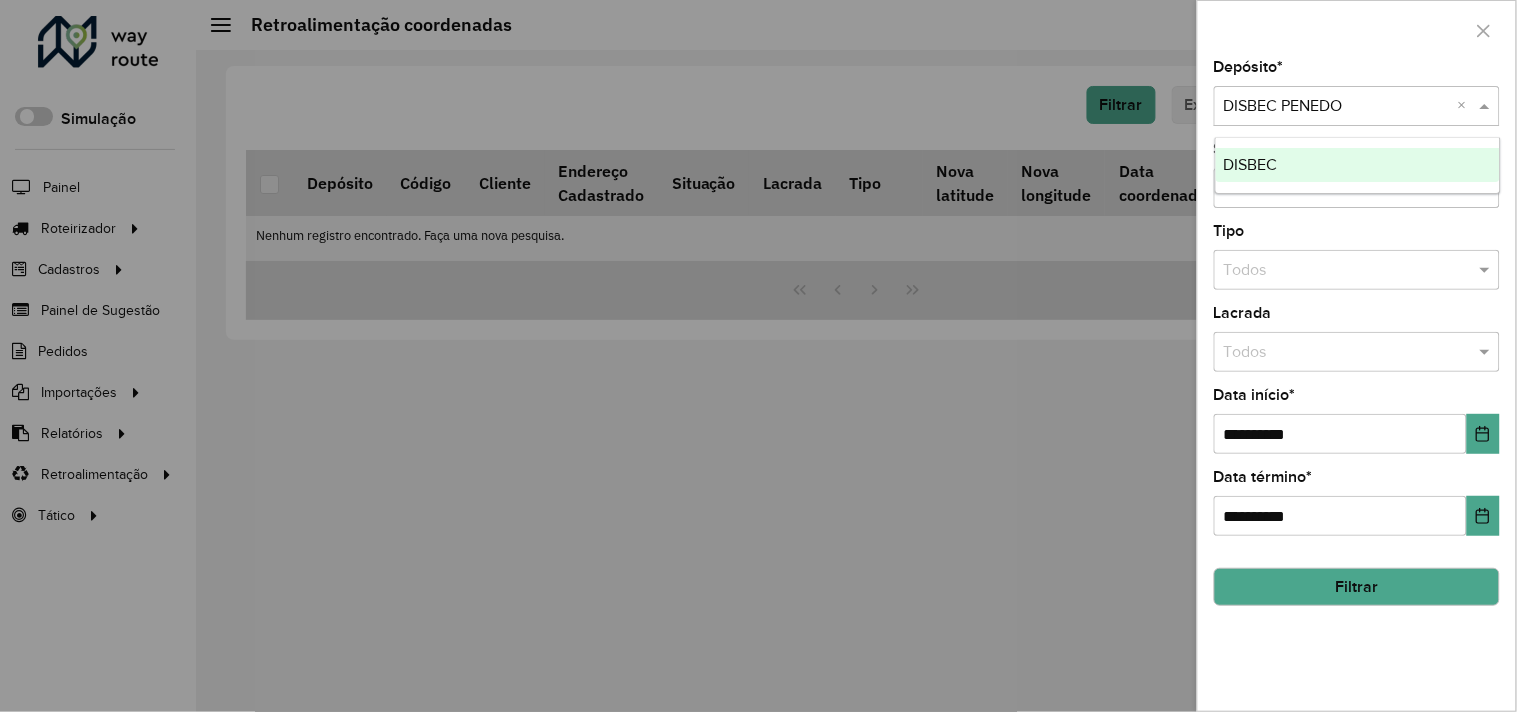 click on "DISBEC" at bounding box center [1358, 165] 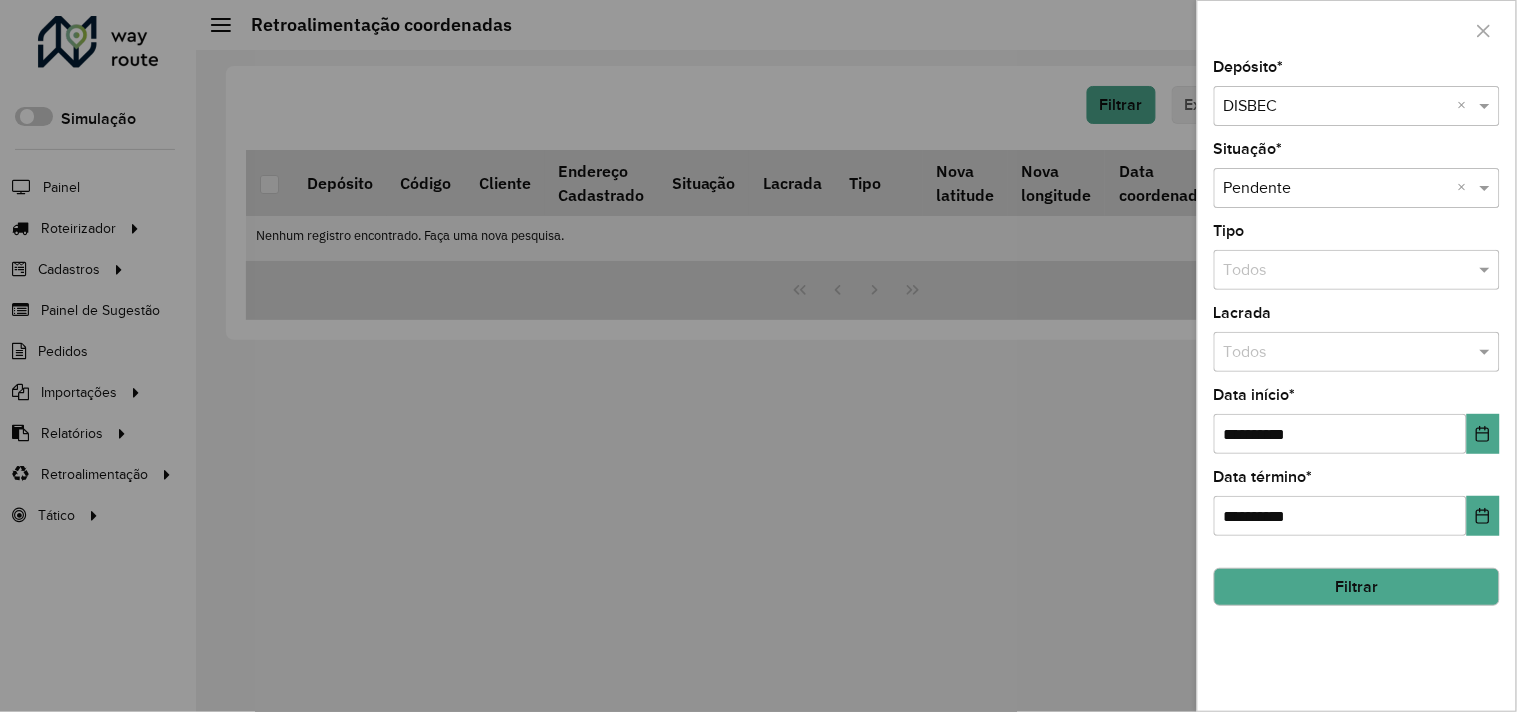 click at bounding box center [758, 356] 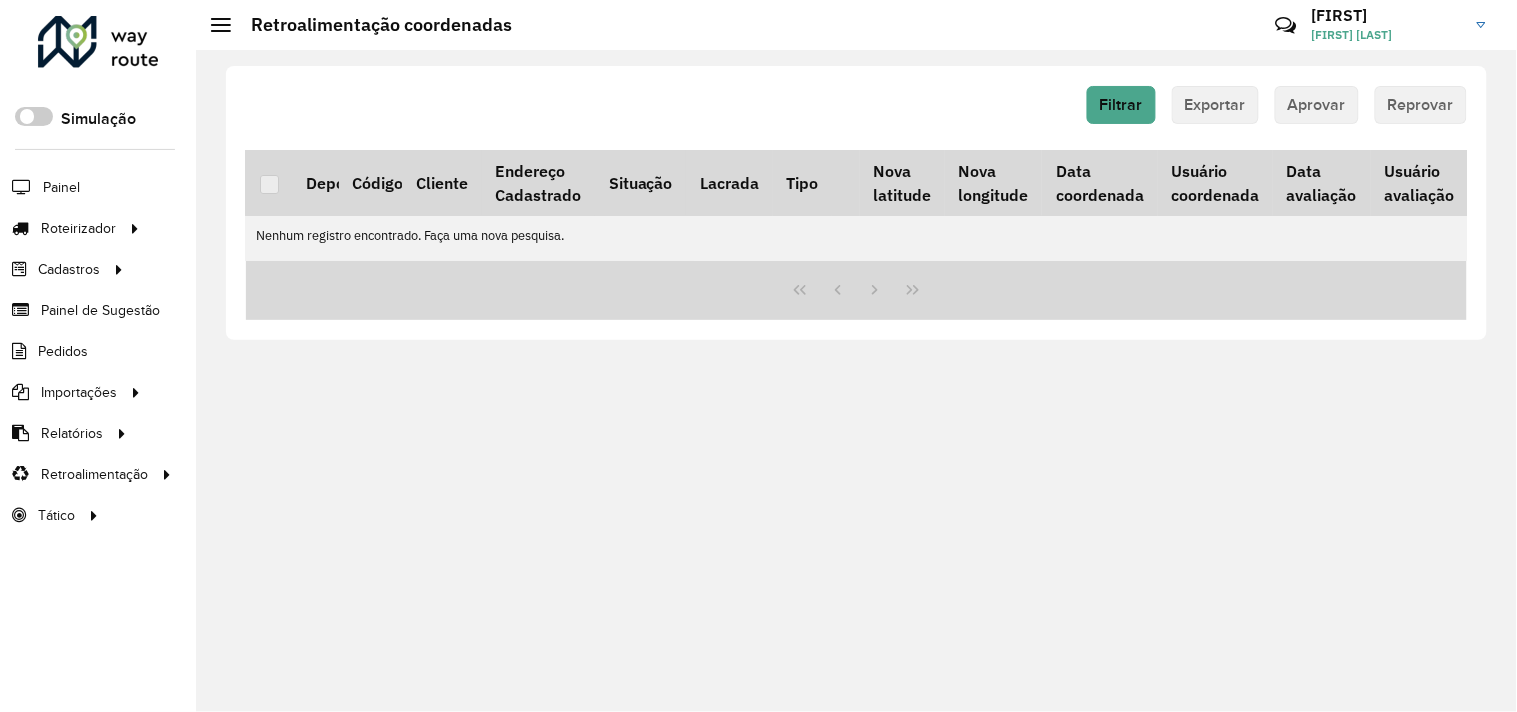 scroll, scrollTop: 0, scrollLeft: 0, axis: both 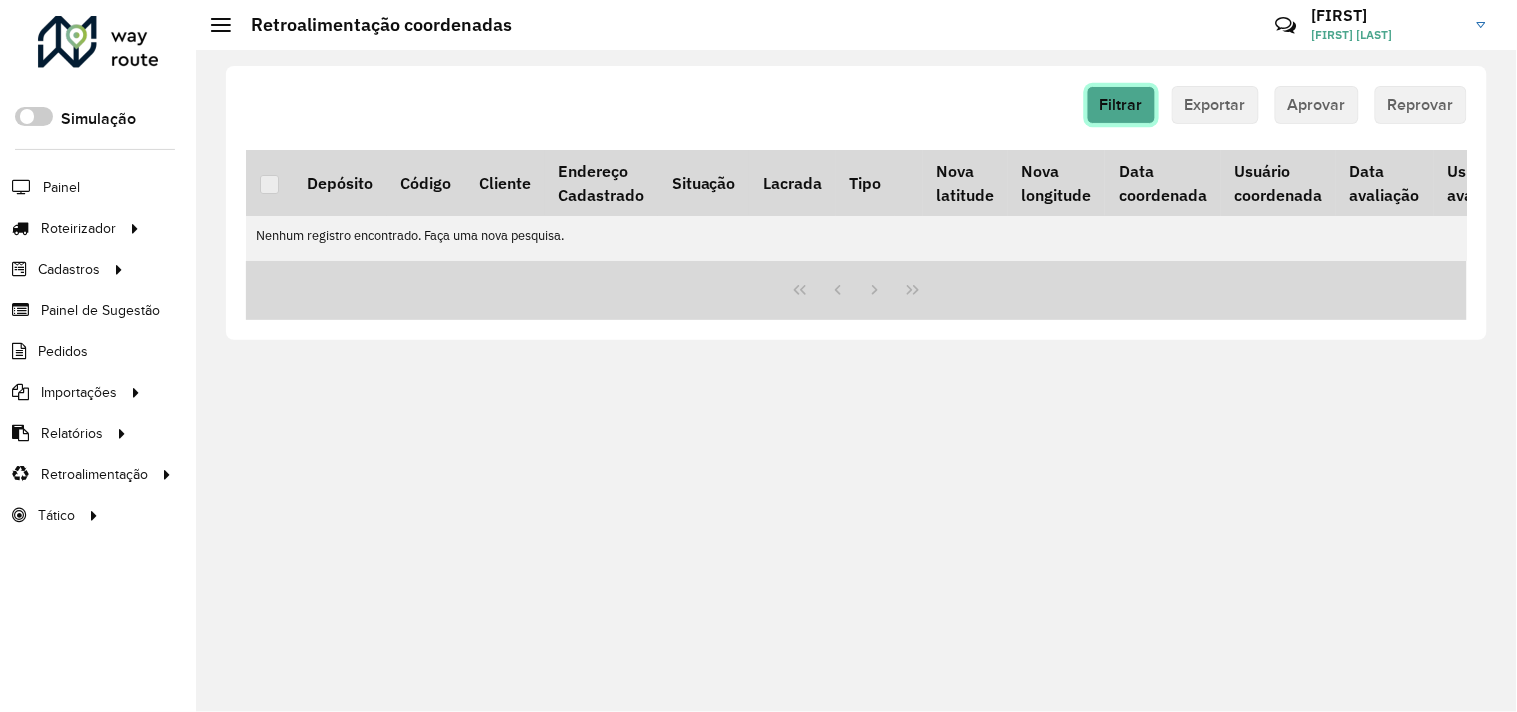 click on "Filtrar" 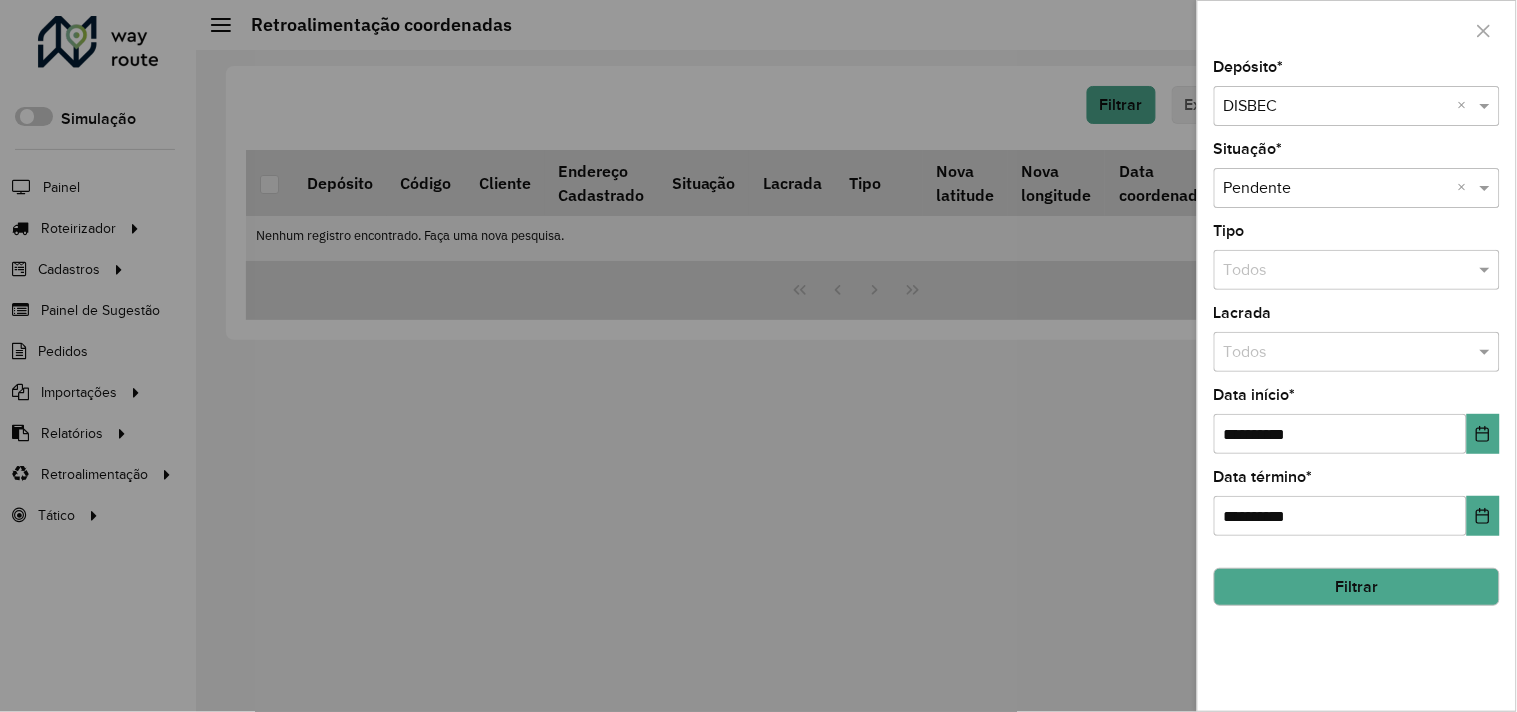 click on "Filtrar" 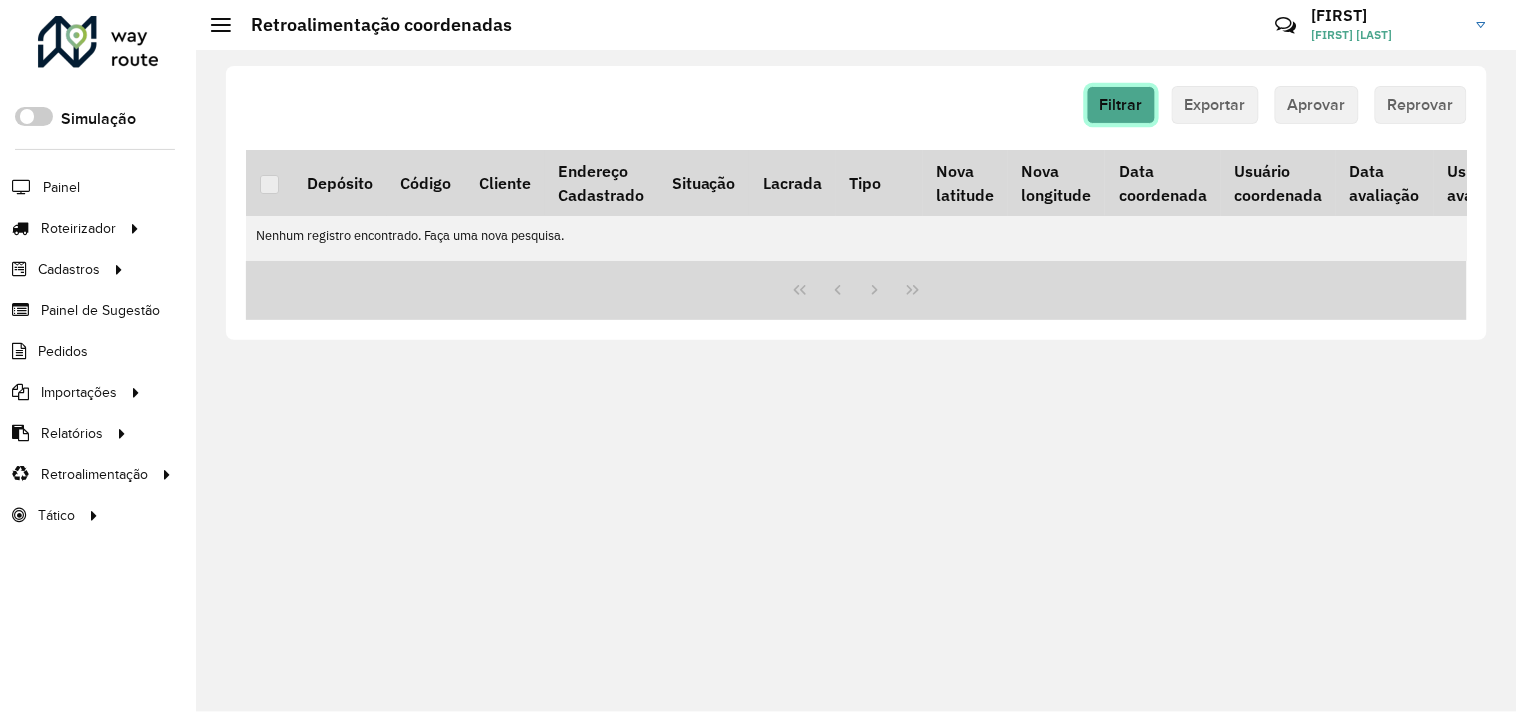 click on "Filtrar" 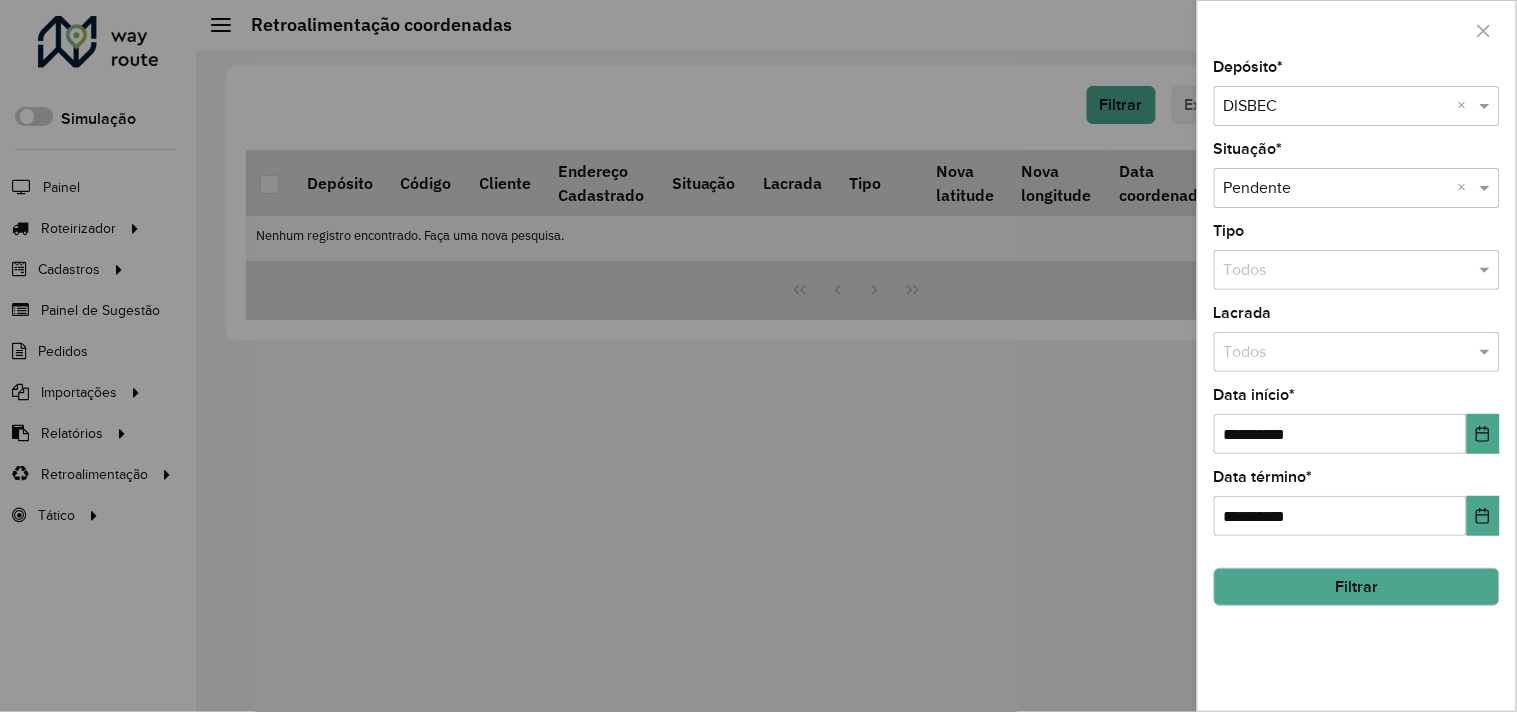 click on "Selecione um depósito × DISBEC ×" at bounding box center (1357, 106) 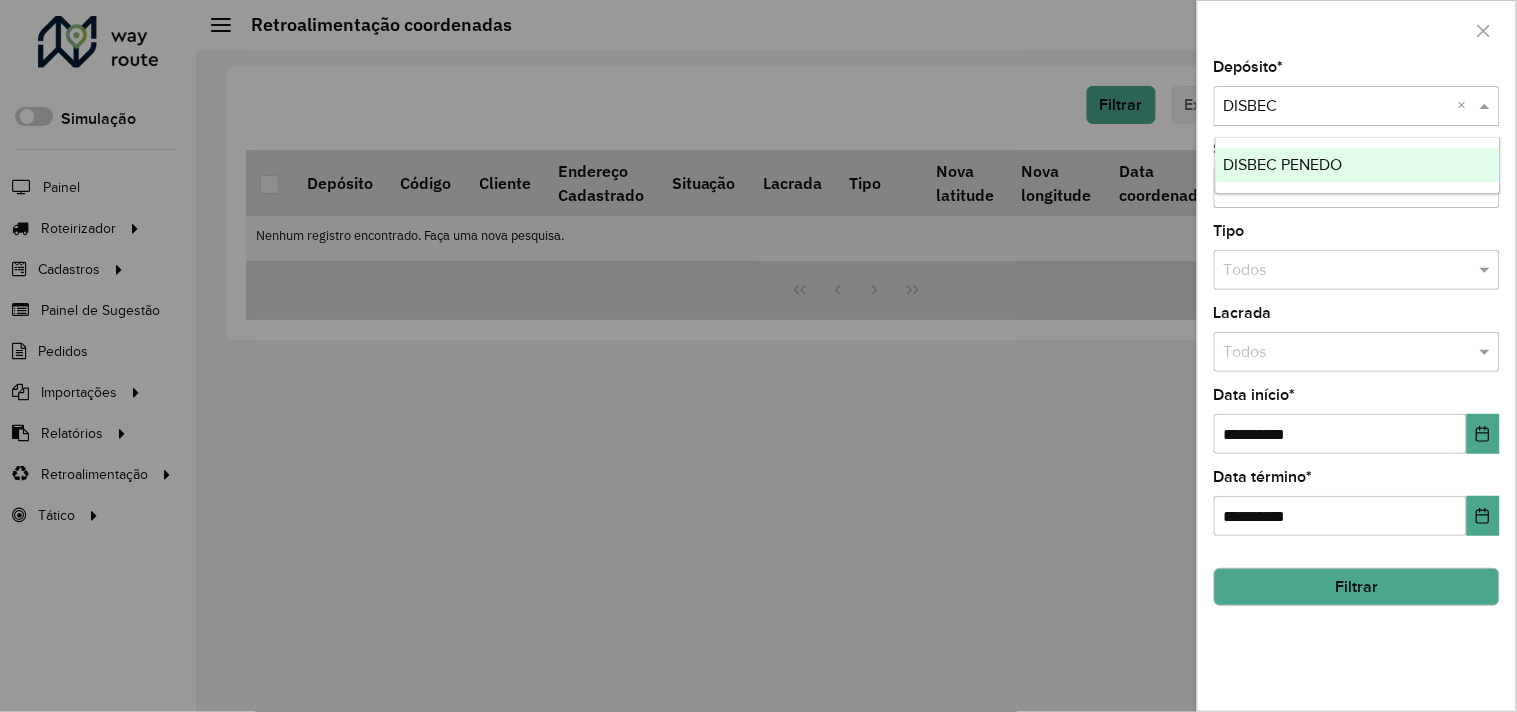 click on "DISBEC PENEDO" at bounding box center [1358, 165] 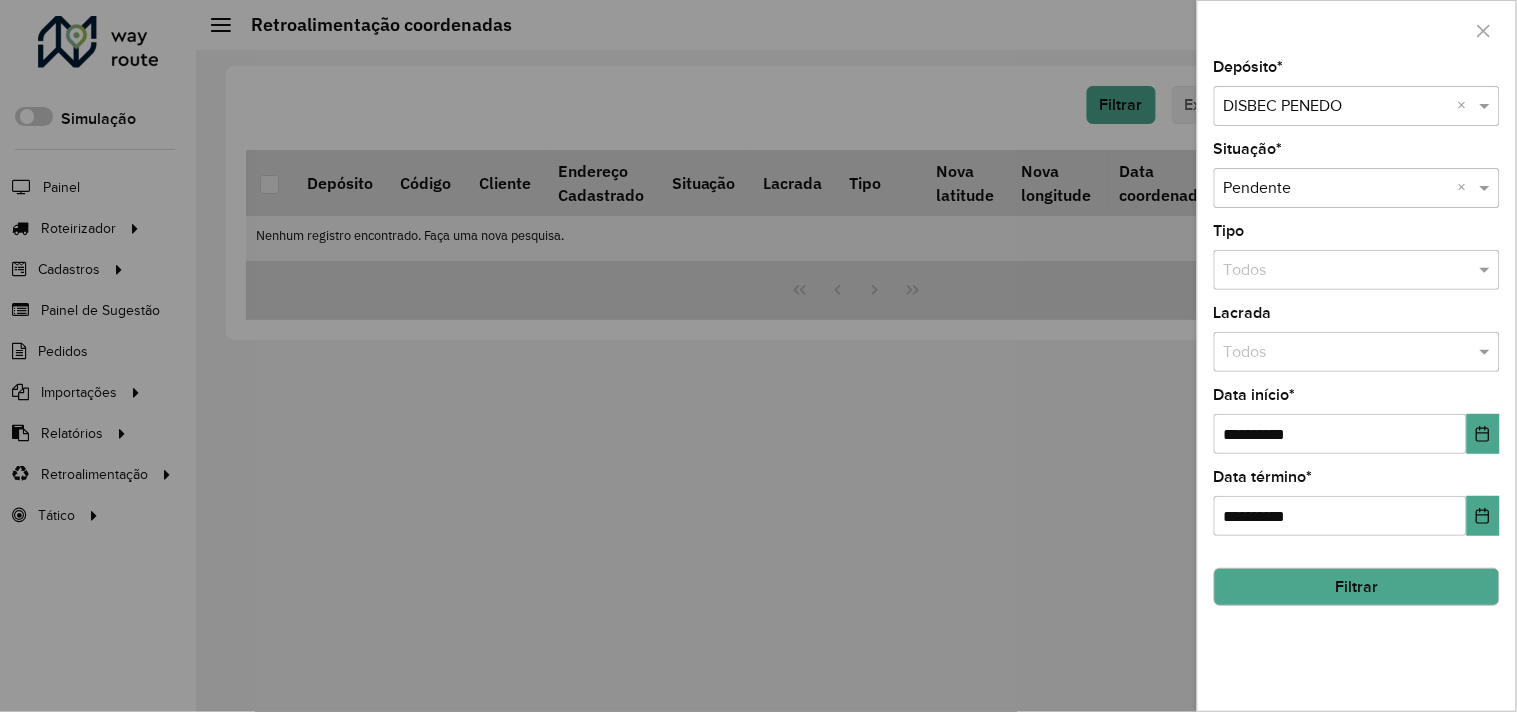 click on "Filtrar" 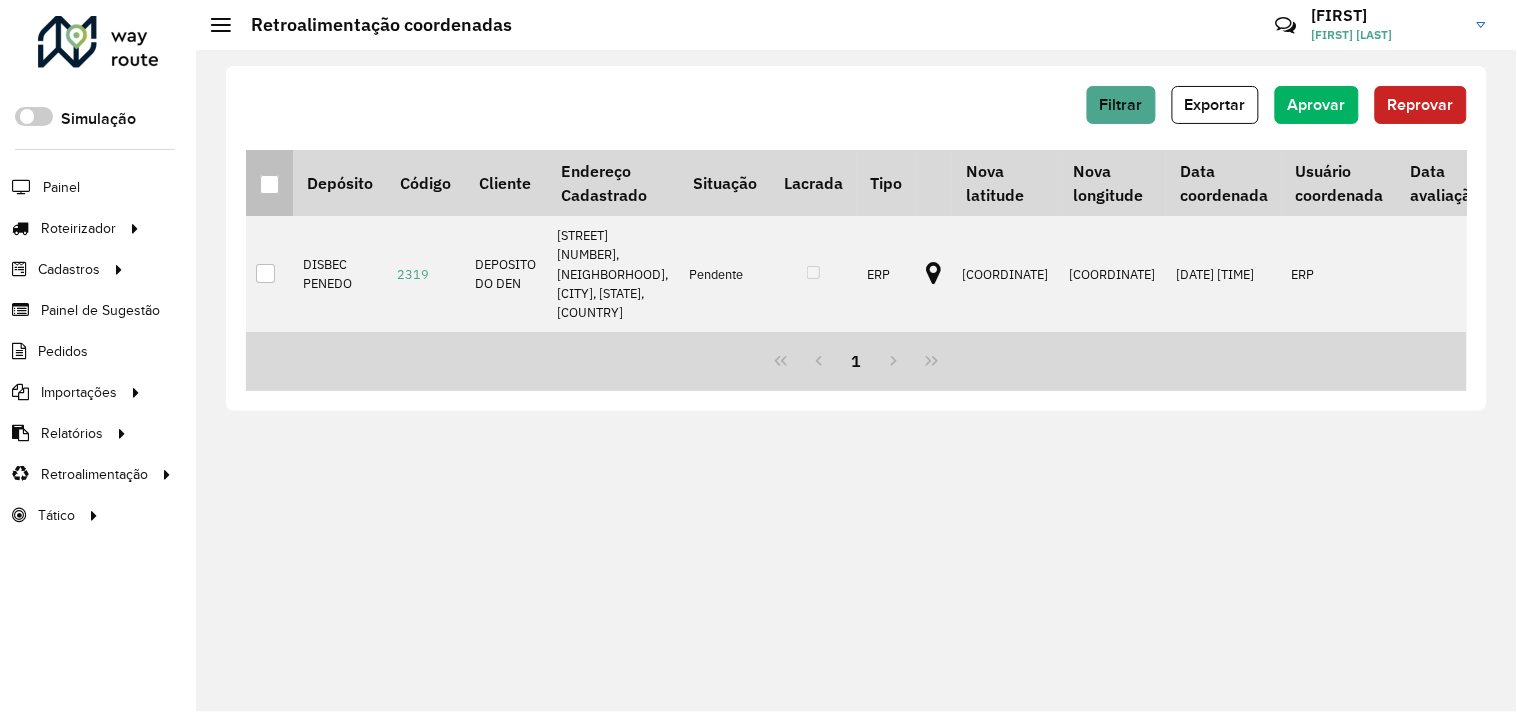 click at bounding box center (269, 184) 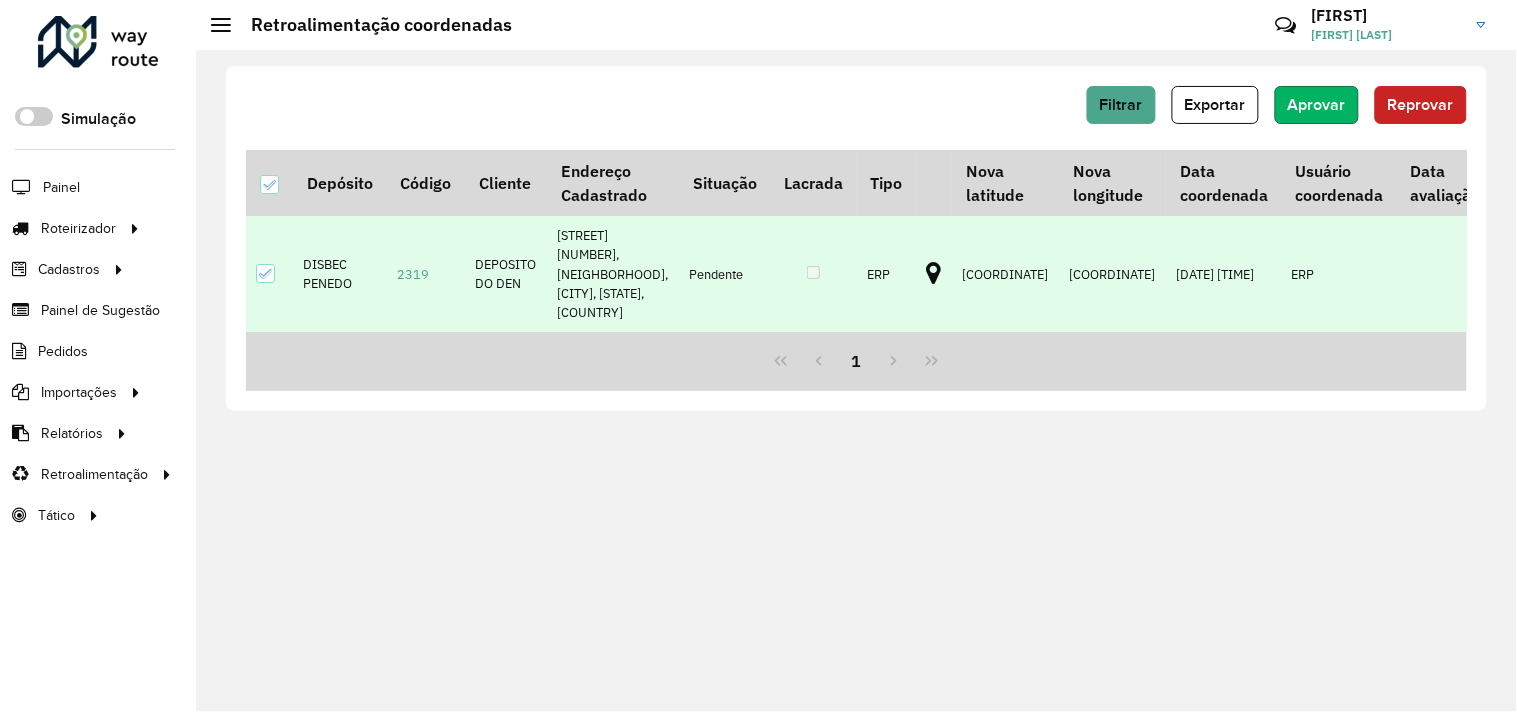click on "Aprovar" 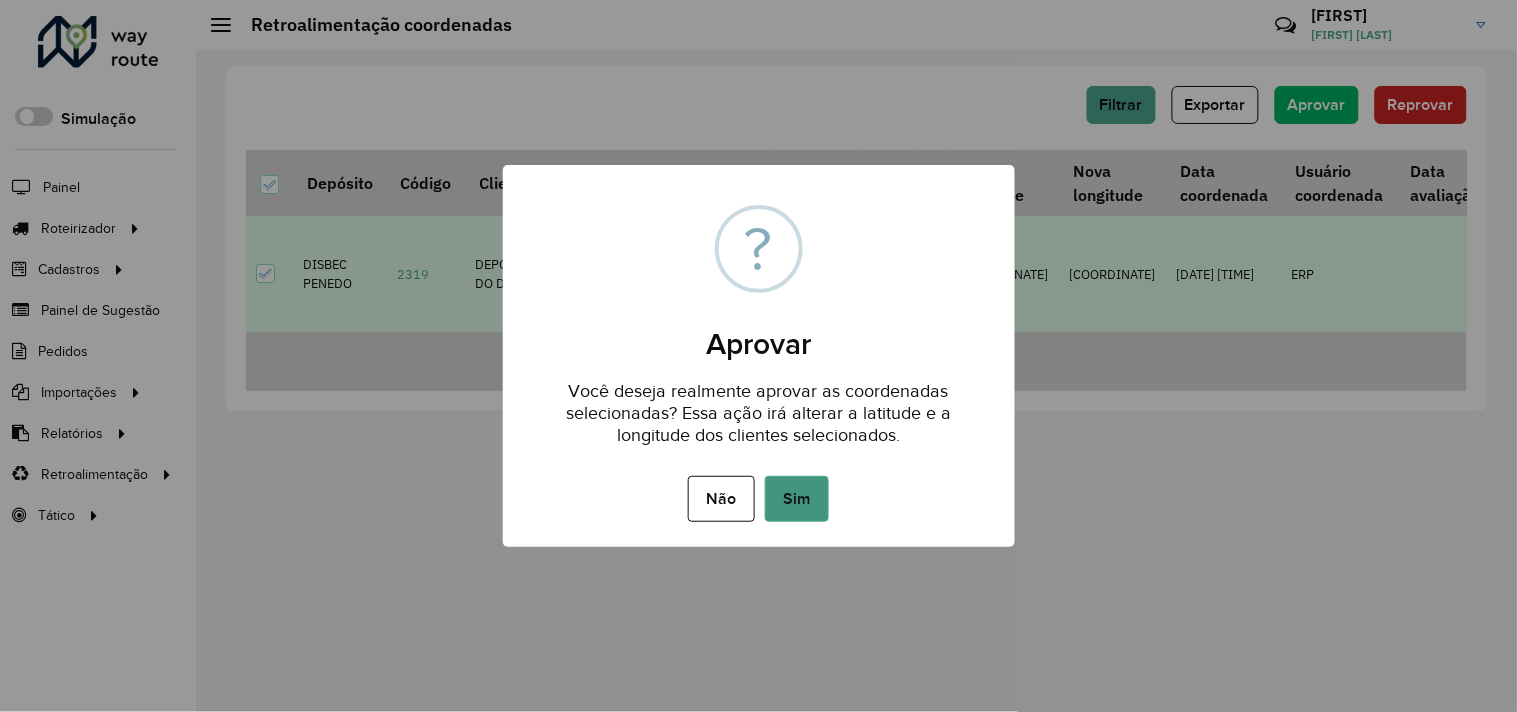 click on "Sim" at bounding box center (797, 499) 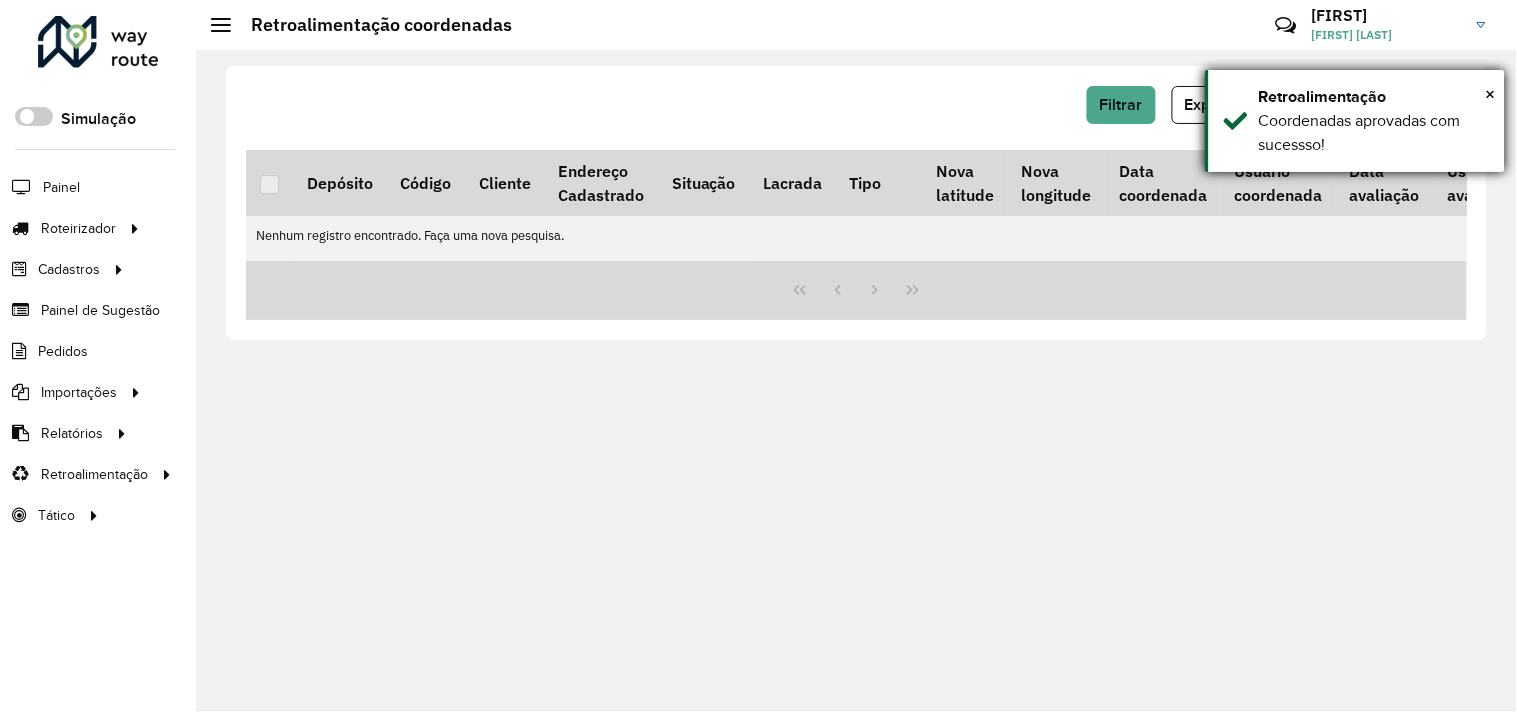click on "Coordenadas aprovadas com sucessso!" at bounding box center [1374, 133] 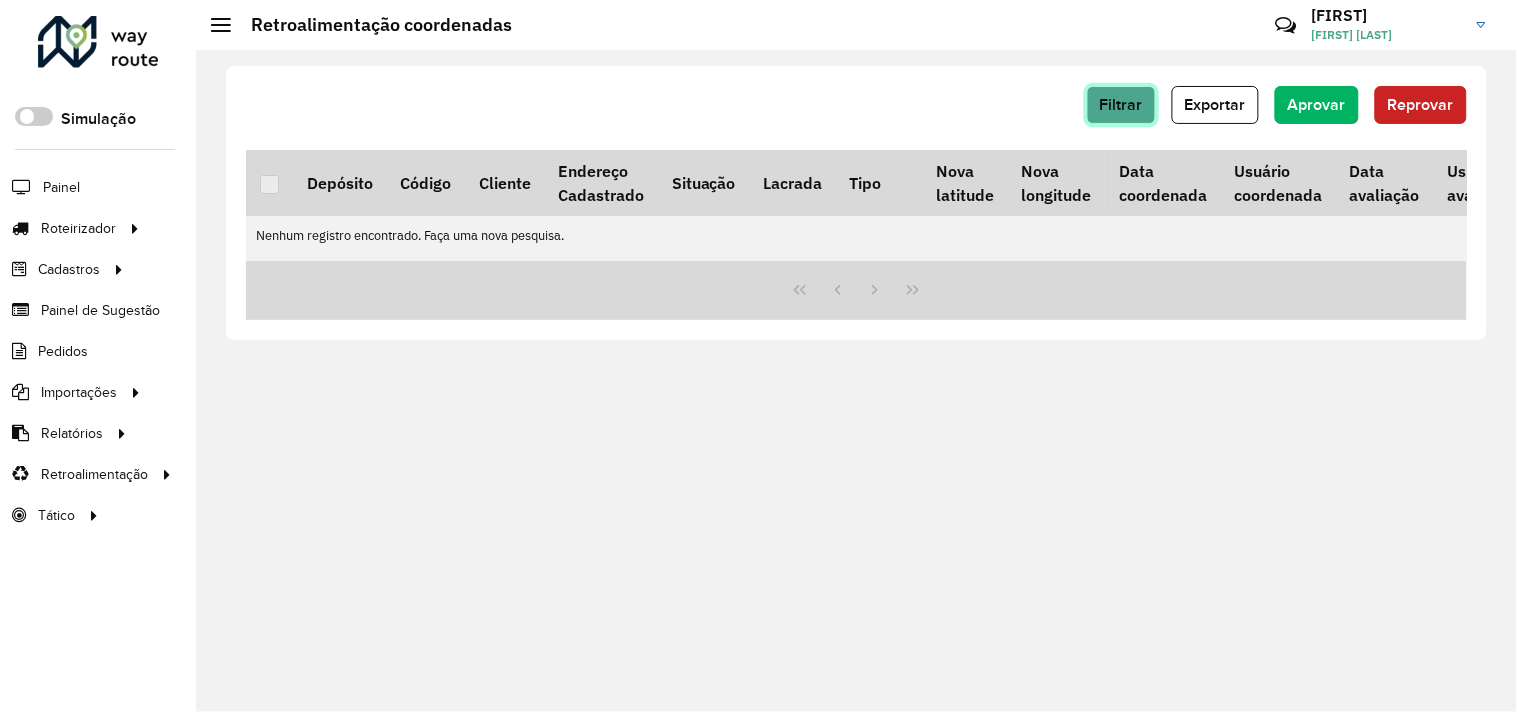 click on "Filtrar" 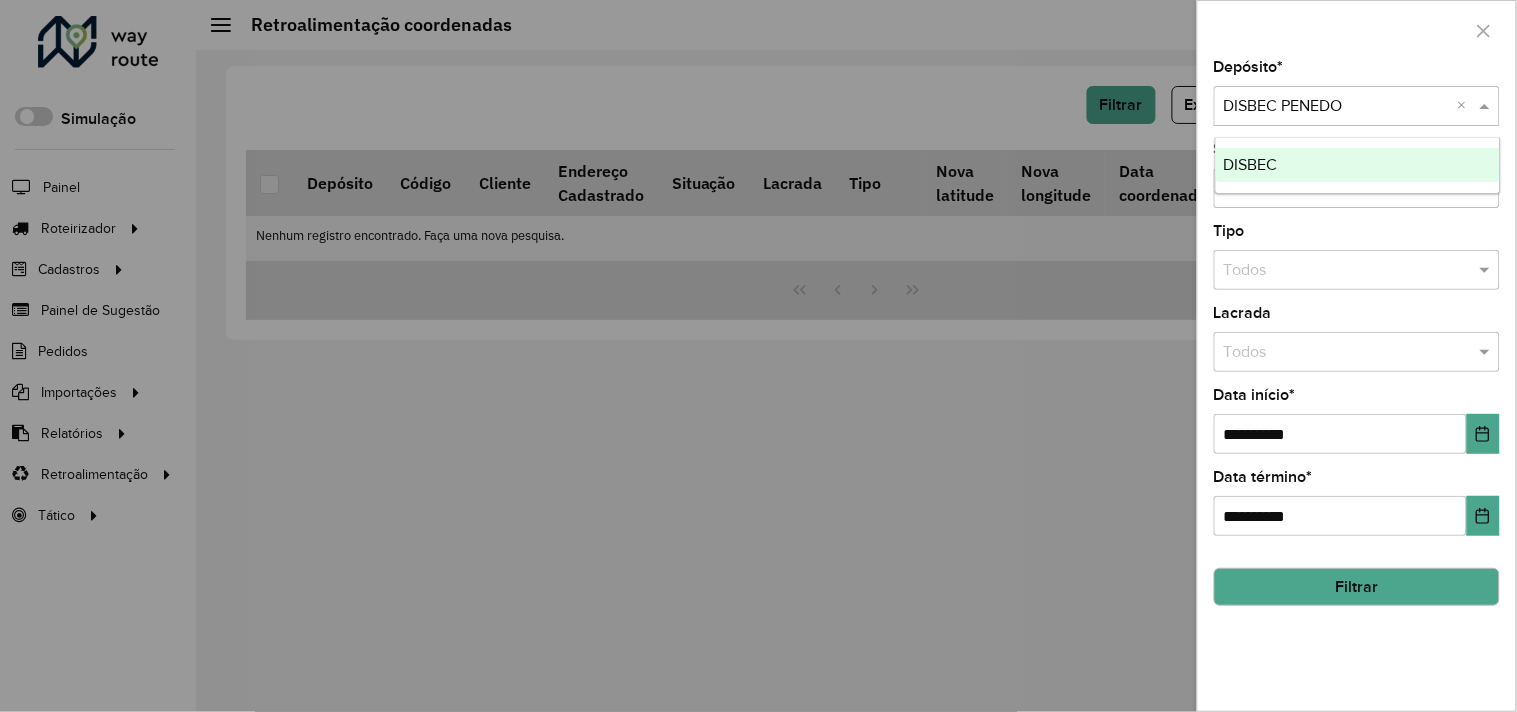 click at bounding box center (1337, 107) 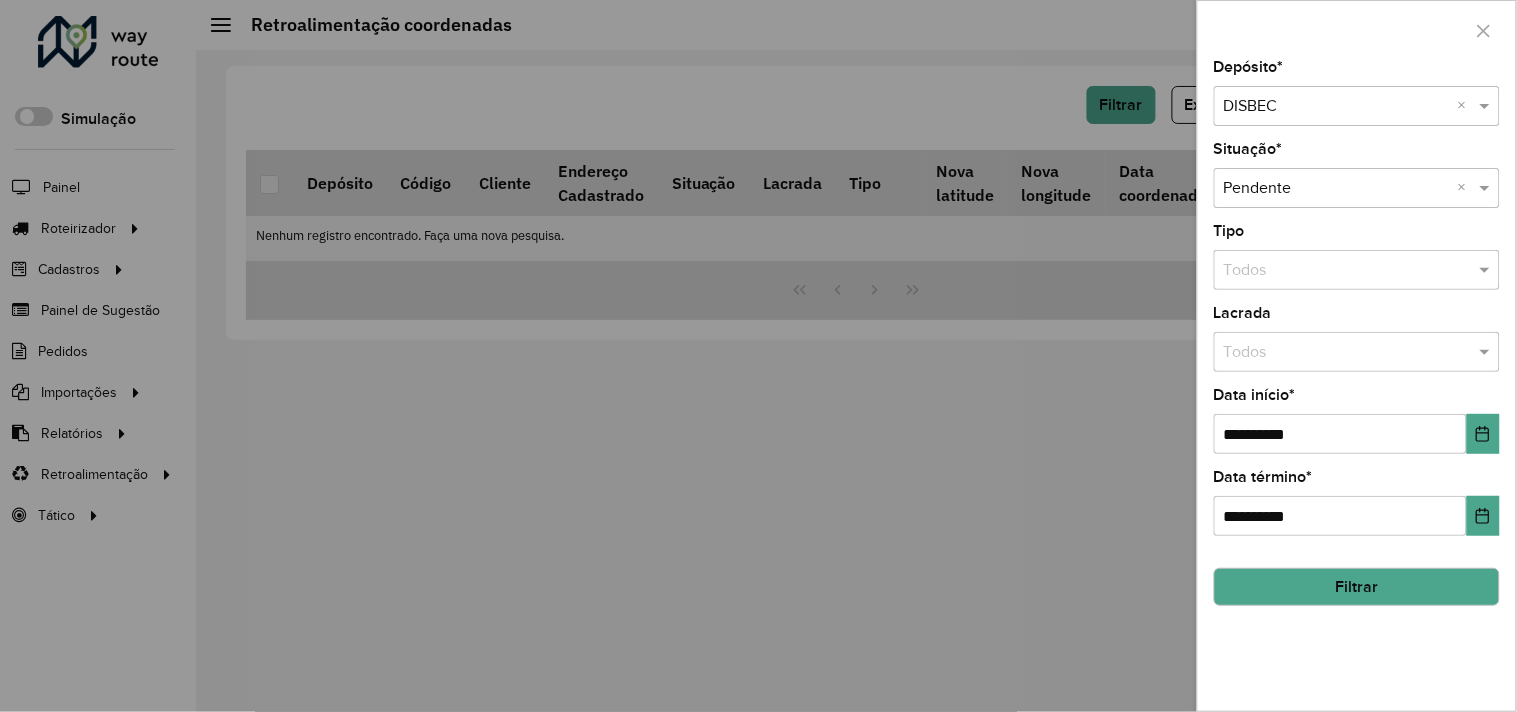 click at bounding box center [758, 356] 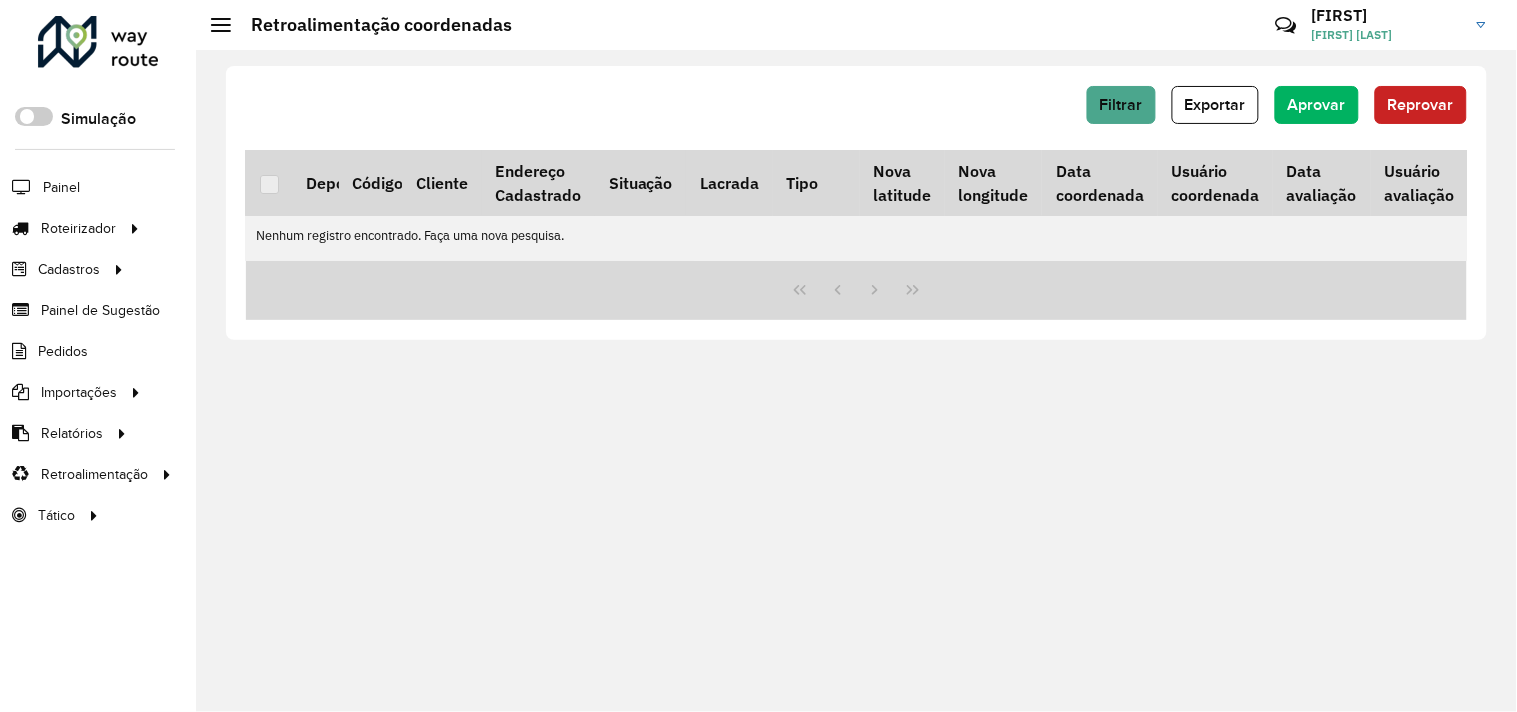 scroll, scrollTop: 0, scrollLeft: 0, axis: both 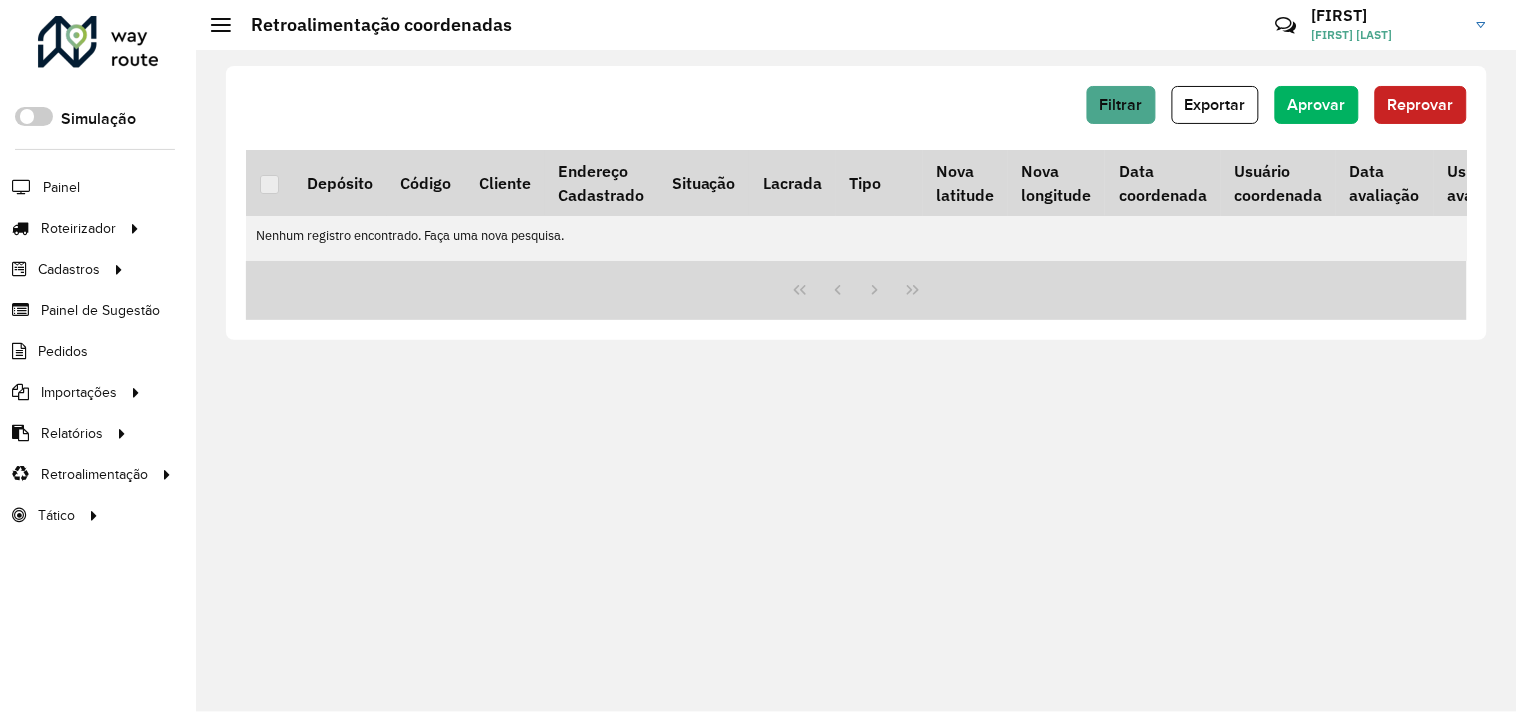 drag, startPoint x: 771, startPoint y: 260, endPoint x: 833, endPoint y: 270, distance: 62.801273 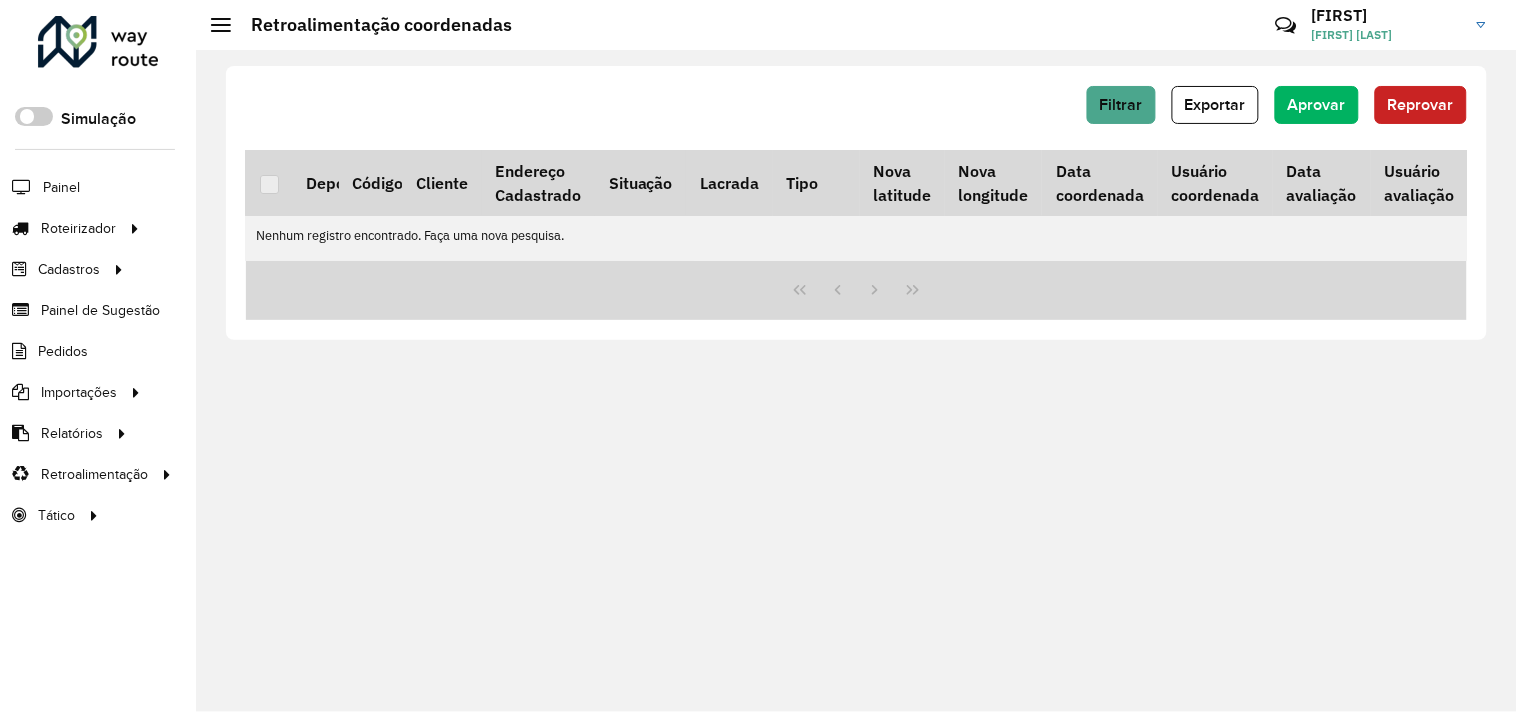 scroll, scrollTop: 0, scrollLeft: 0, axis: both 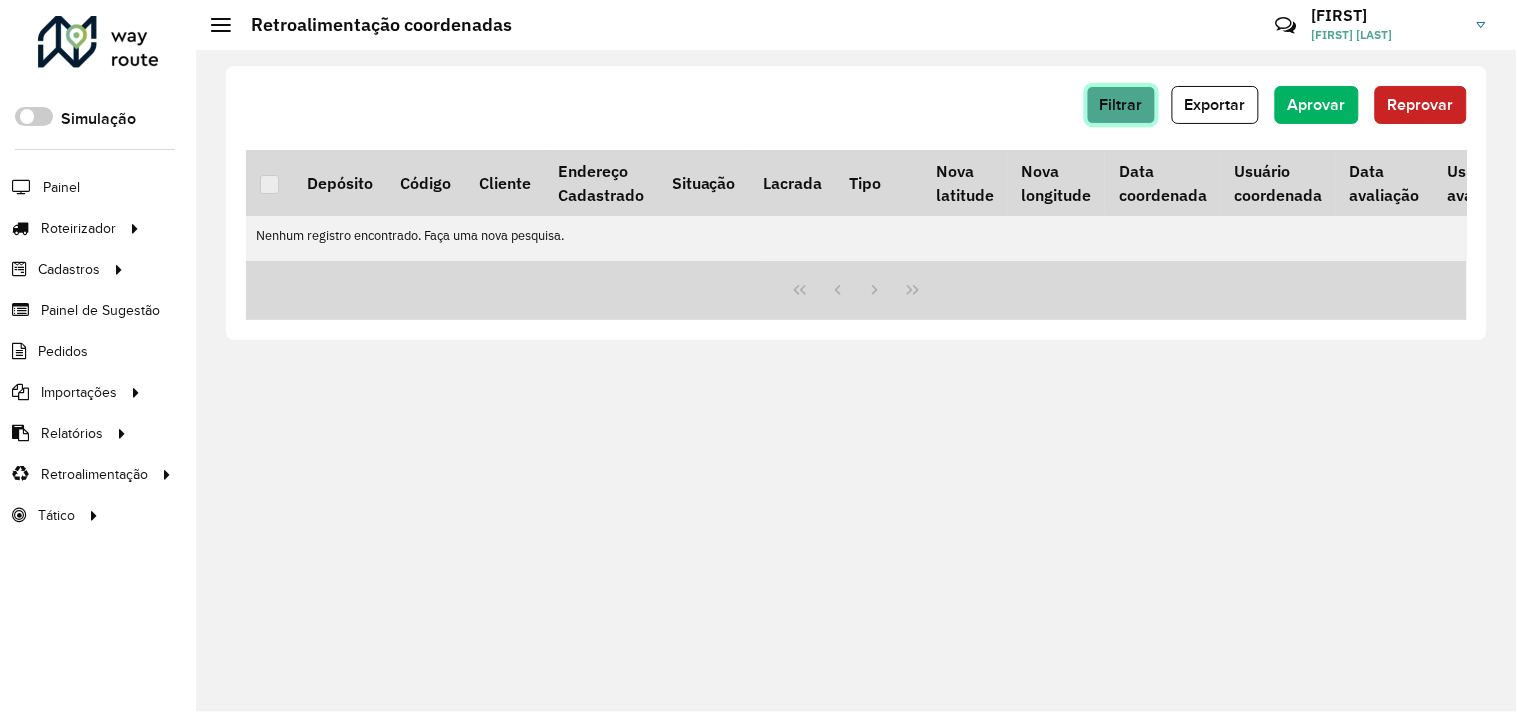 click on "Filtrar" 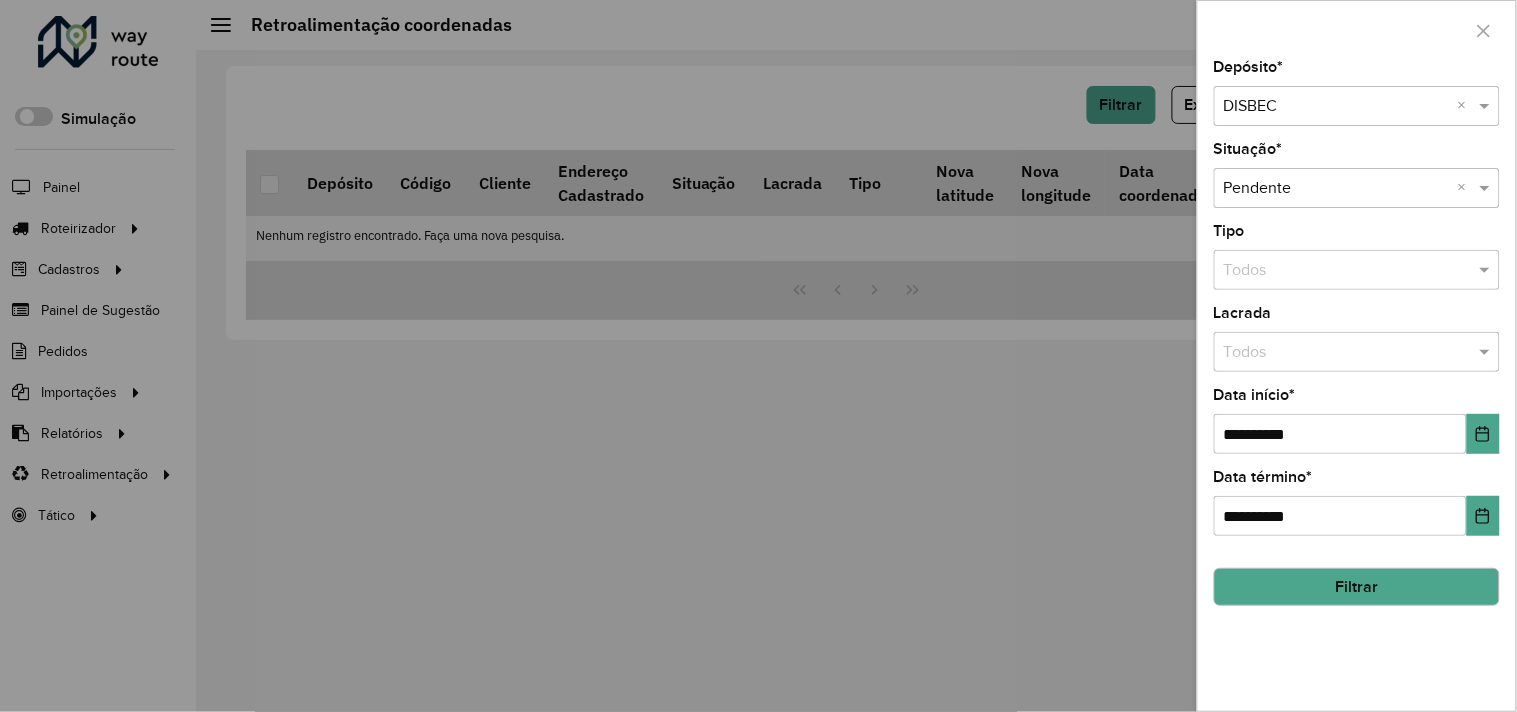 click at bounding box center (758, 356) 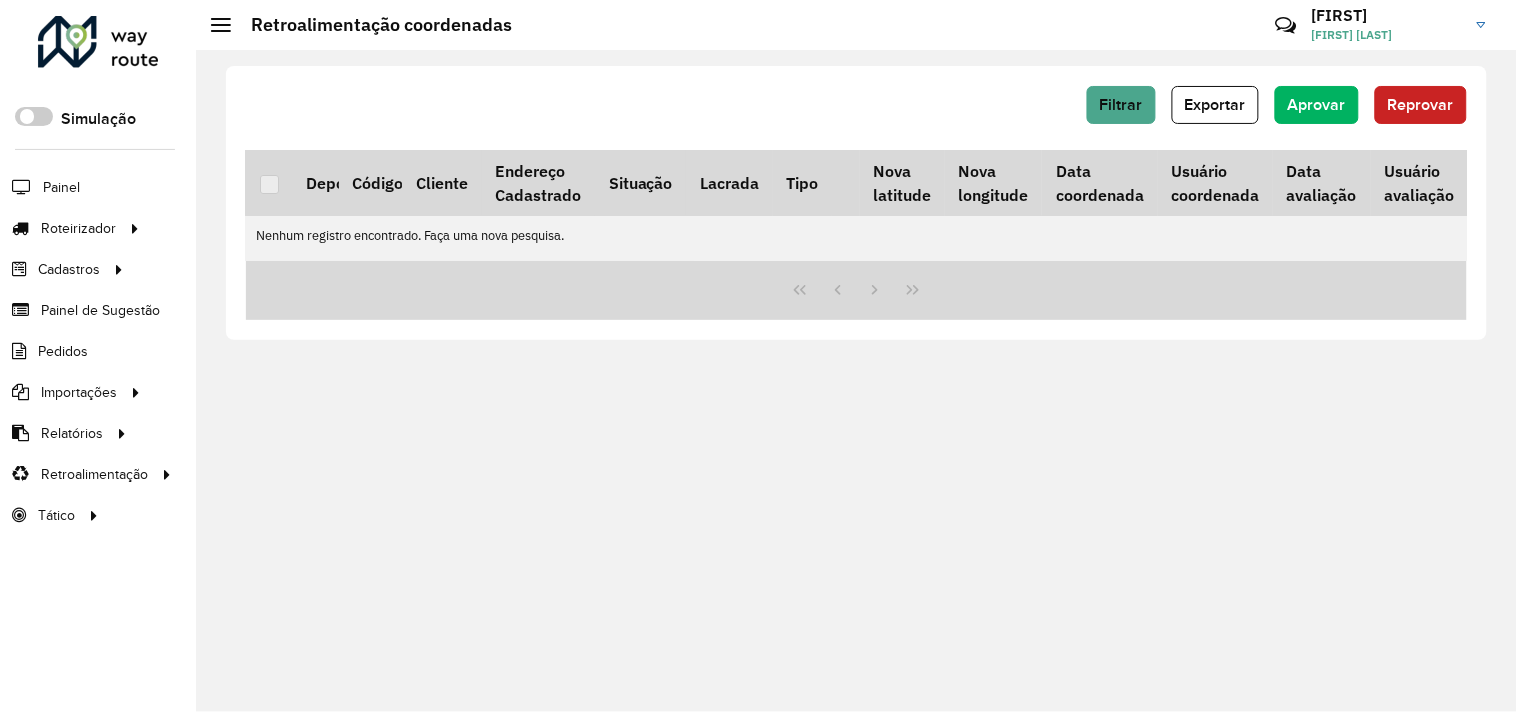 scroll, scrollTop: 0, scrollLeft: 0, axis: both 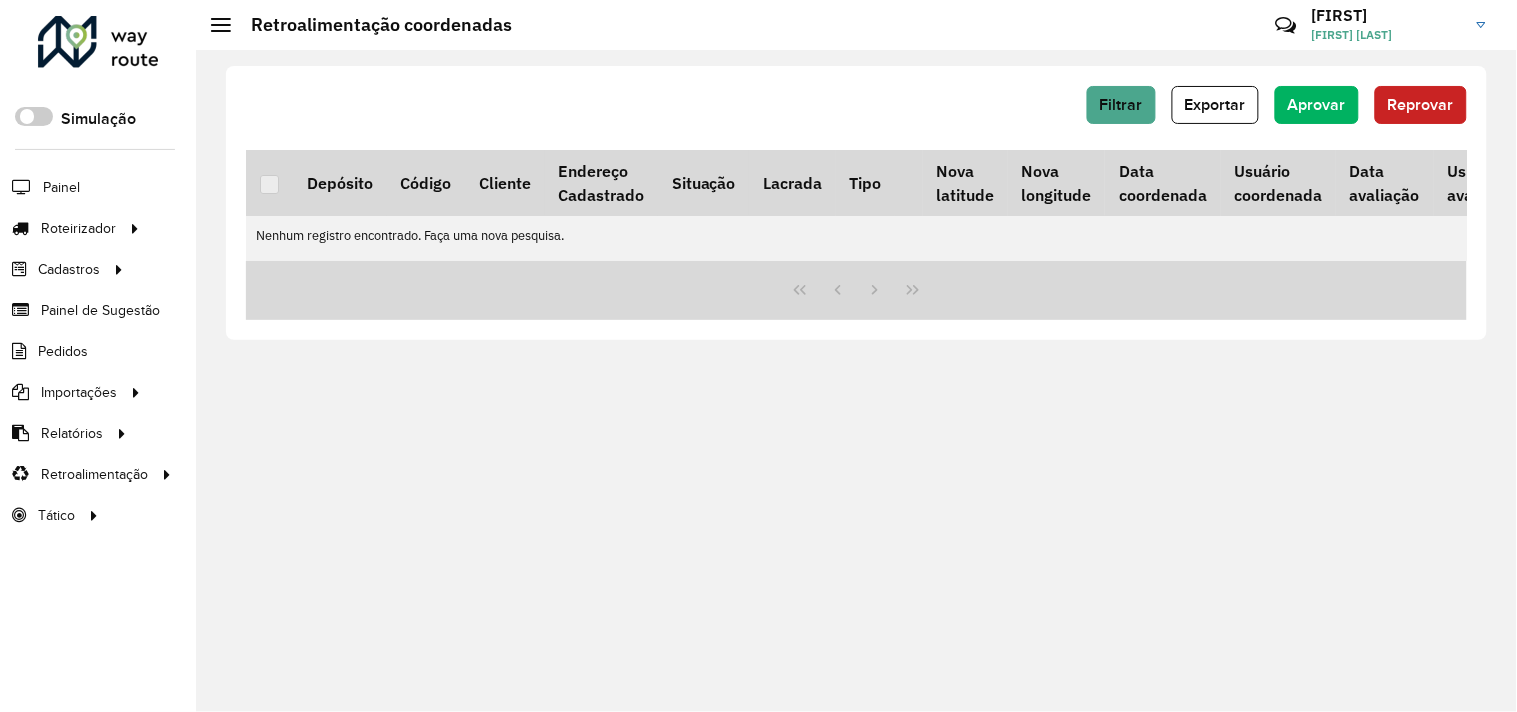 click on "Filtrar   Exportar   Aprovar   Reprovar" 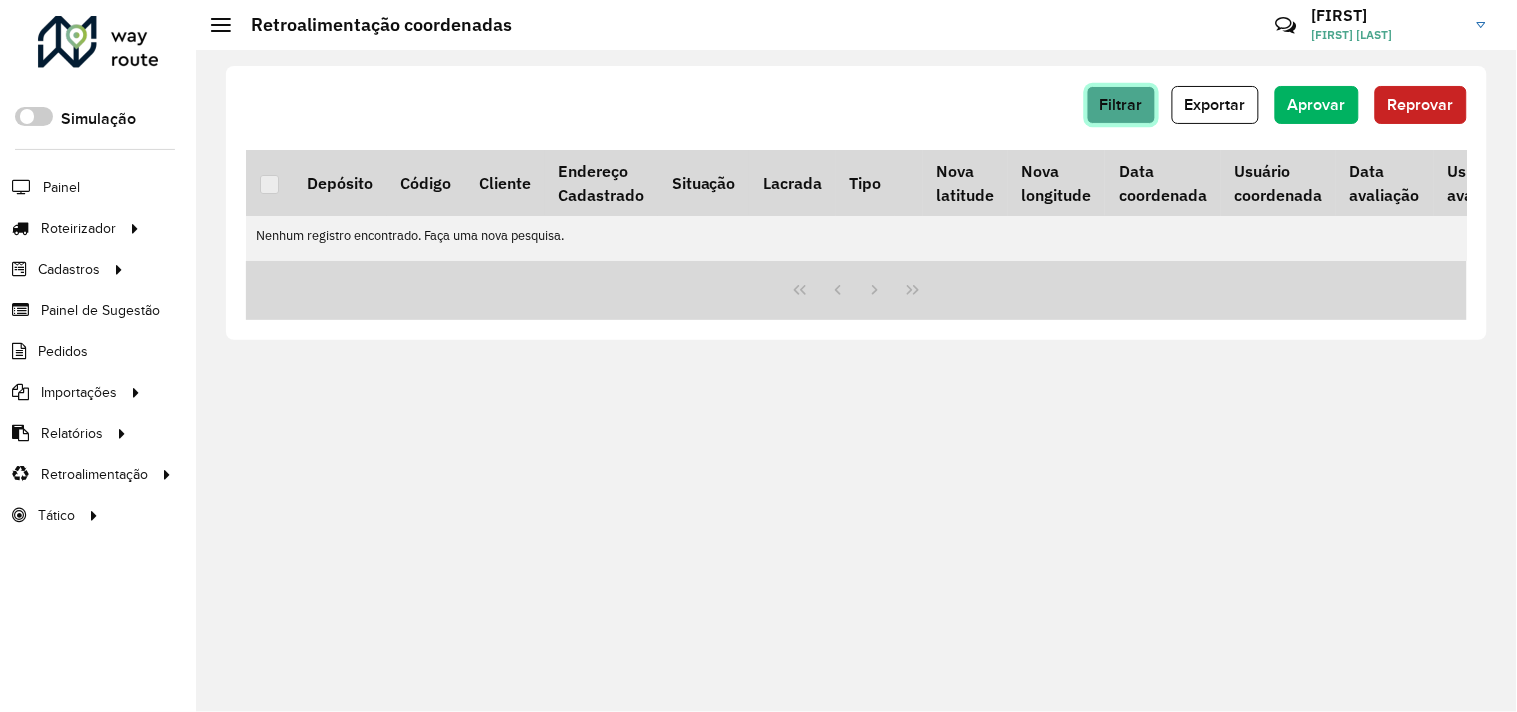 click on "Filtrar" 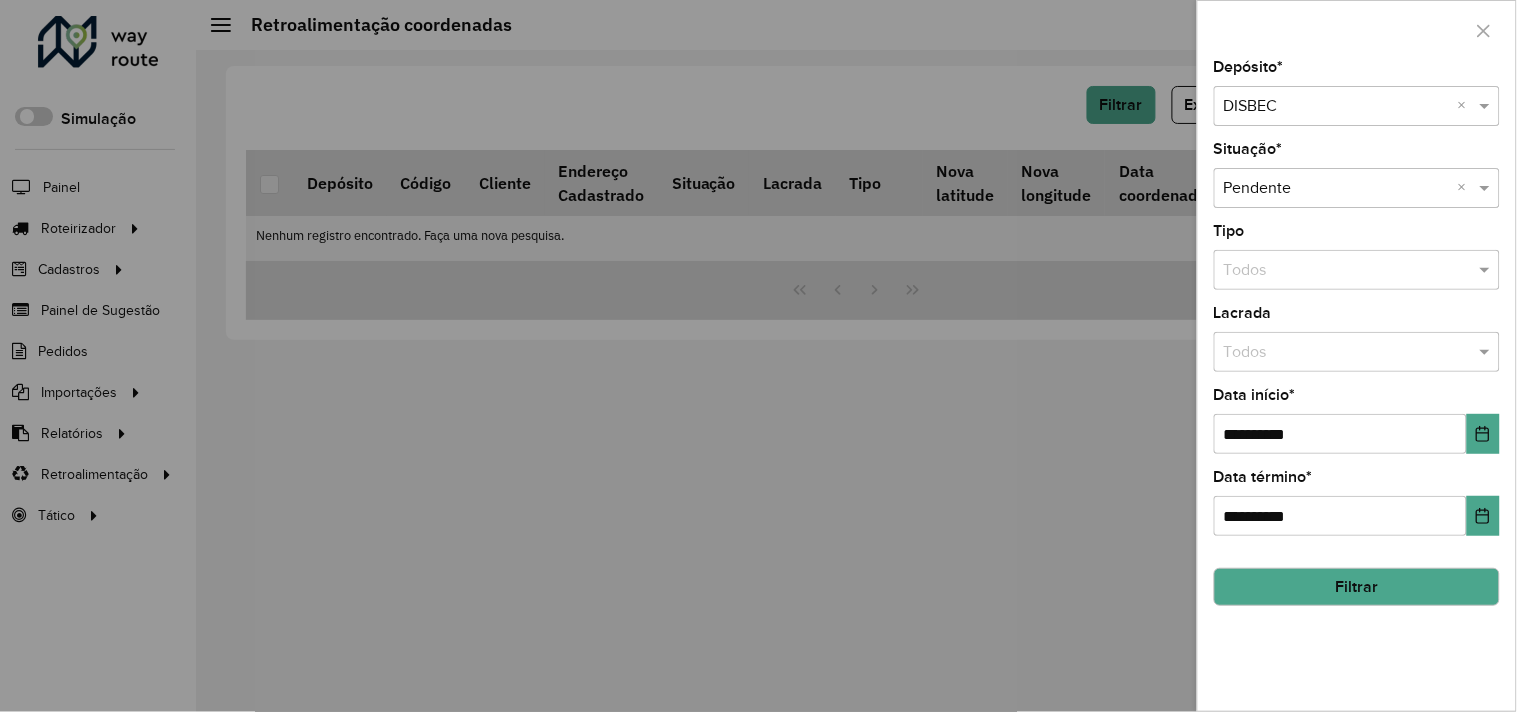 click on "Filtrar" 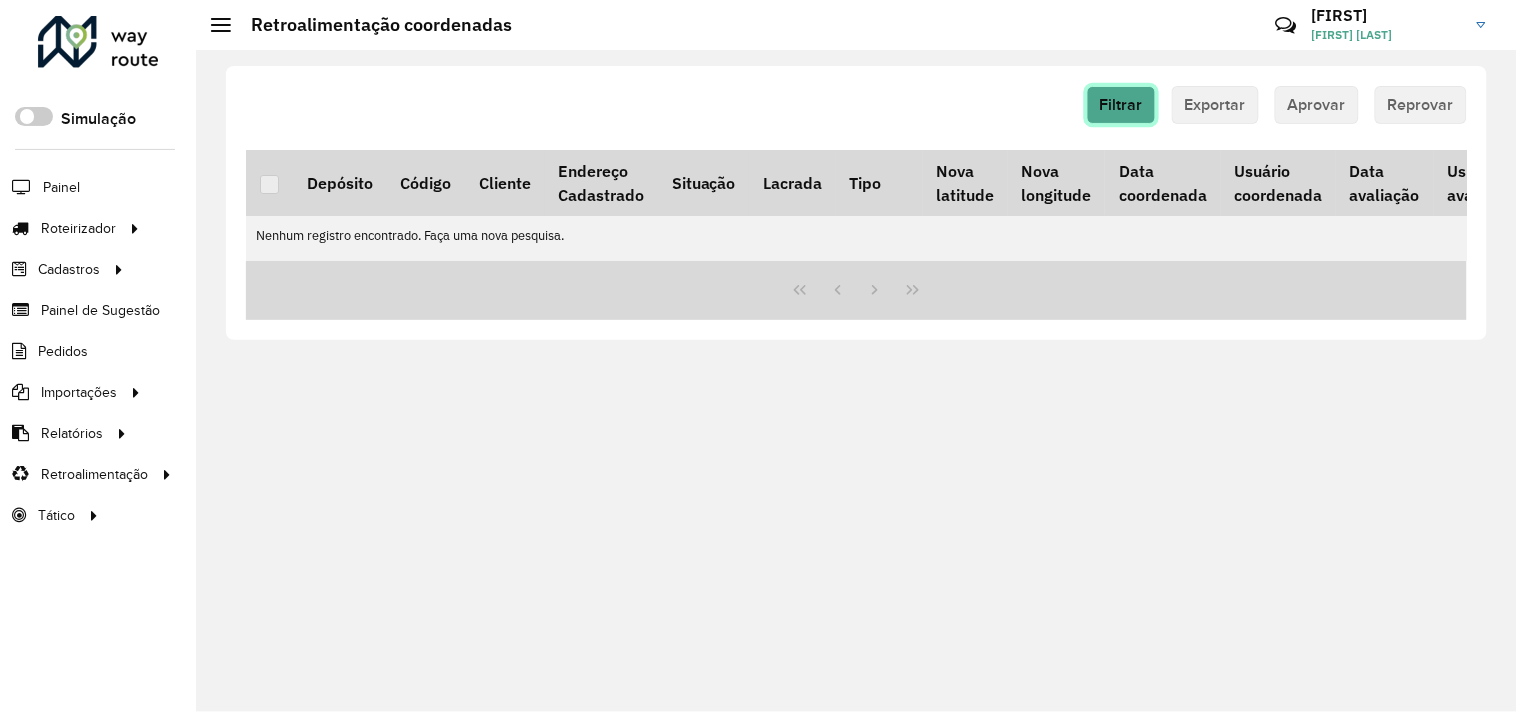 click on "Filtrar" 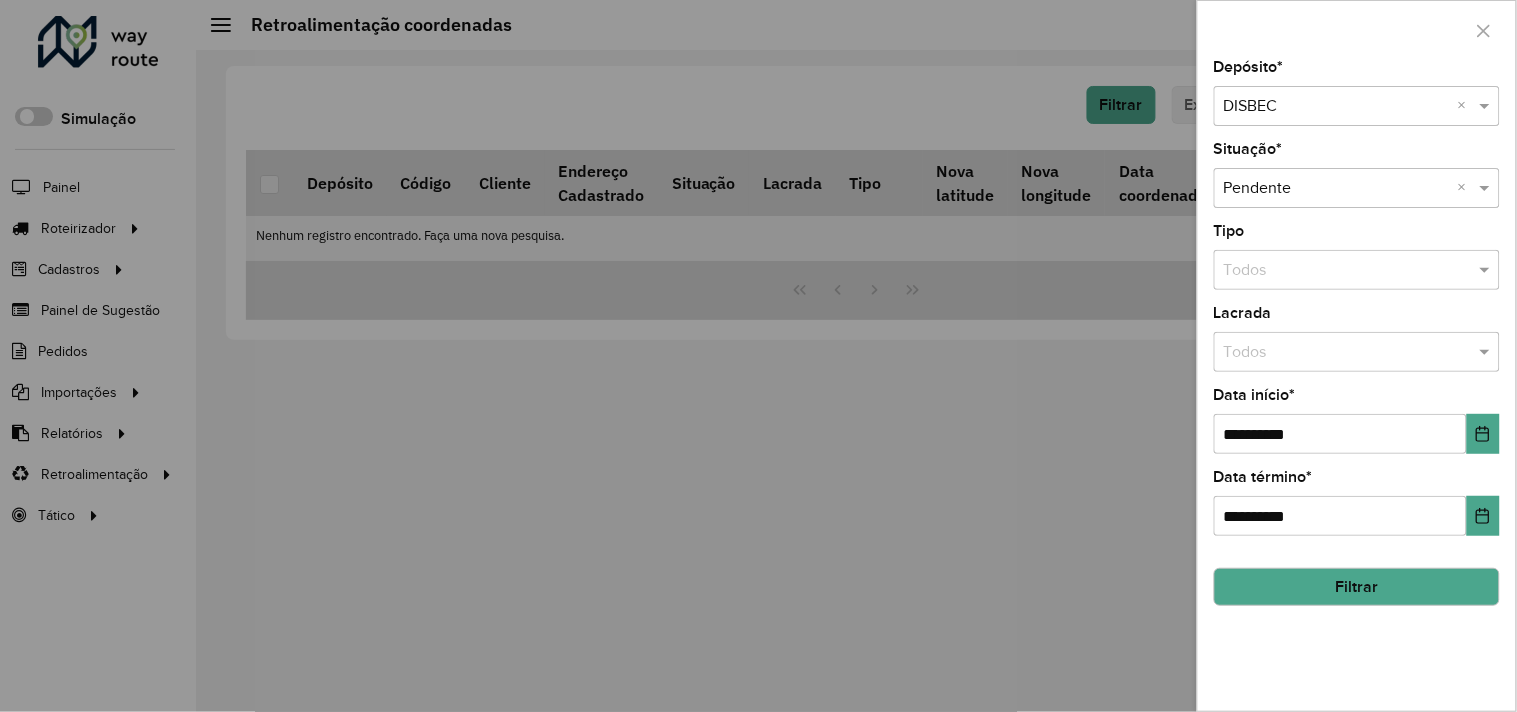 click at bounding box center (1337, 107) 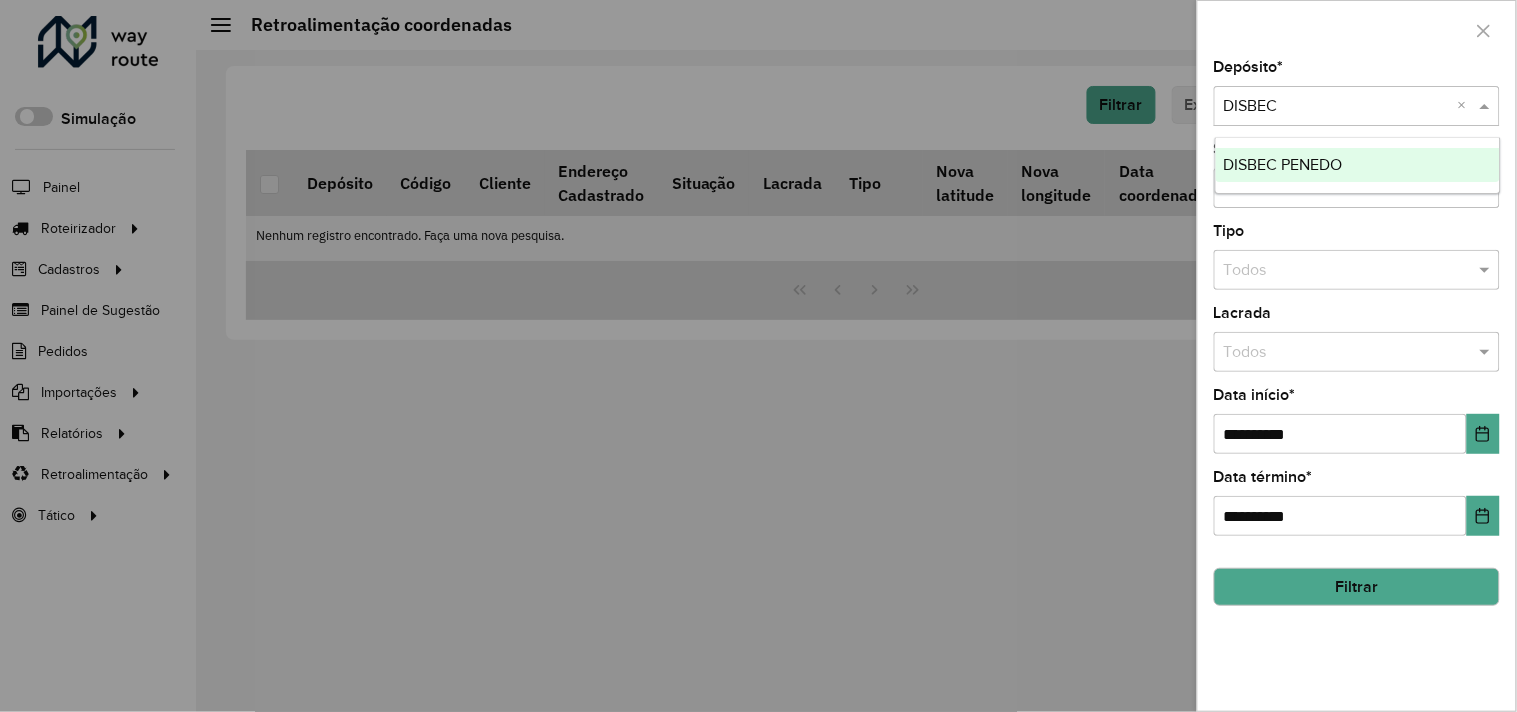 click on "DISBEC PENEDO" at bounding box center (1283, 164) 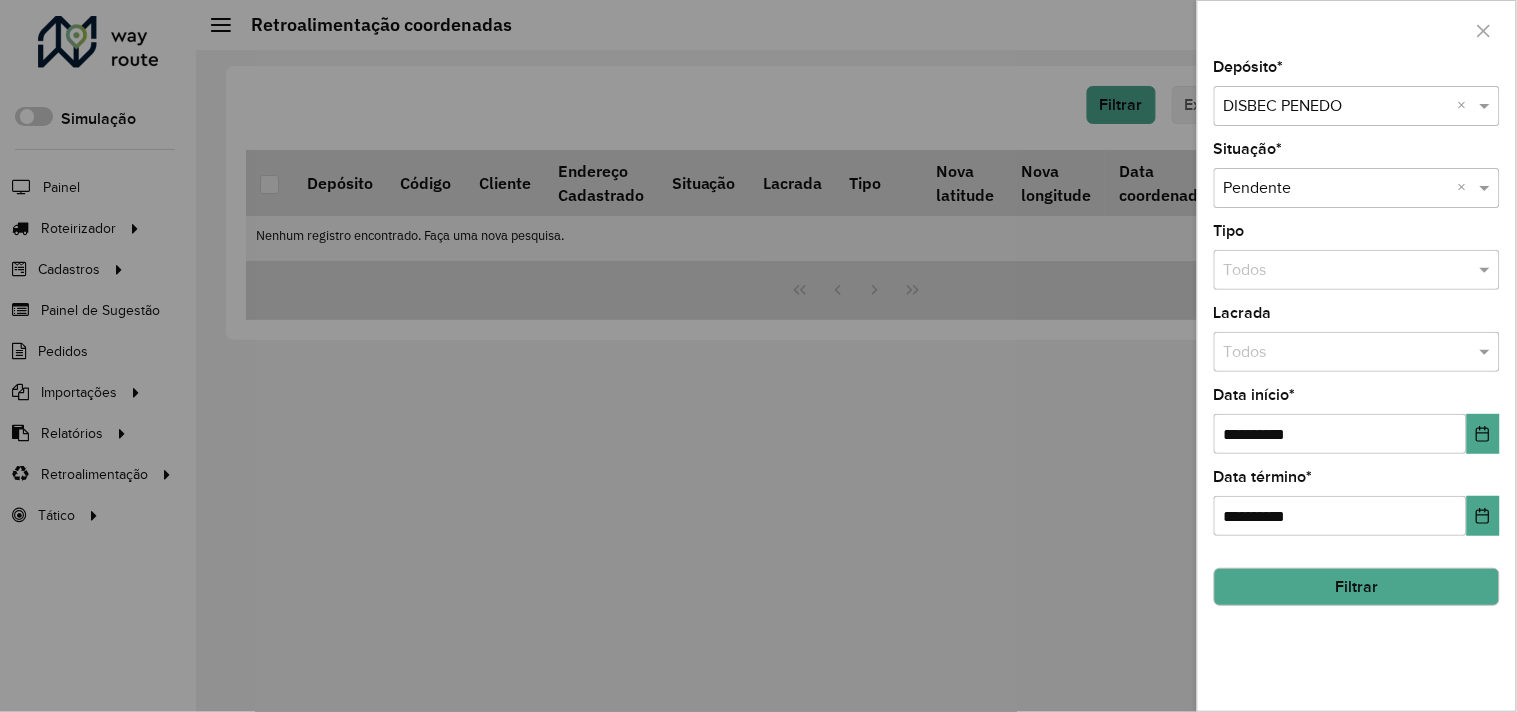 click on "Filtrar" 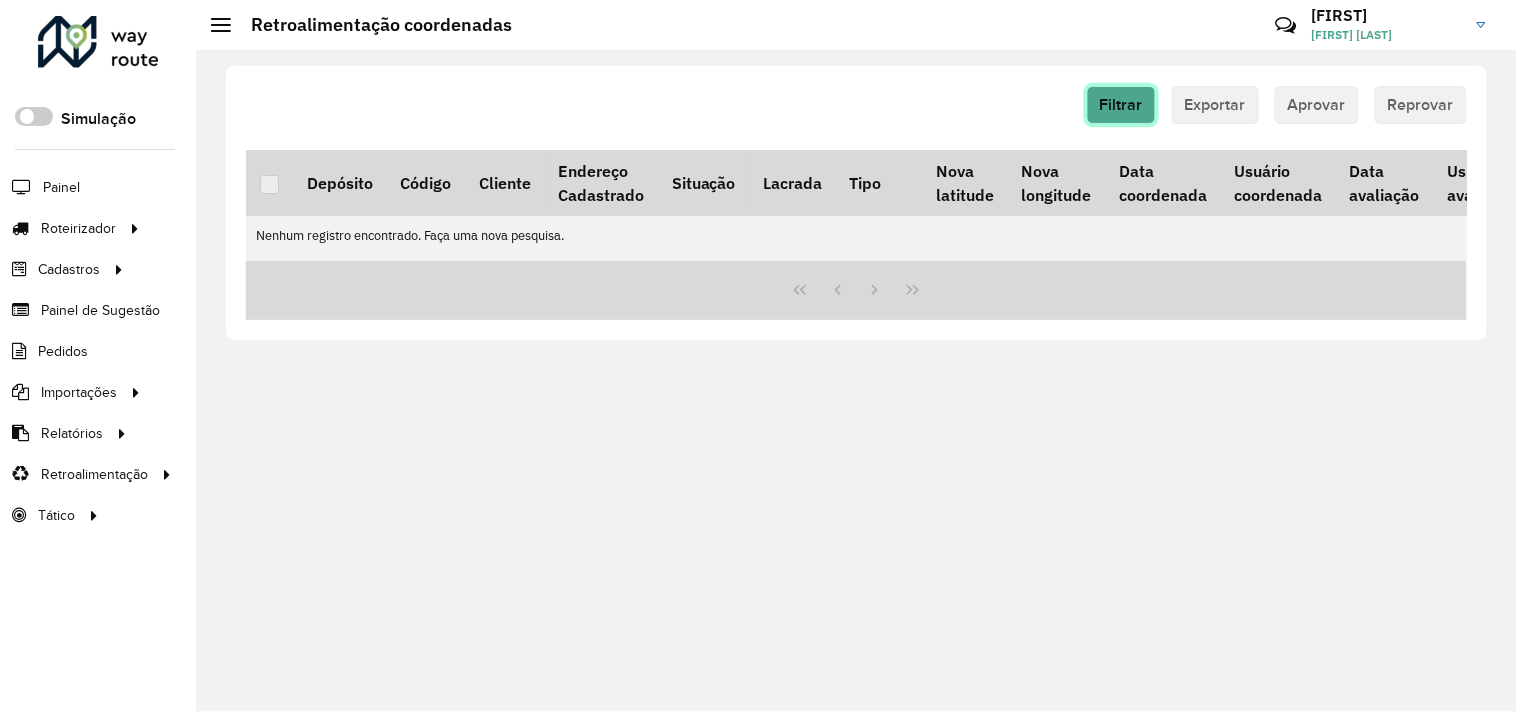 click on "Filtrar" 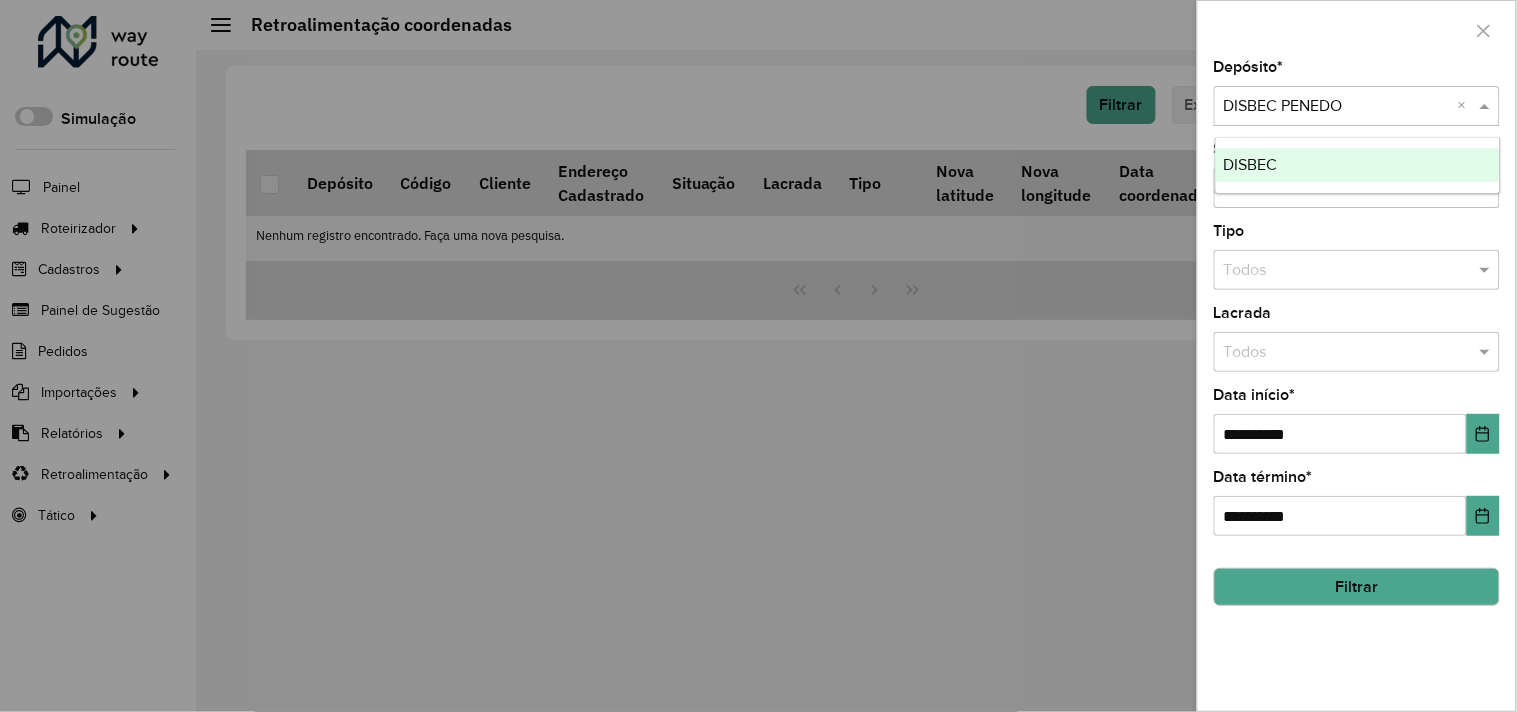 click at bounding box center [1337, 107] 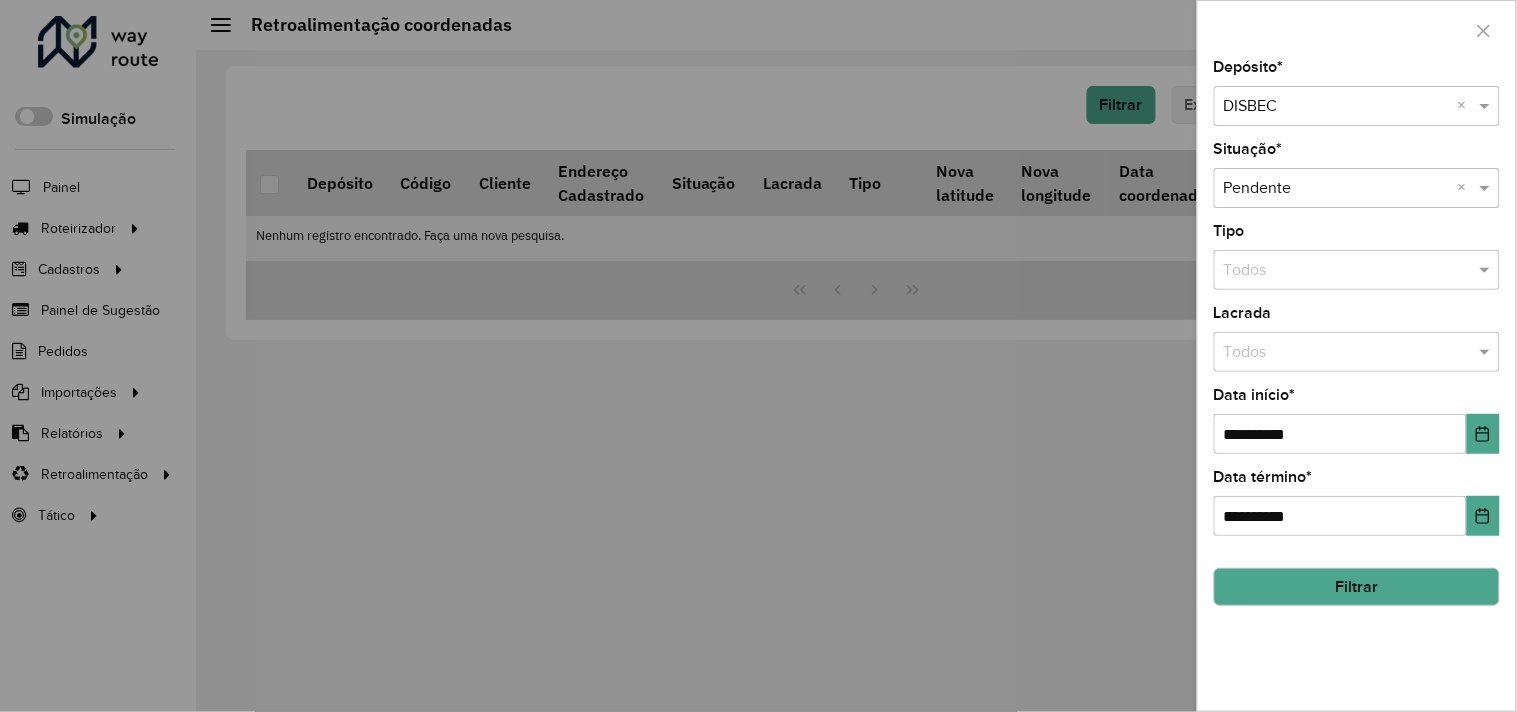 click at bounding box center [758, 356] 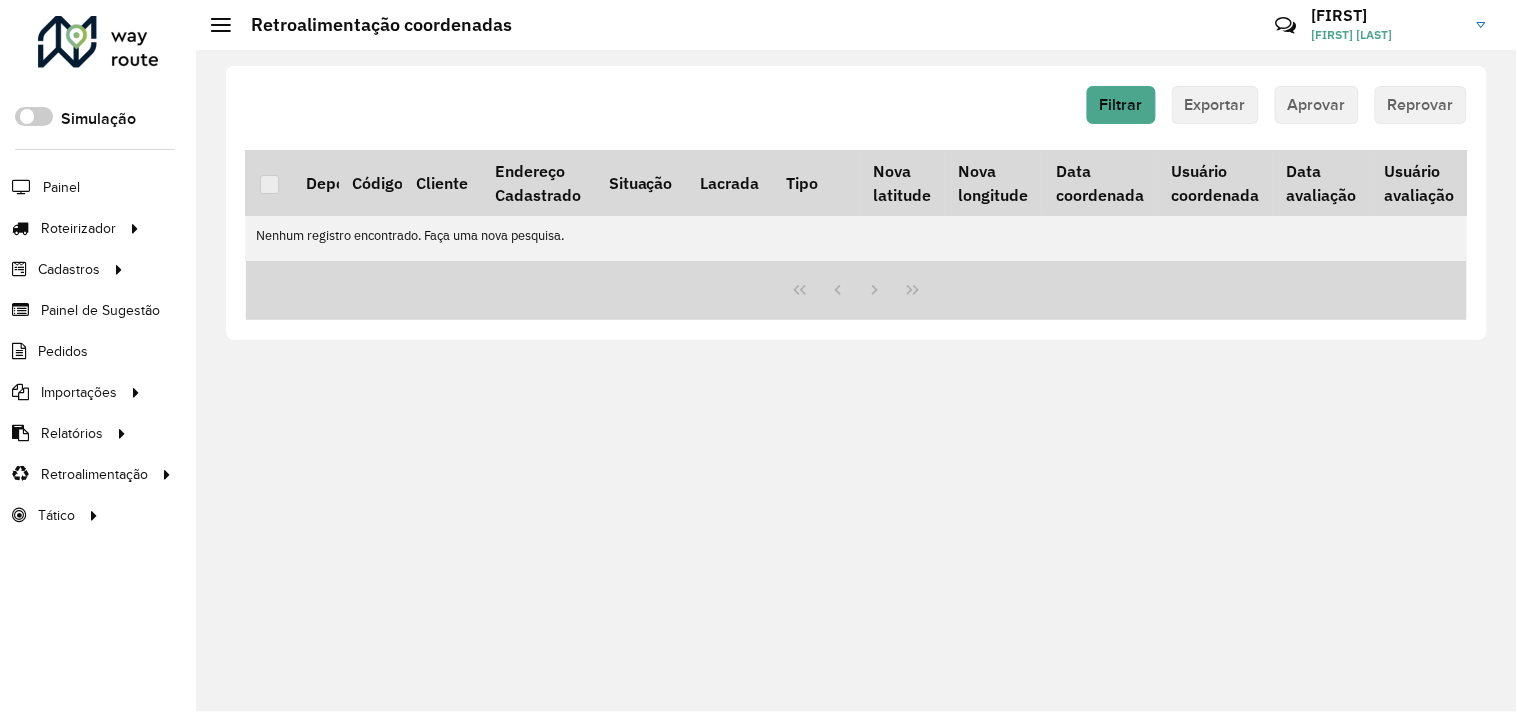 scroll, scrollTop: 0, scrollLeft: 0, axis: both 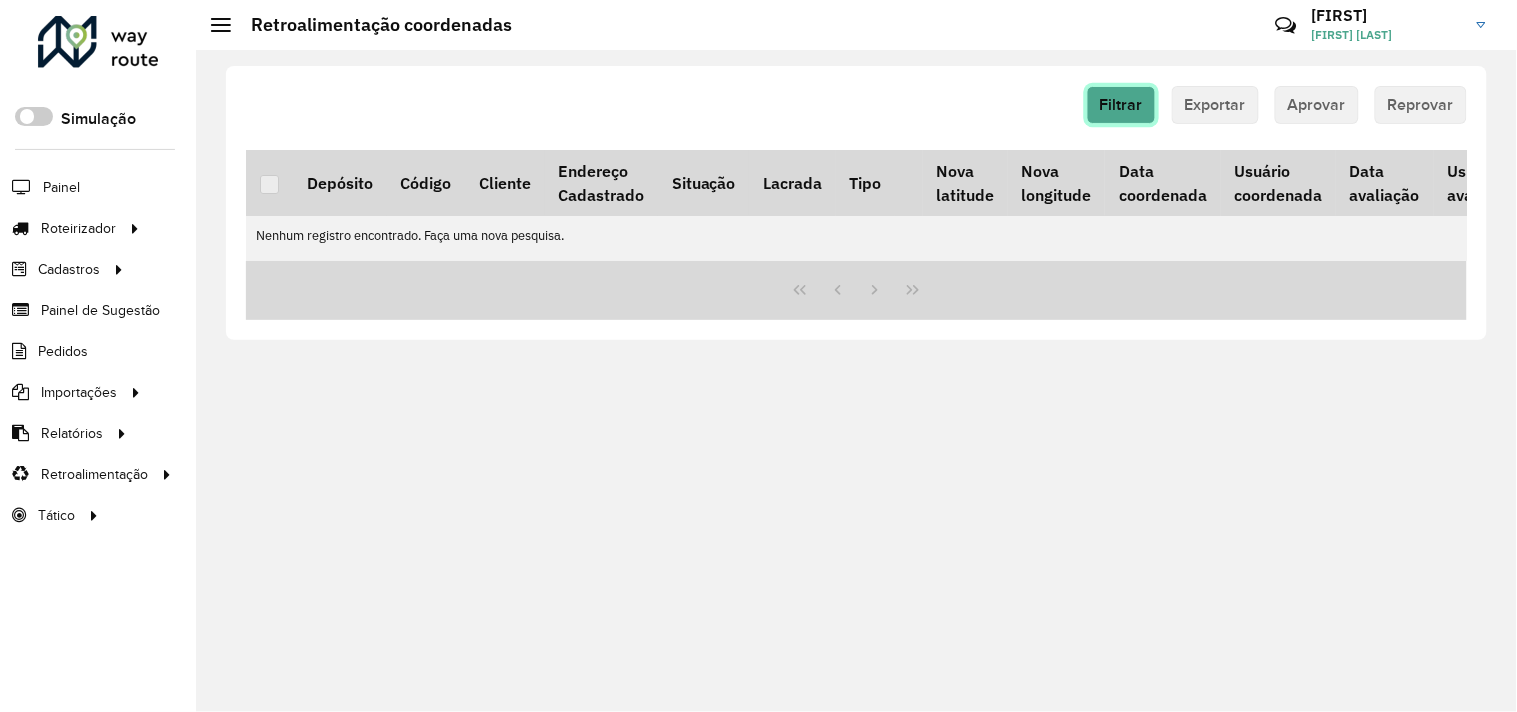 click on "Filtrar" 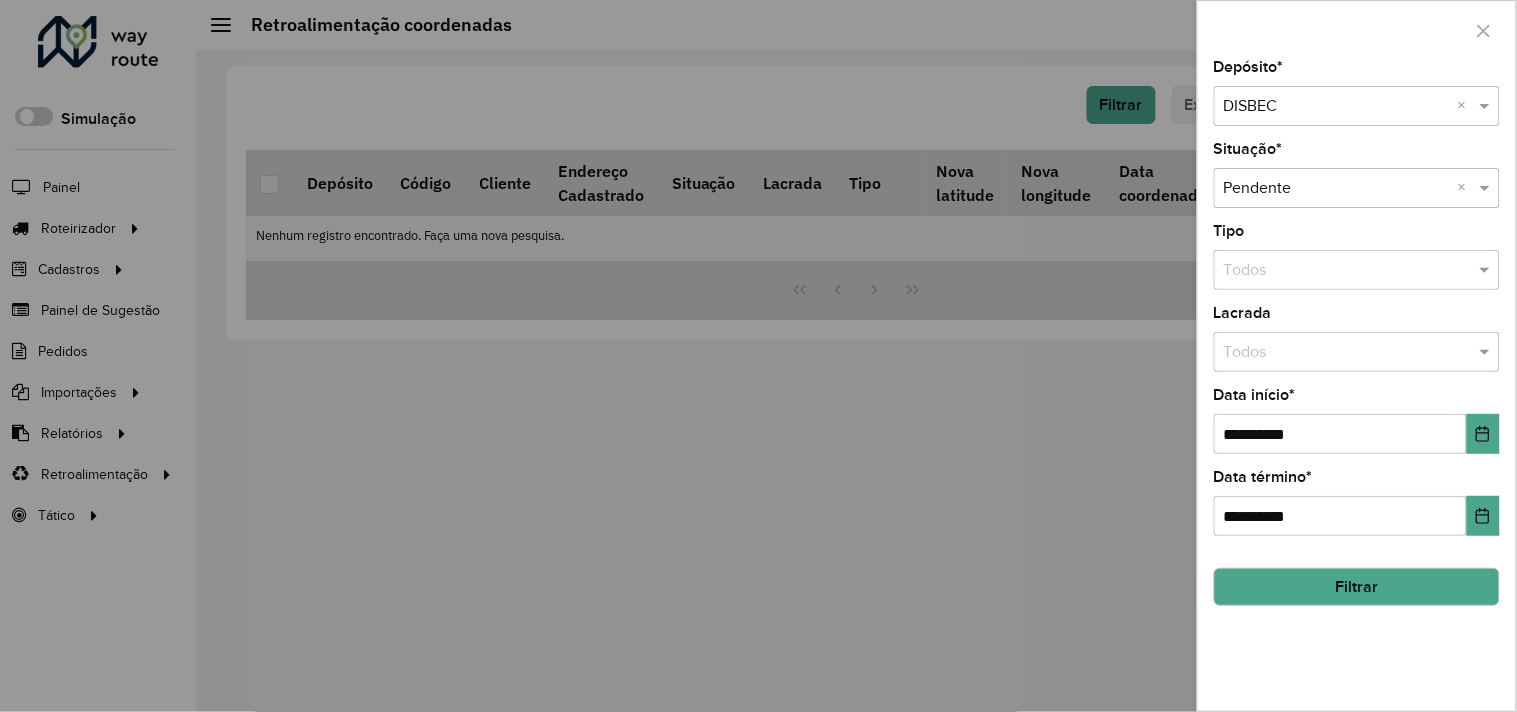 click at bounding box center [758, 356] 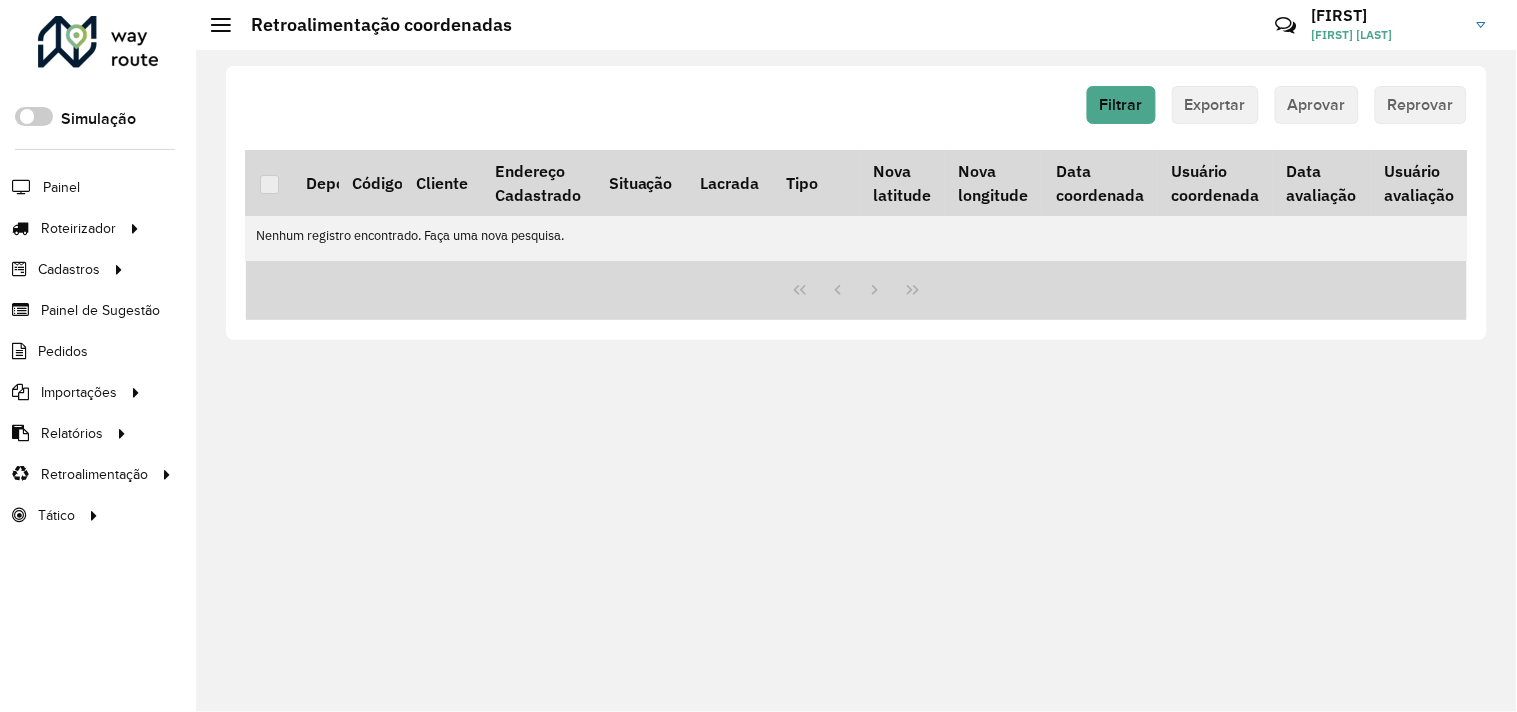 scroll, scrollTop: 0, scrollLeft: 0, axis: both 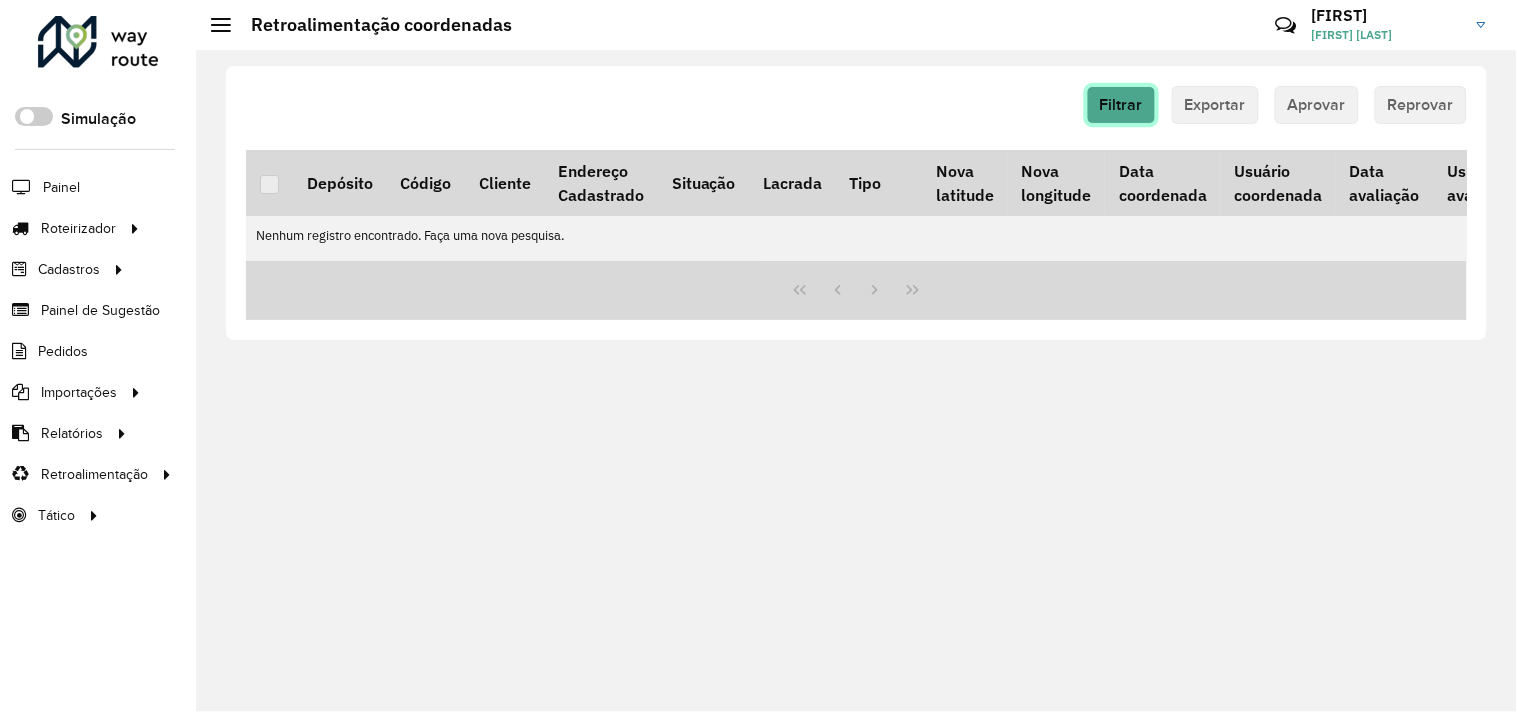 click on "Filtrar" 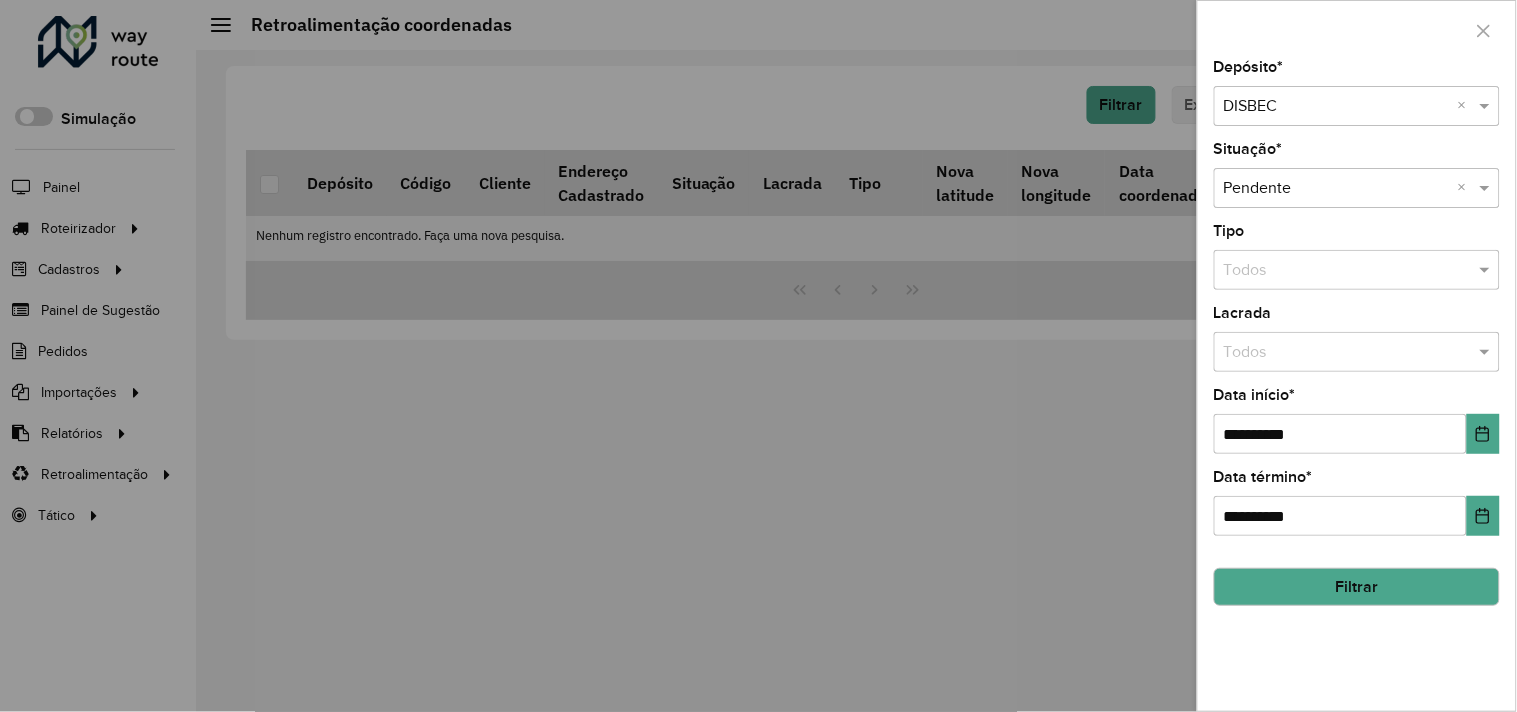 click on "Filtrar" 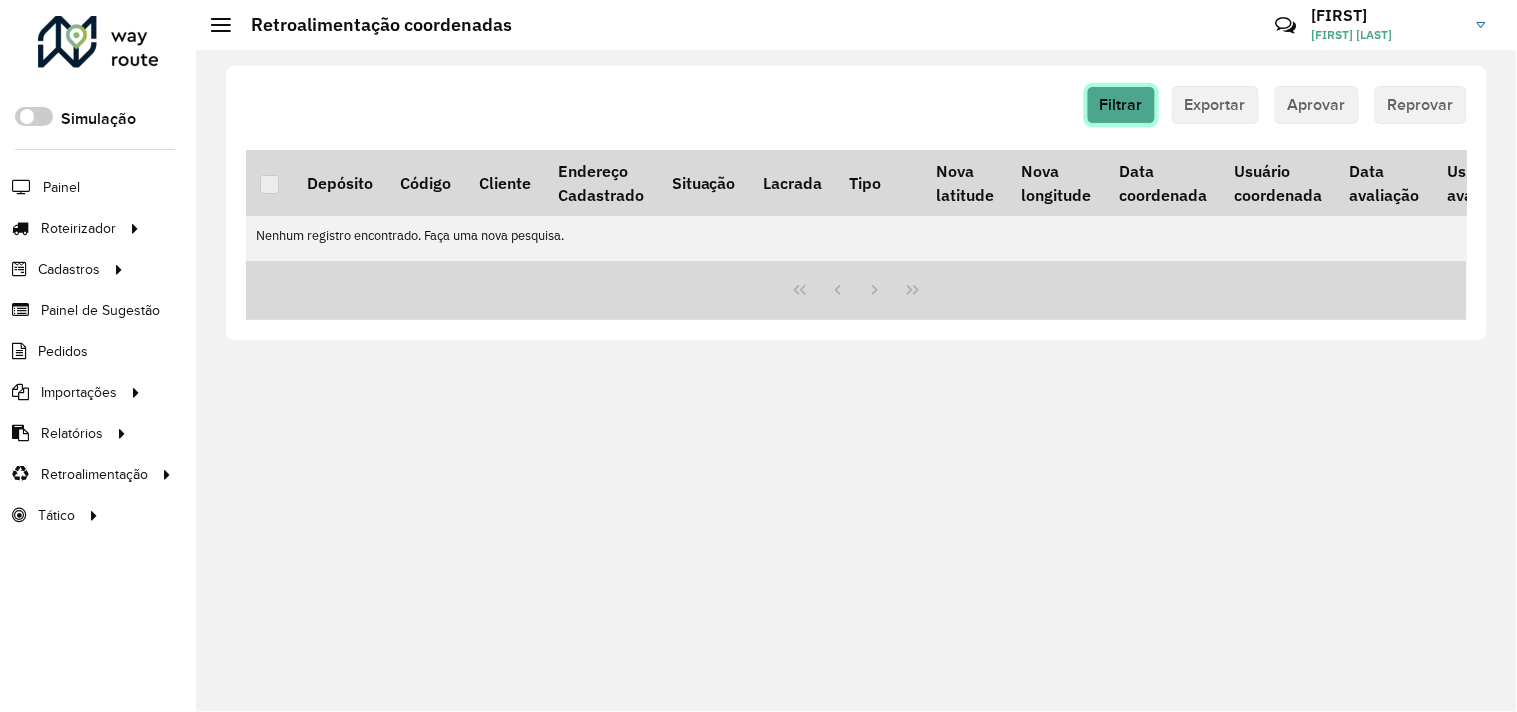 click on "Filtrar" 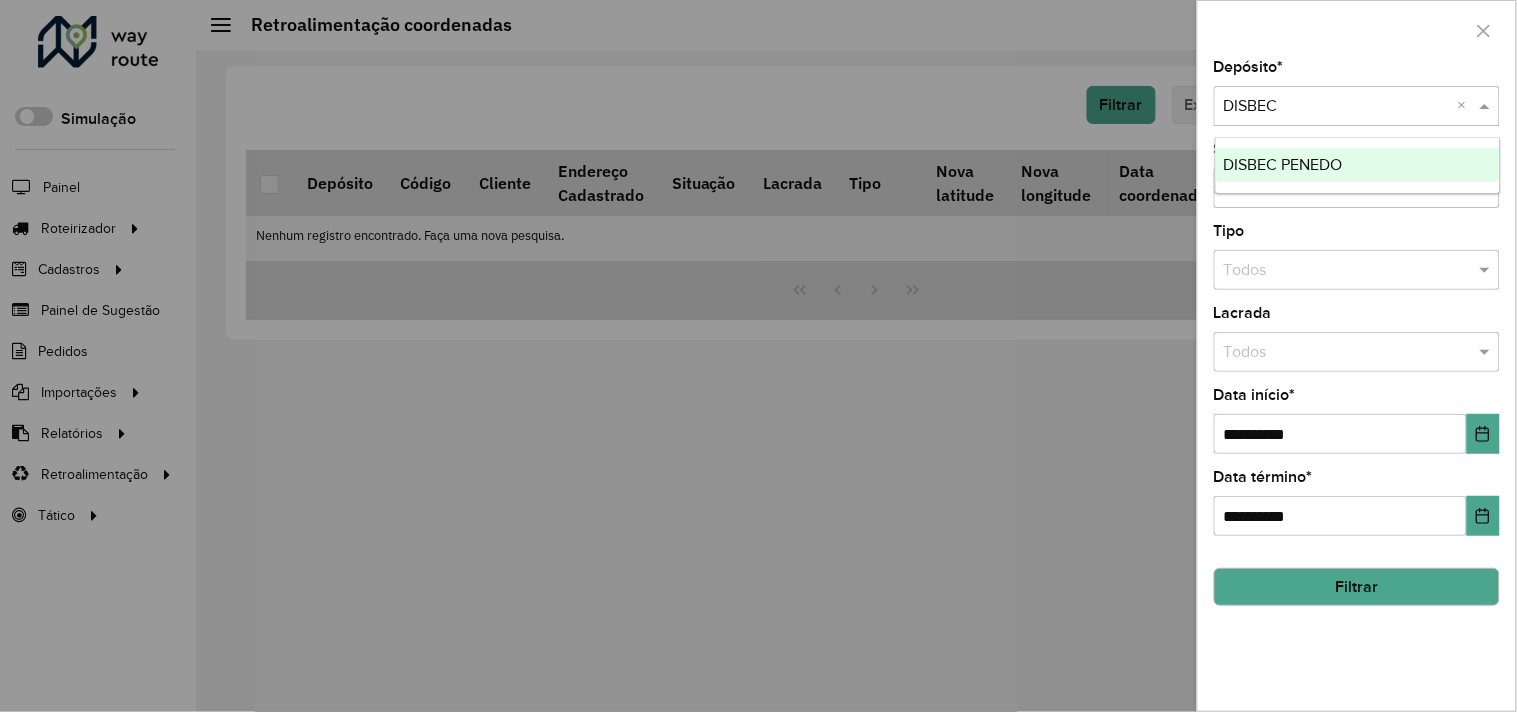 click at bounding box center (1337, 107) 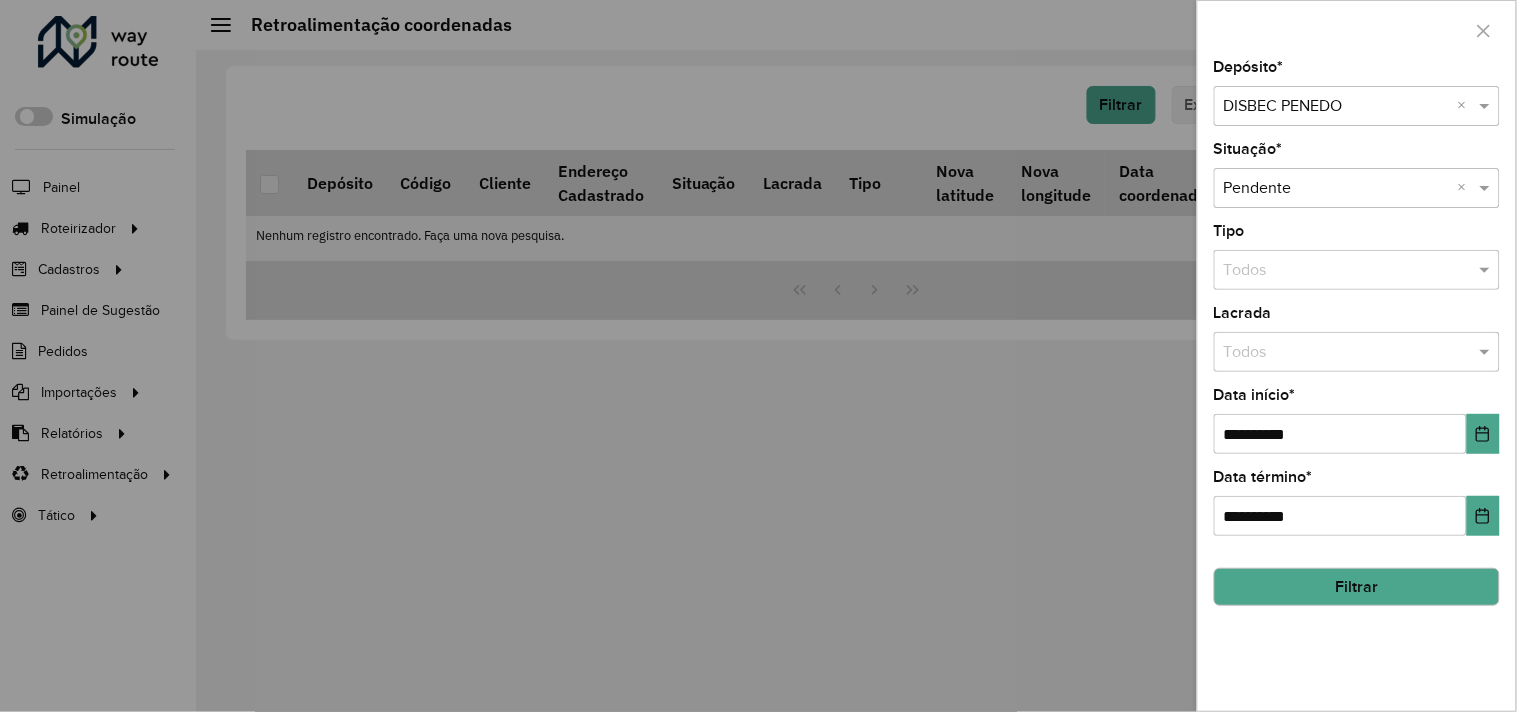 click on "Filtrar" 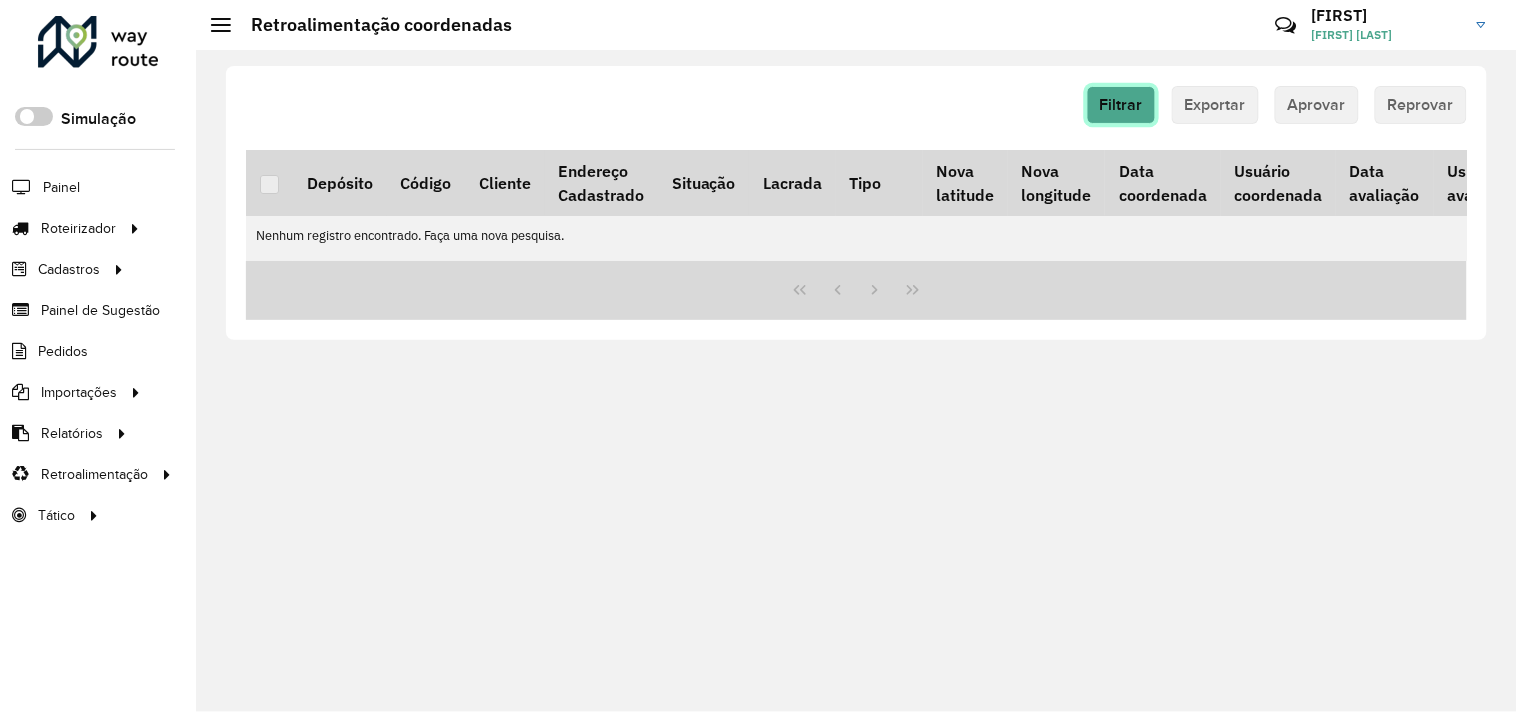 click on "Filtrar" 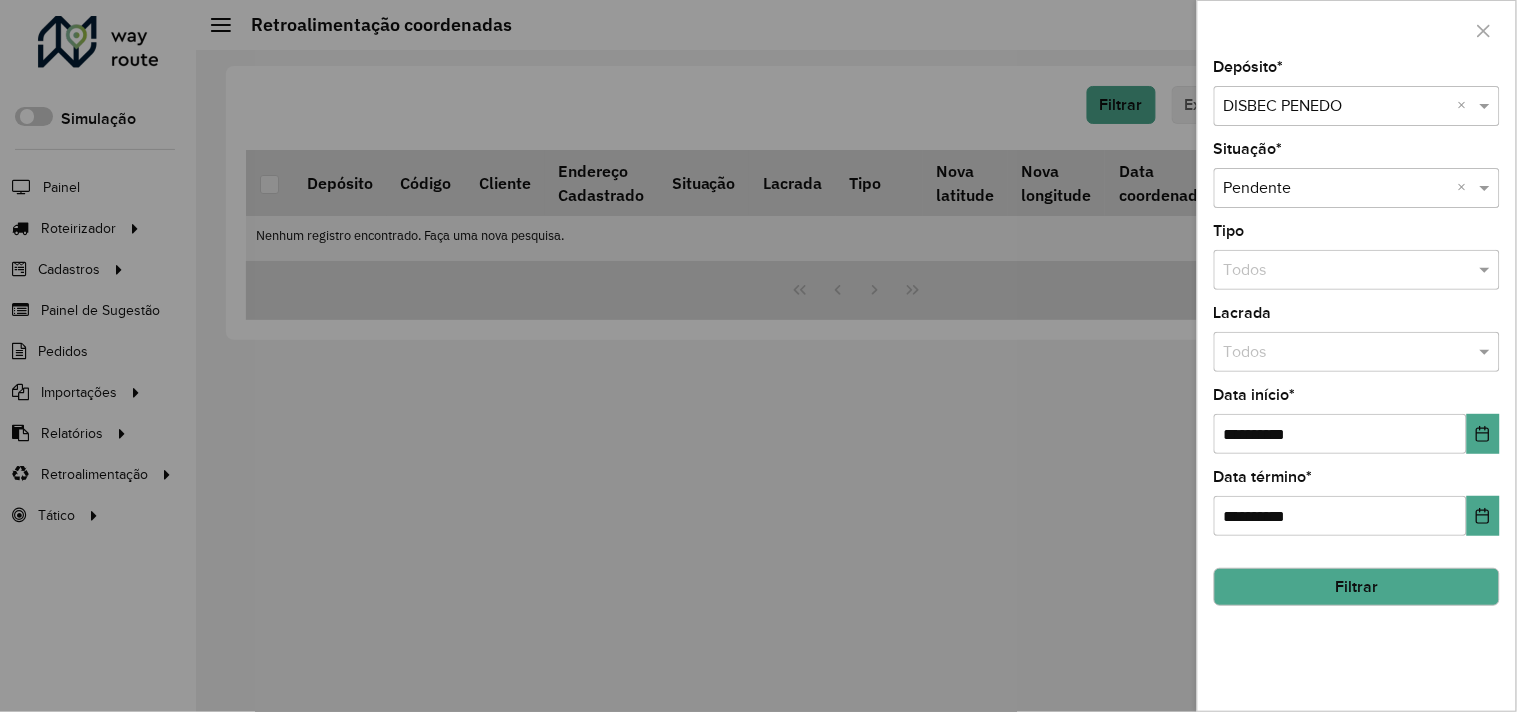 click at bounding box center (1337, 107) 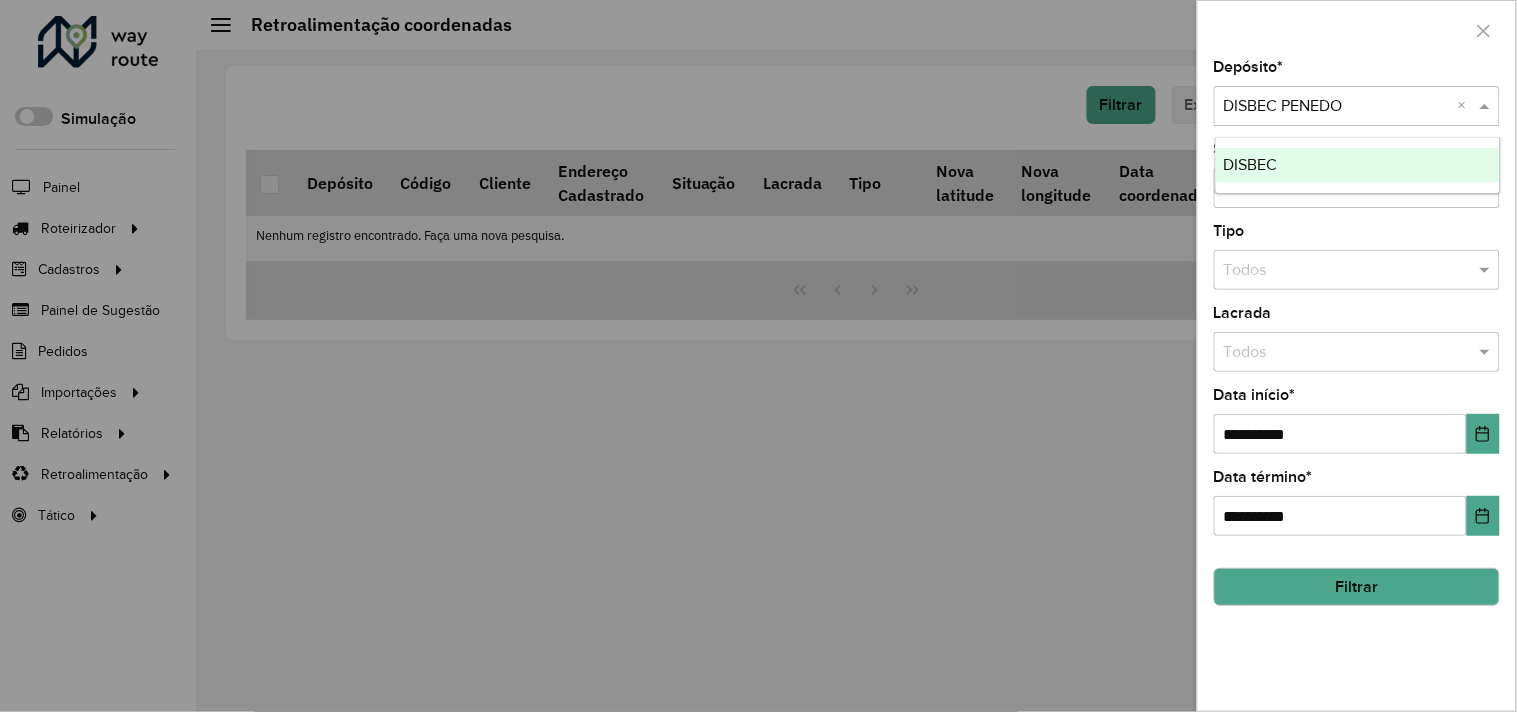 click on "DISBEC" at bounding box center (1358, 165) 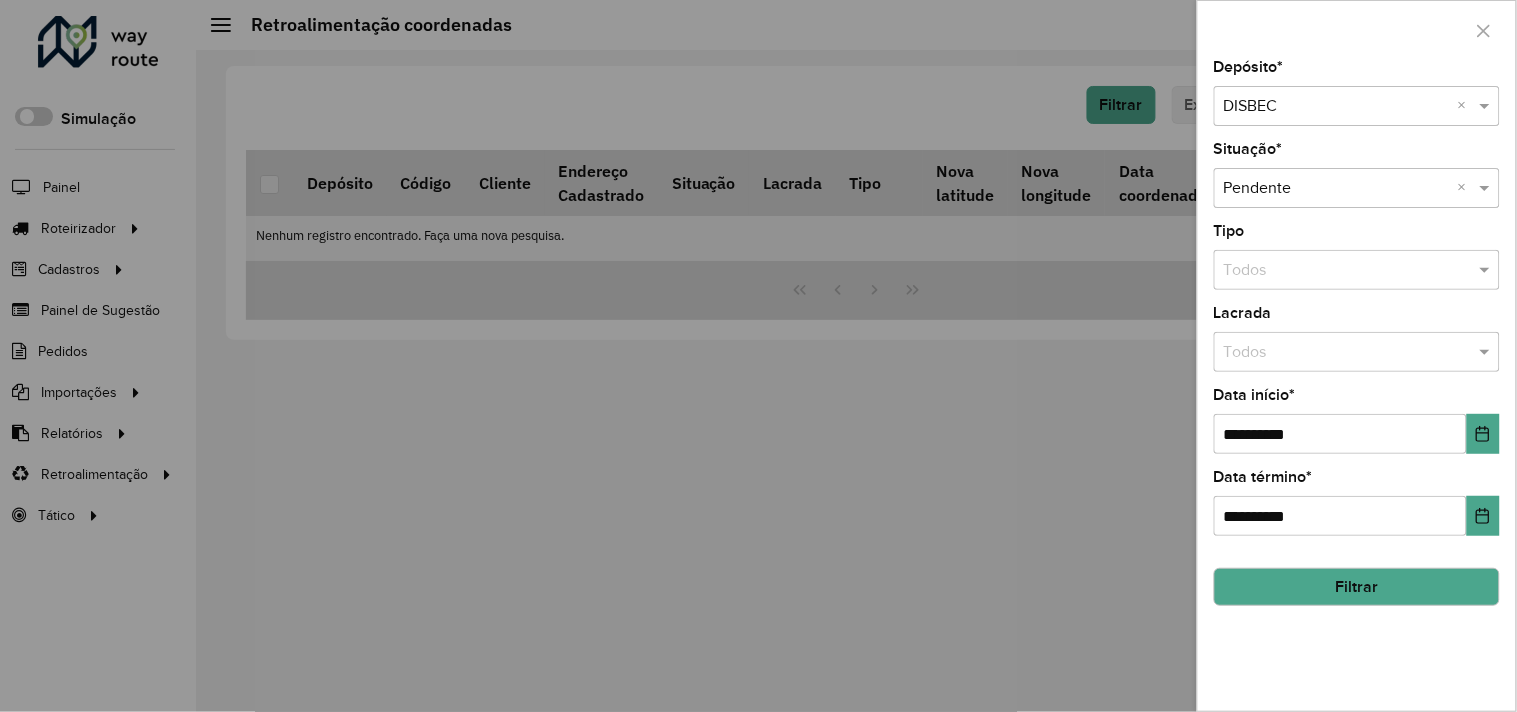 click at bounding box center [758, 356] 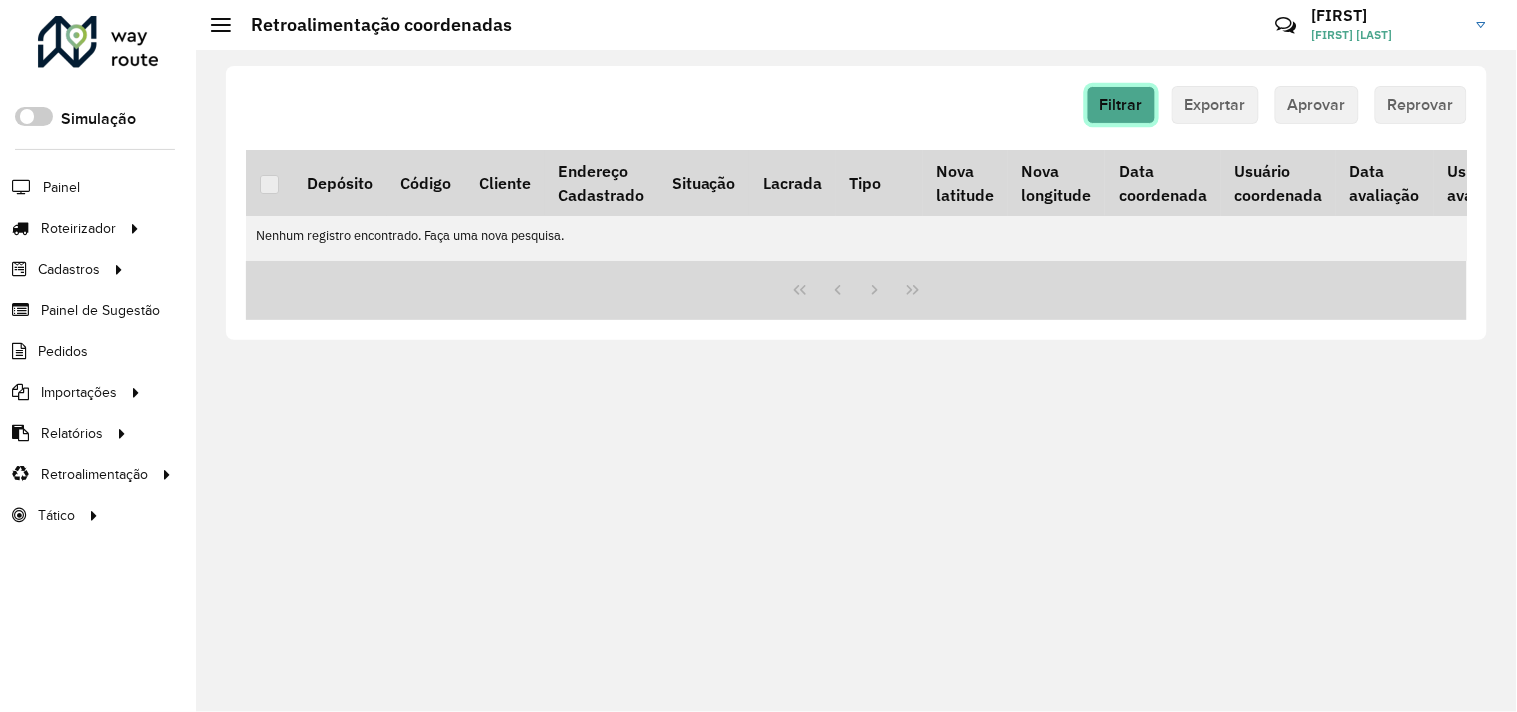 click on "Filtrar" 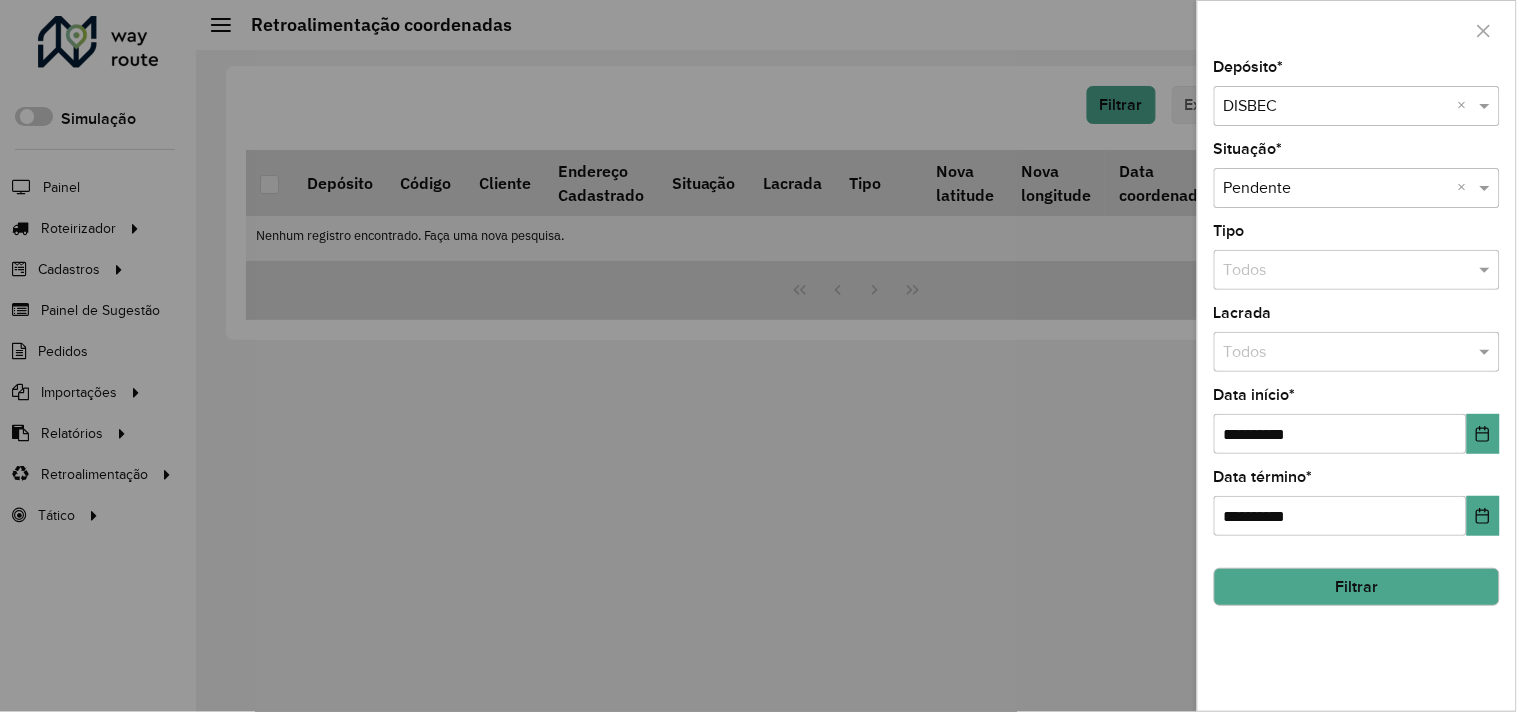 click on "Filtrar" 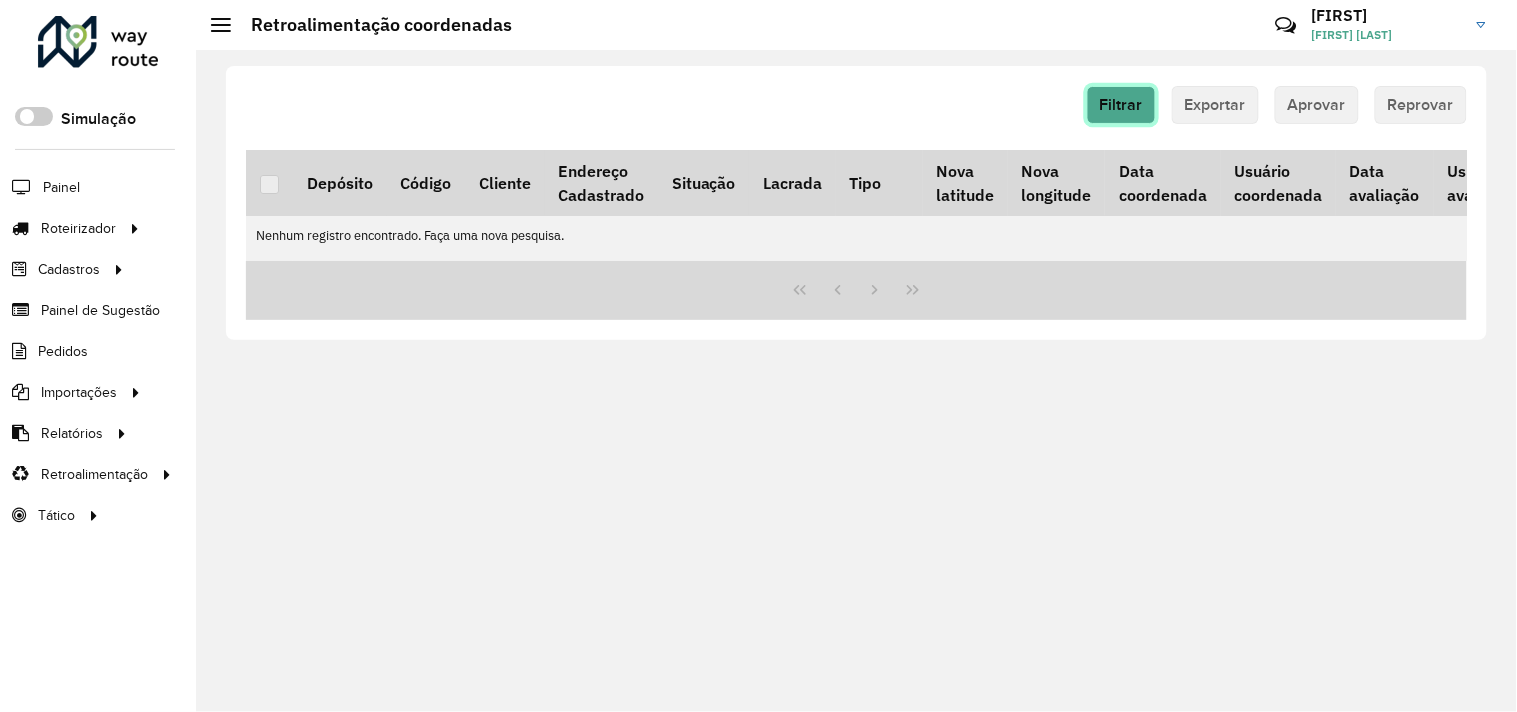 click on "Filtrar" 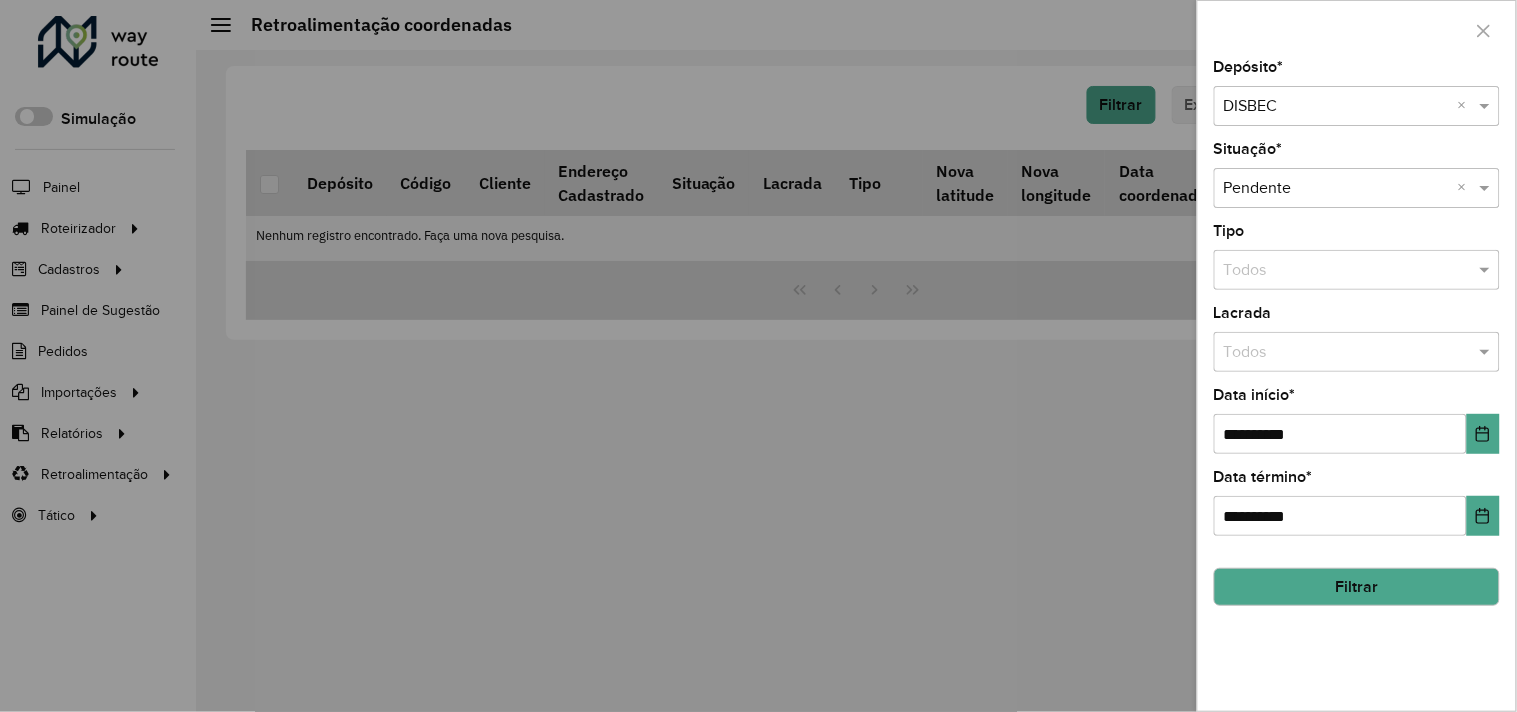 click at bounding box center [1337, 107] 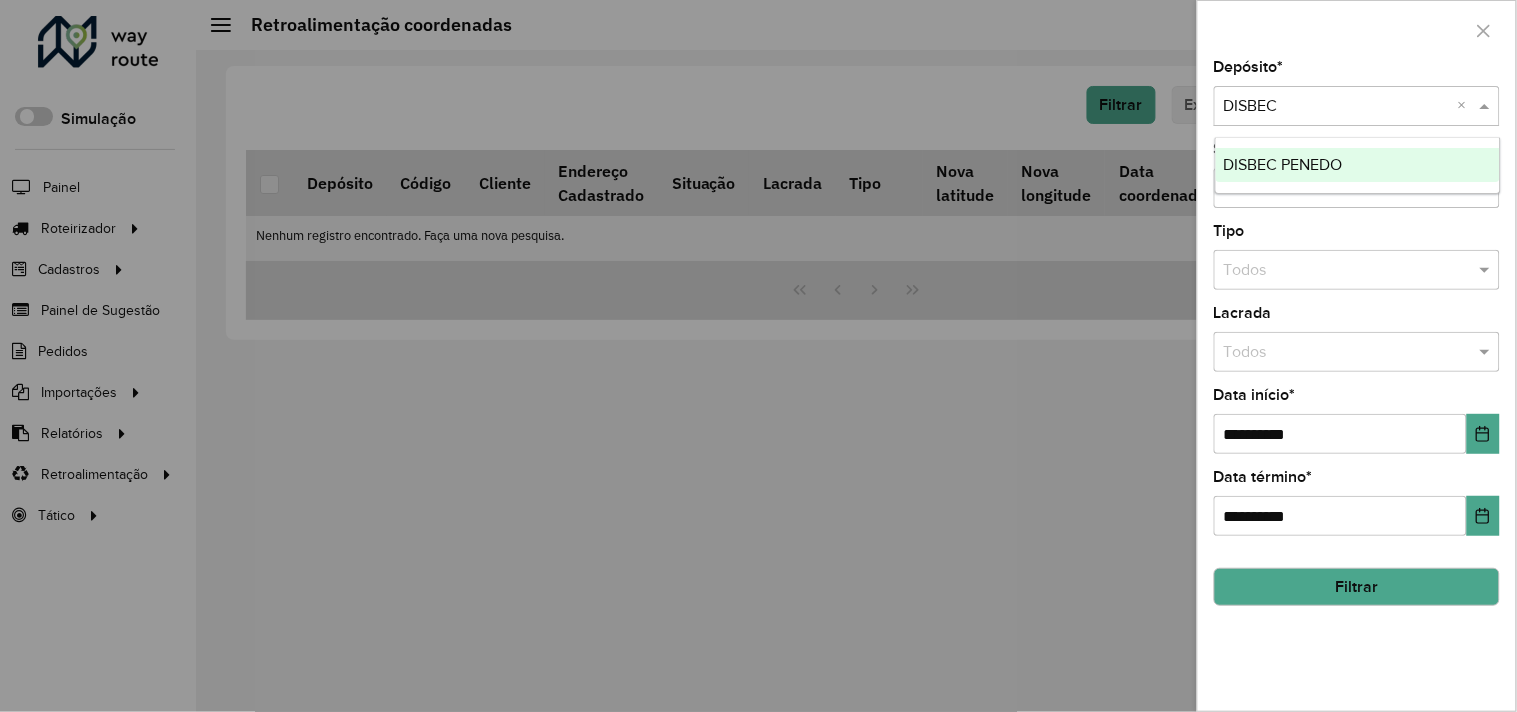 click on "DISBEC PENEDO" at bounding box center (1283, 164) 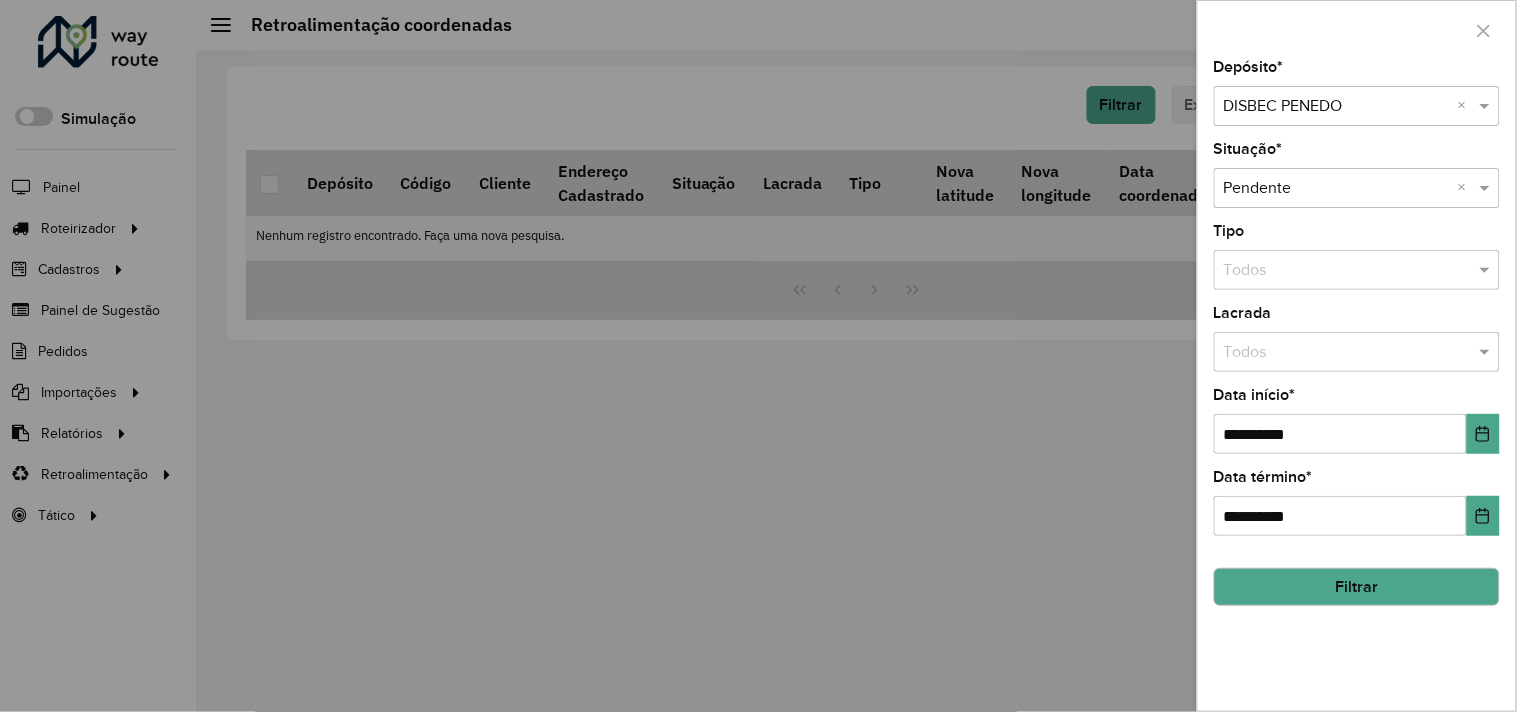 drag, startPoint x: 1274, startPoint y: 602, endPoint x: 1260, endPoint y: 578, distance: 27.784887 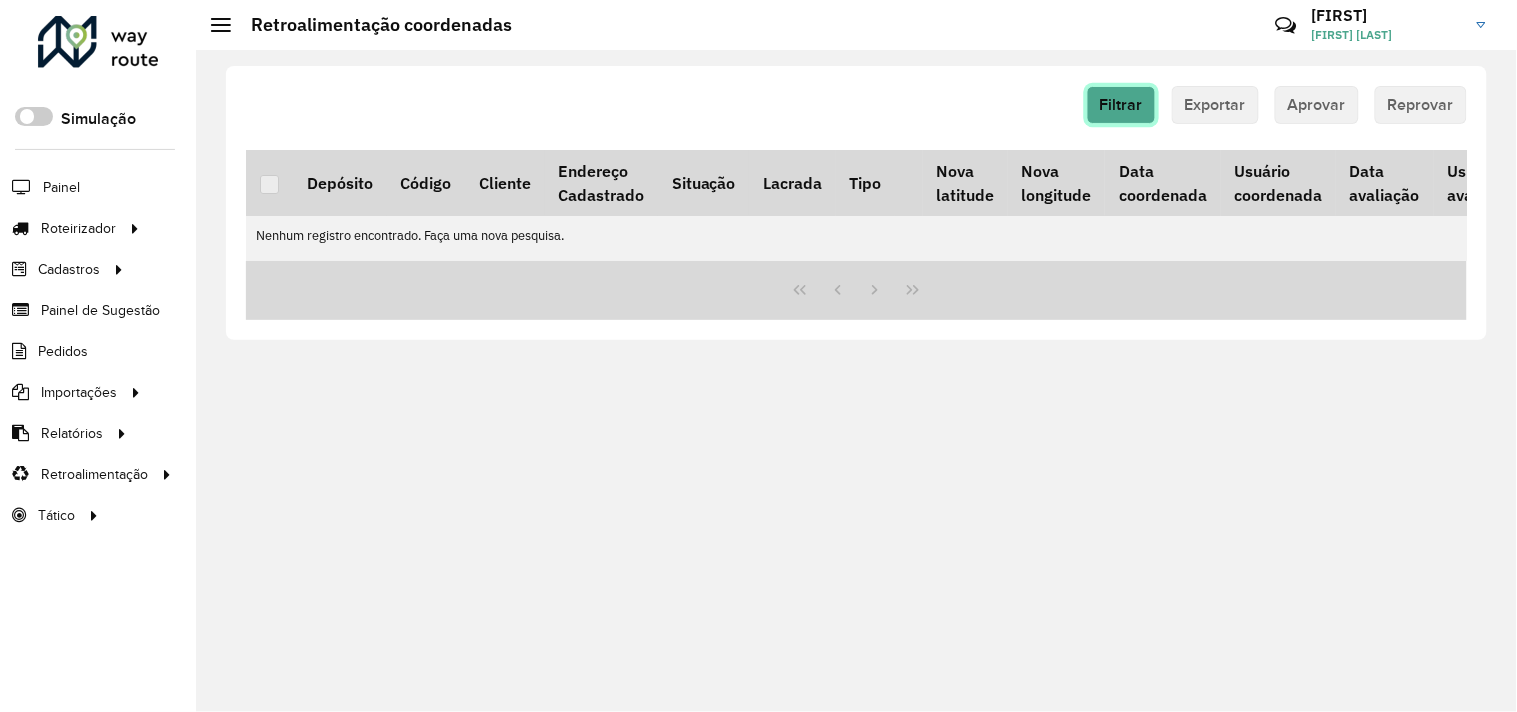 click on "Filtrar" 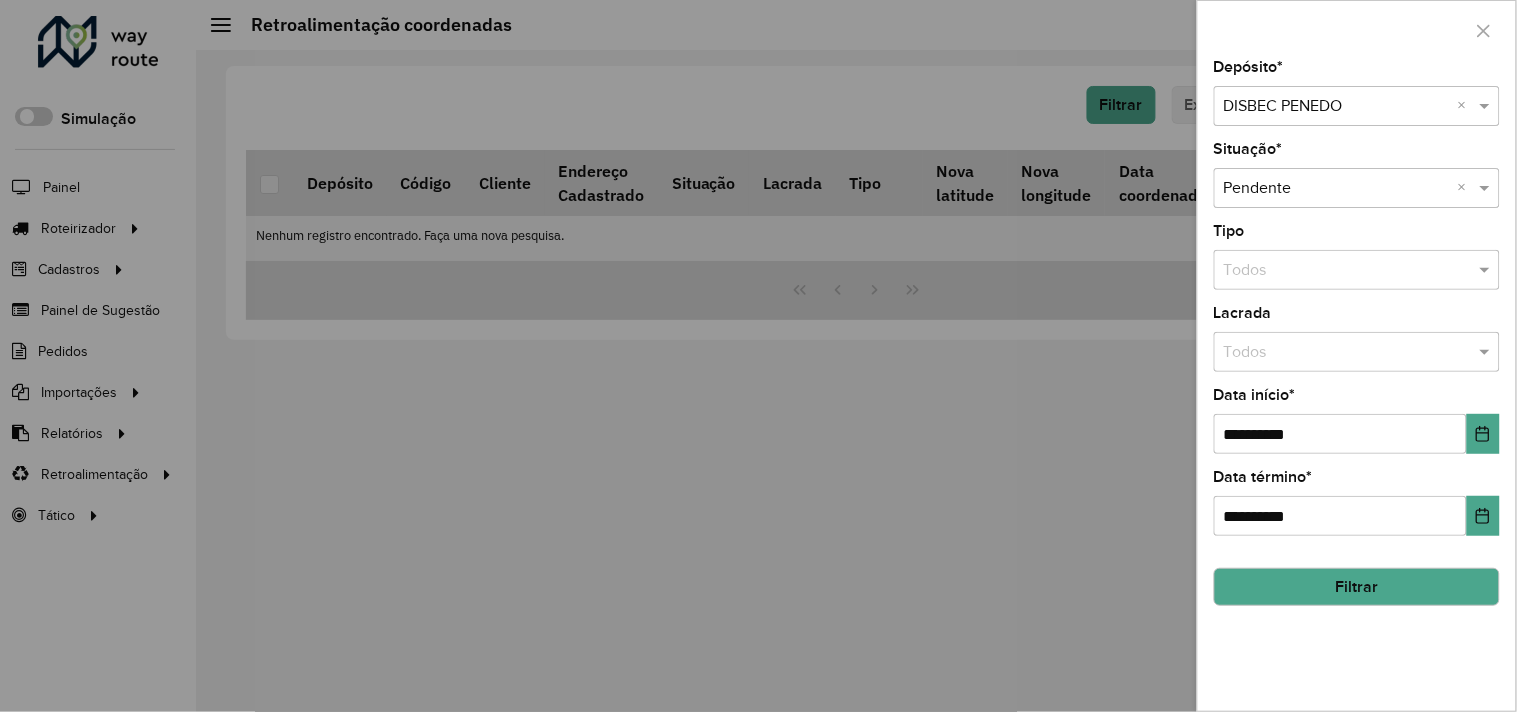 click at bounding box center (1337, 107) 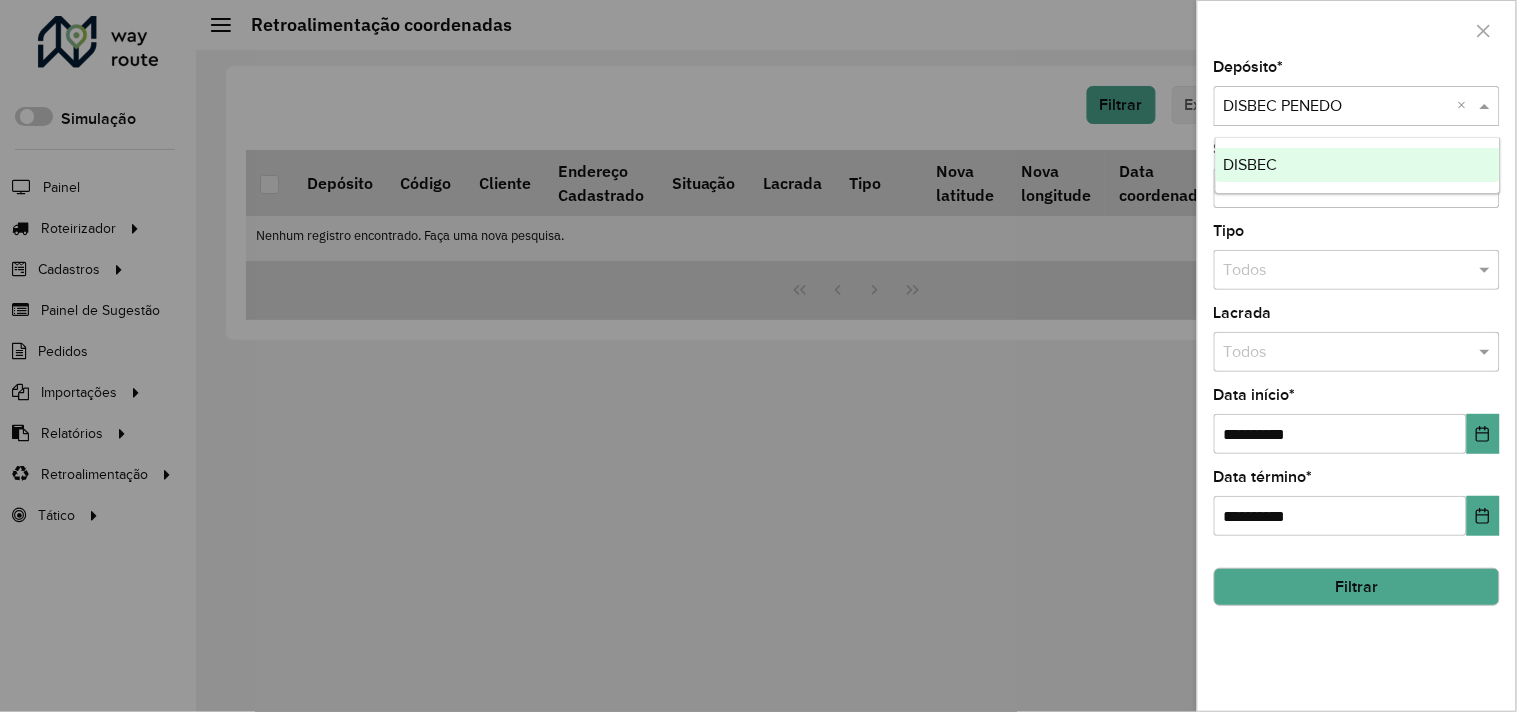 click on "DISBEC" at bounding box center (1358, 165) 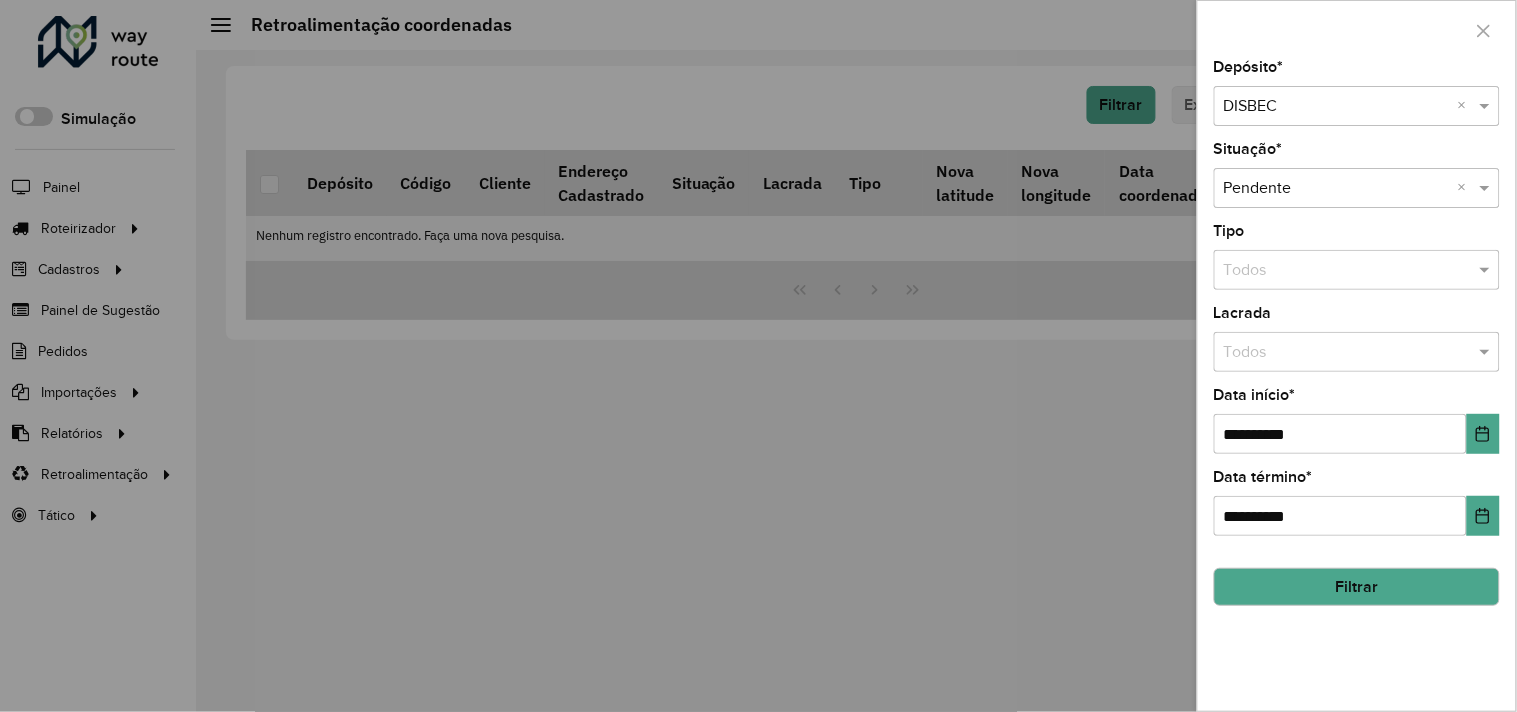 click at bounding box center (758, 356) 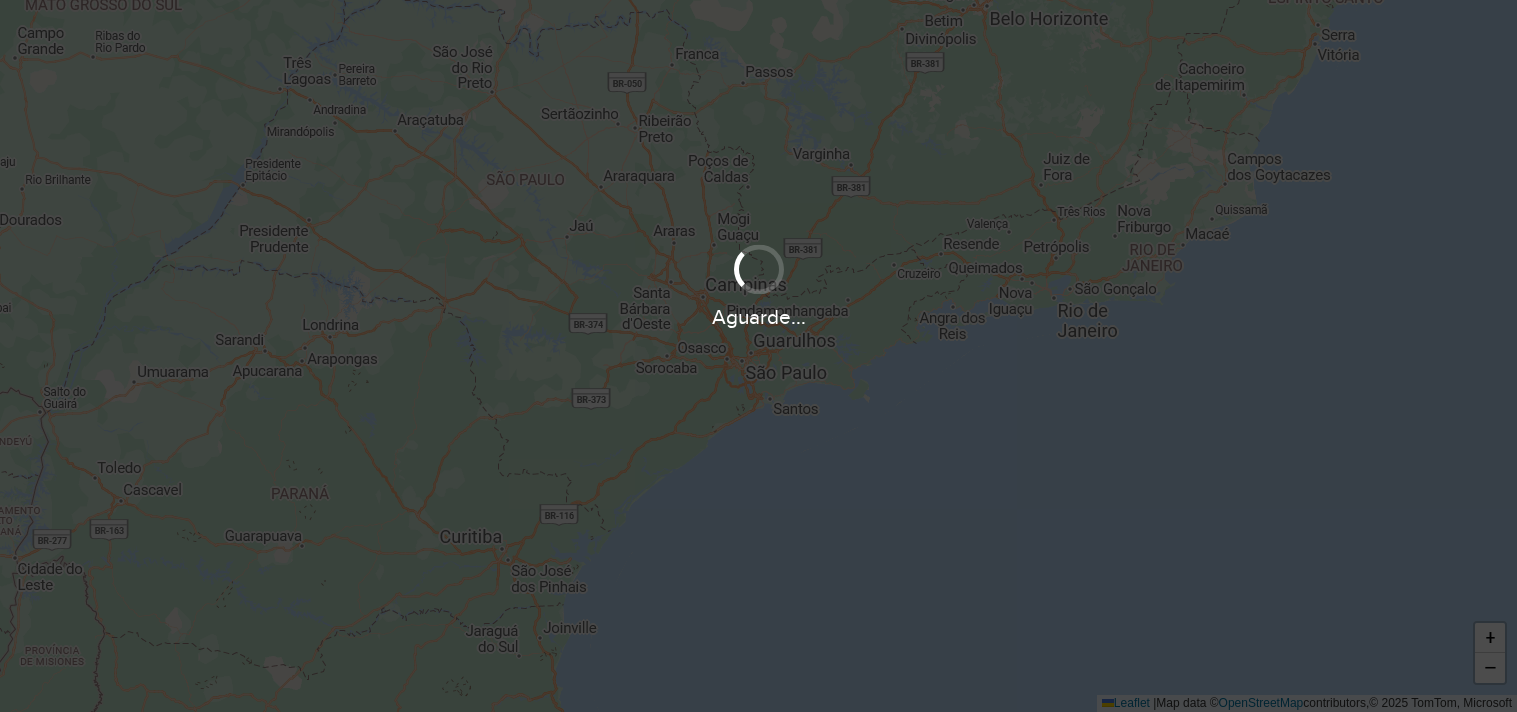 scroll, scrollTop: 0, scrollLeft: 0, axis: both 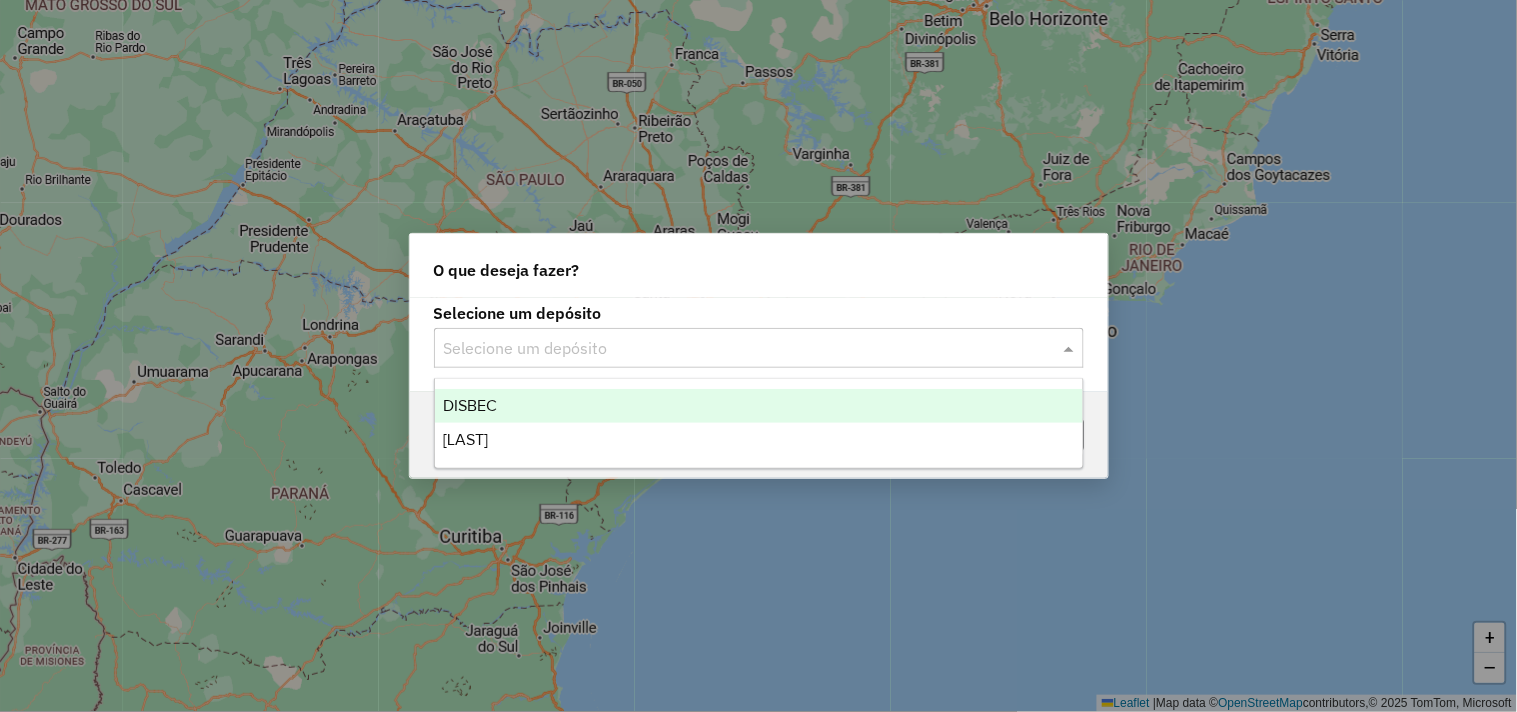 click 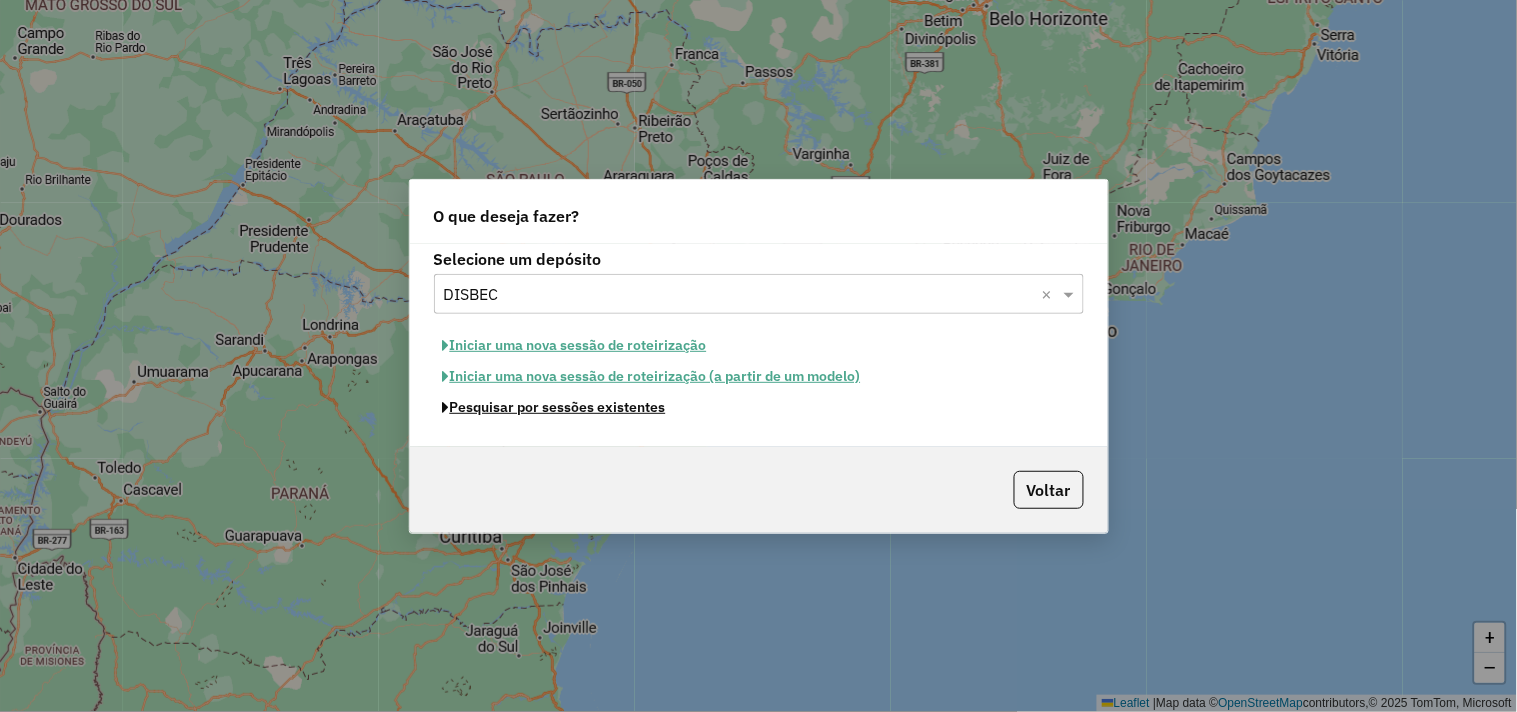 click on "Pesquisar por sessões existentes" 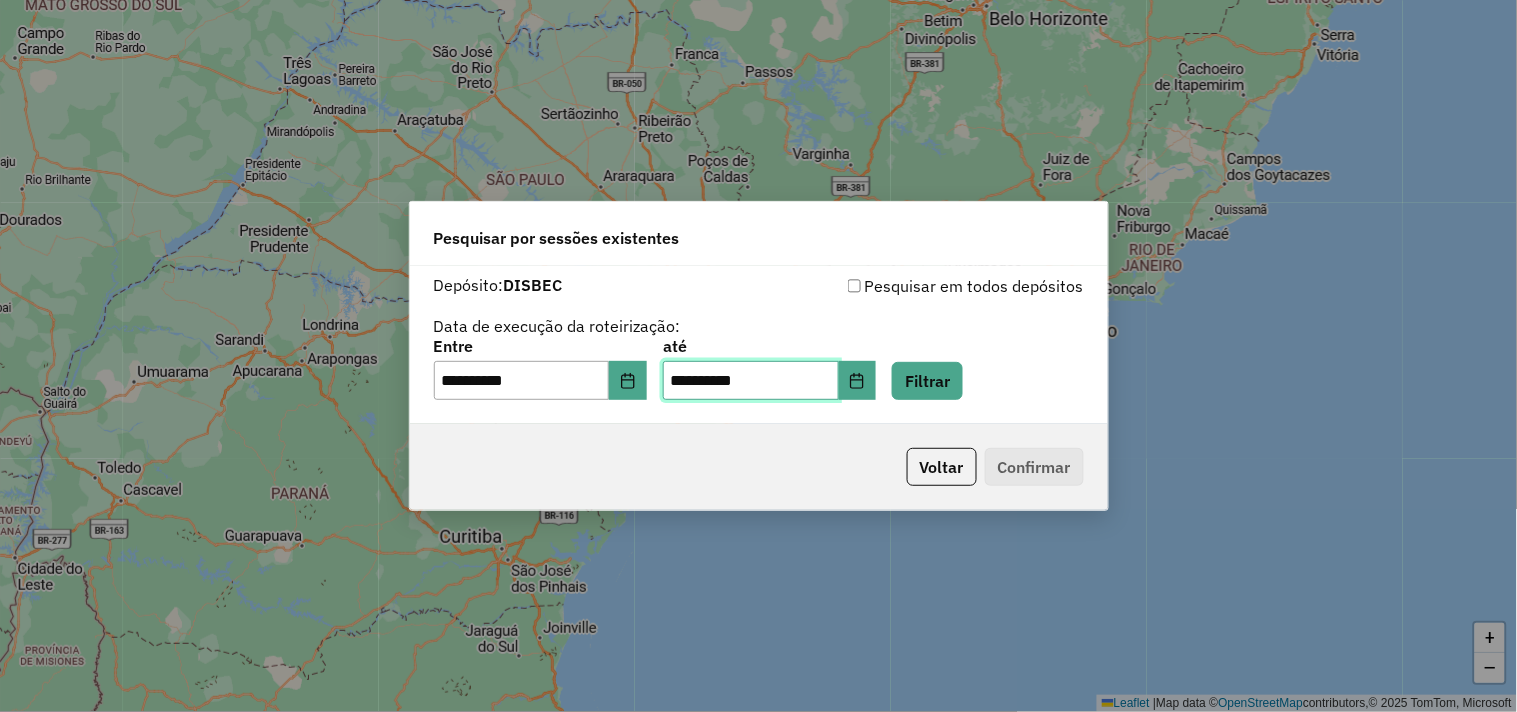click on "**********" at bounding box center [751, 381] 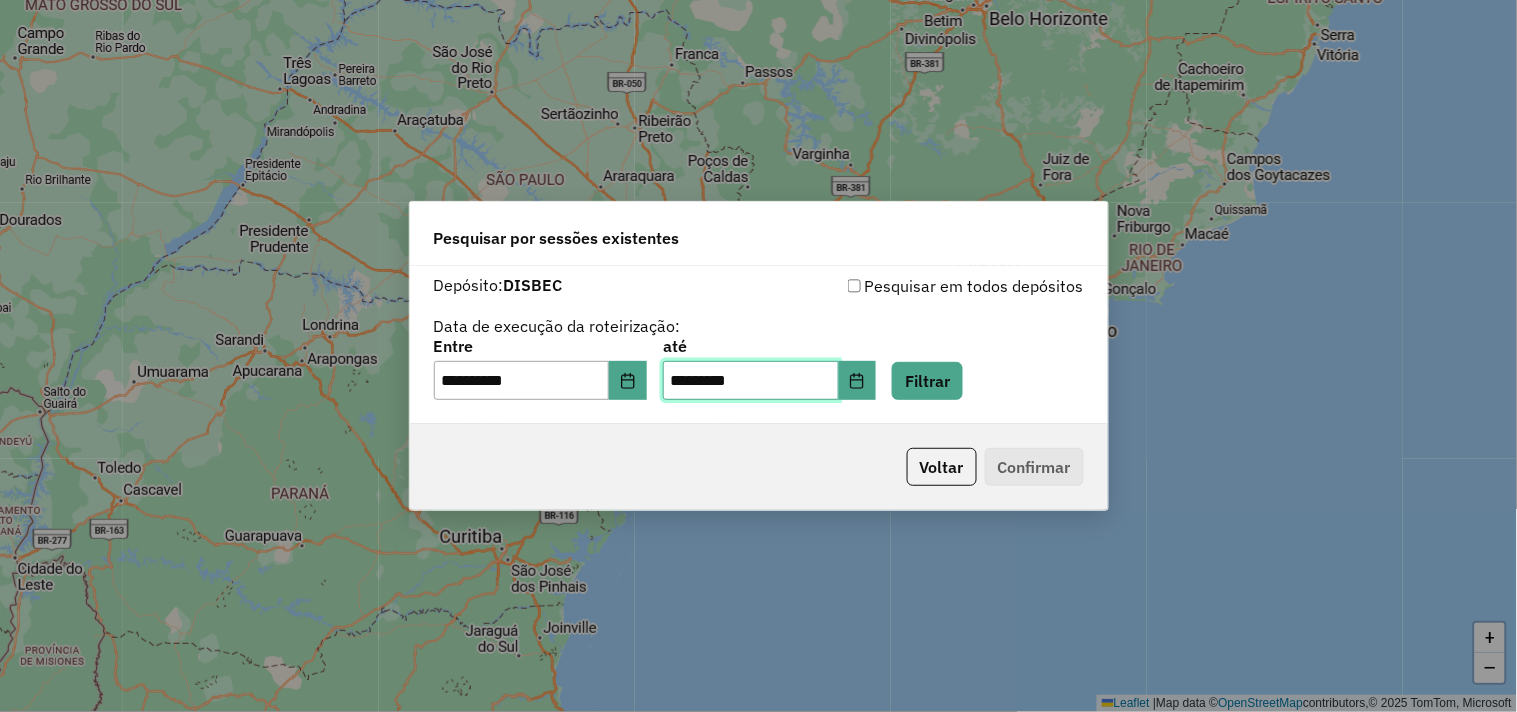 type on "**********" 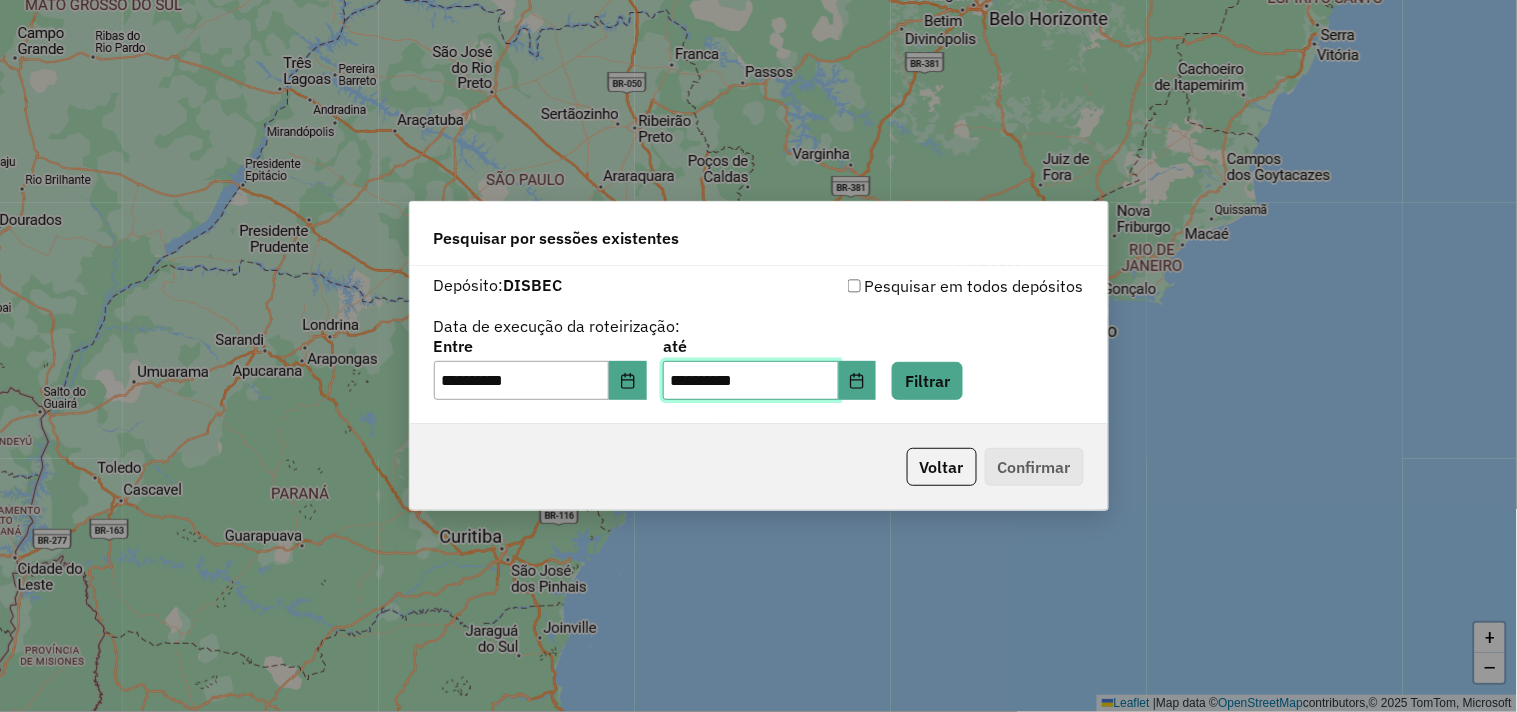 type on "**********" 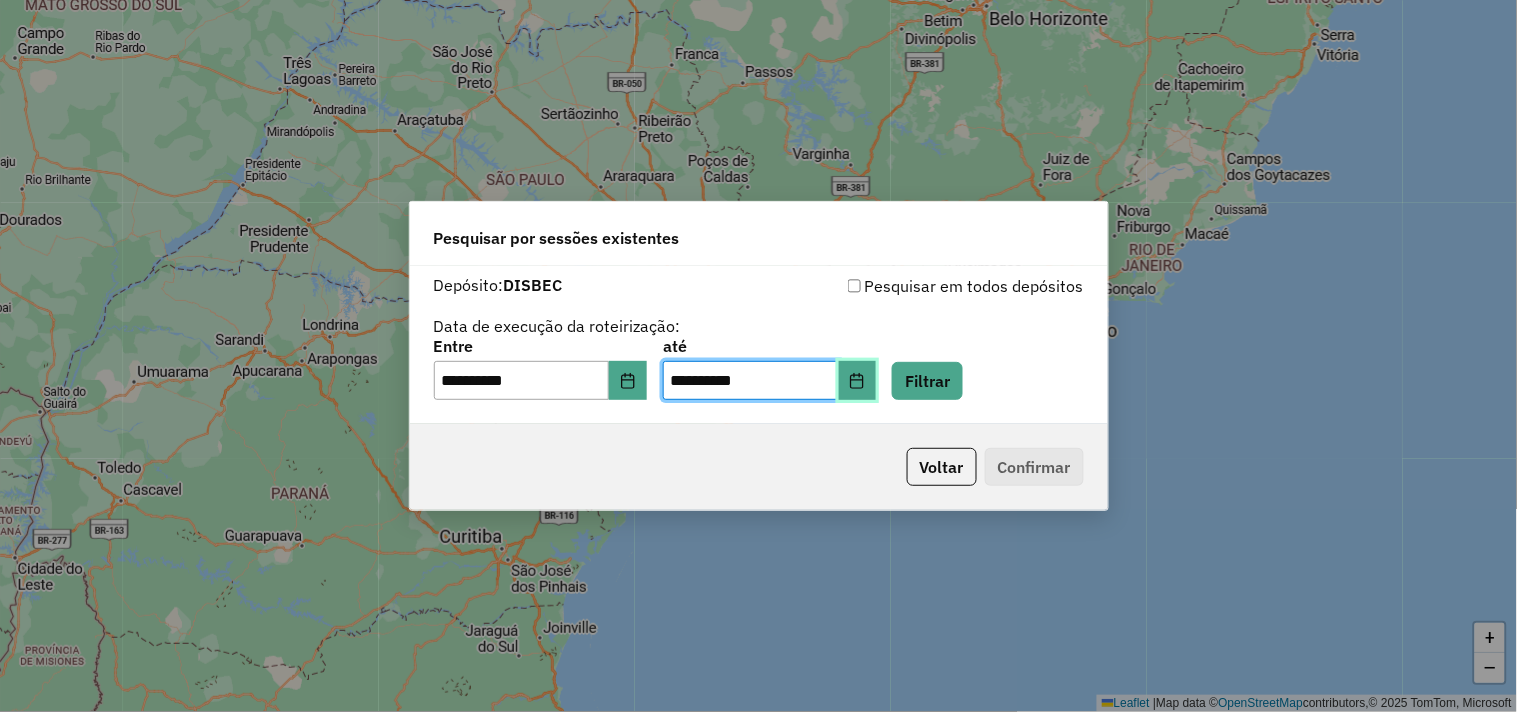 type 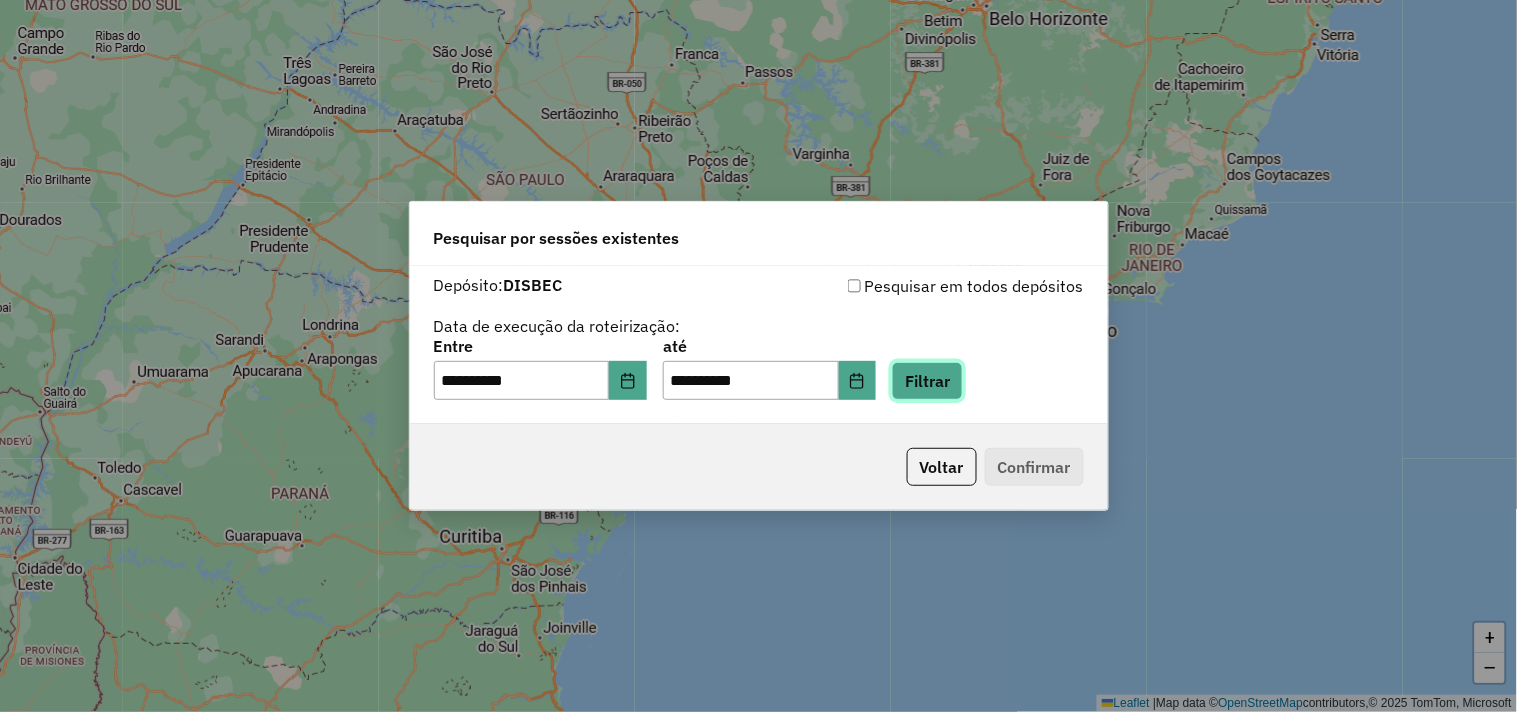 click on "Filtrar" 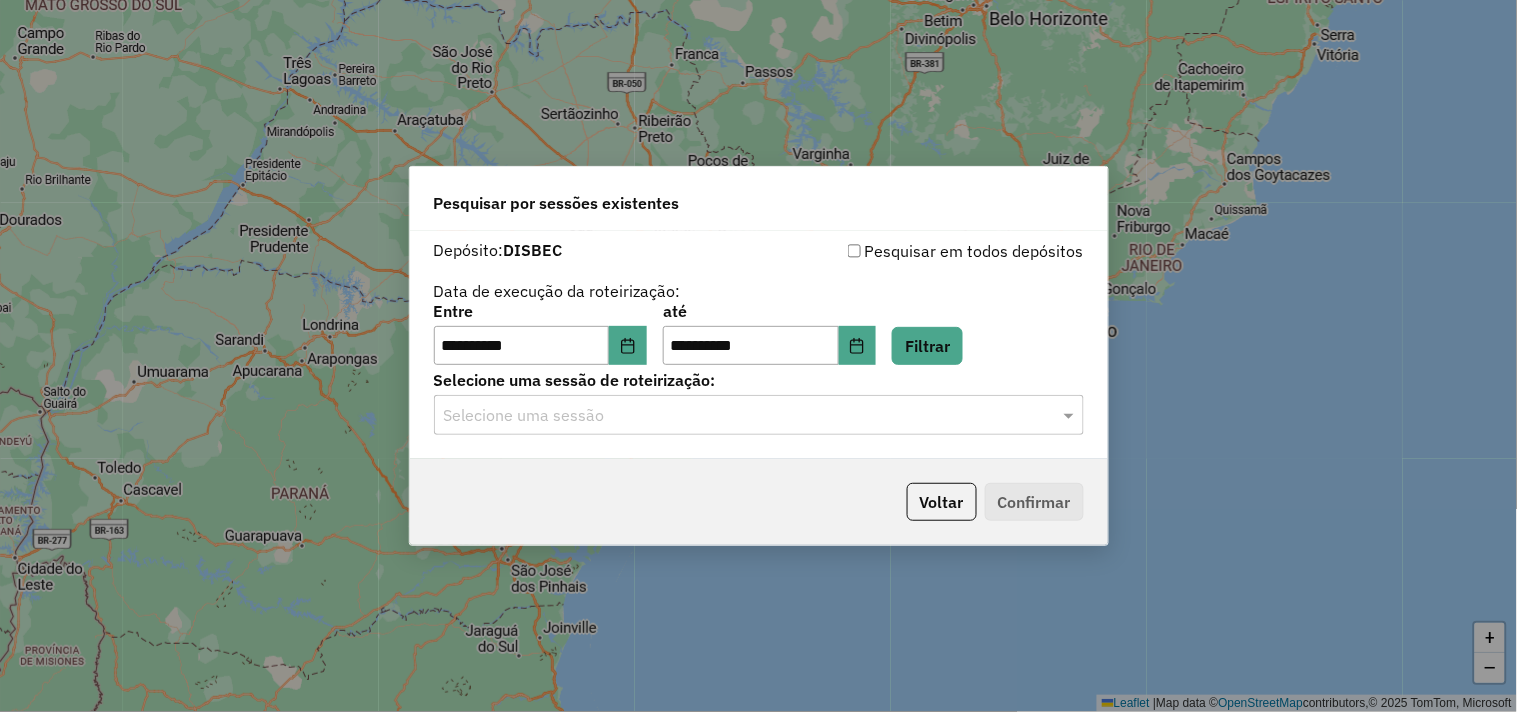 click 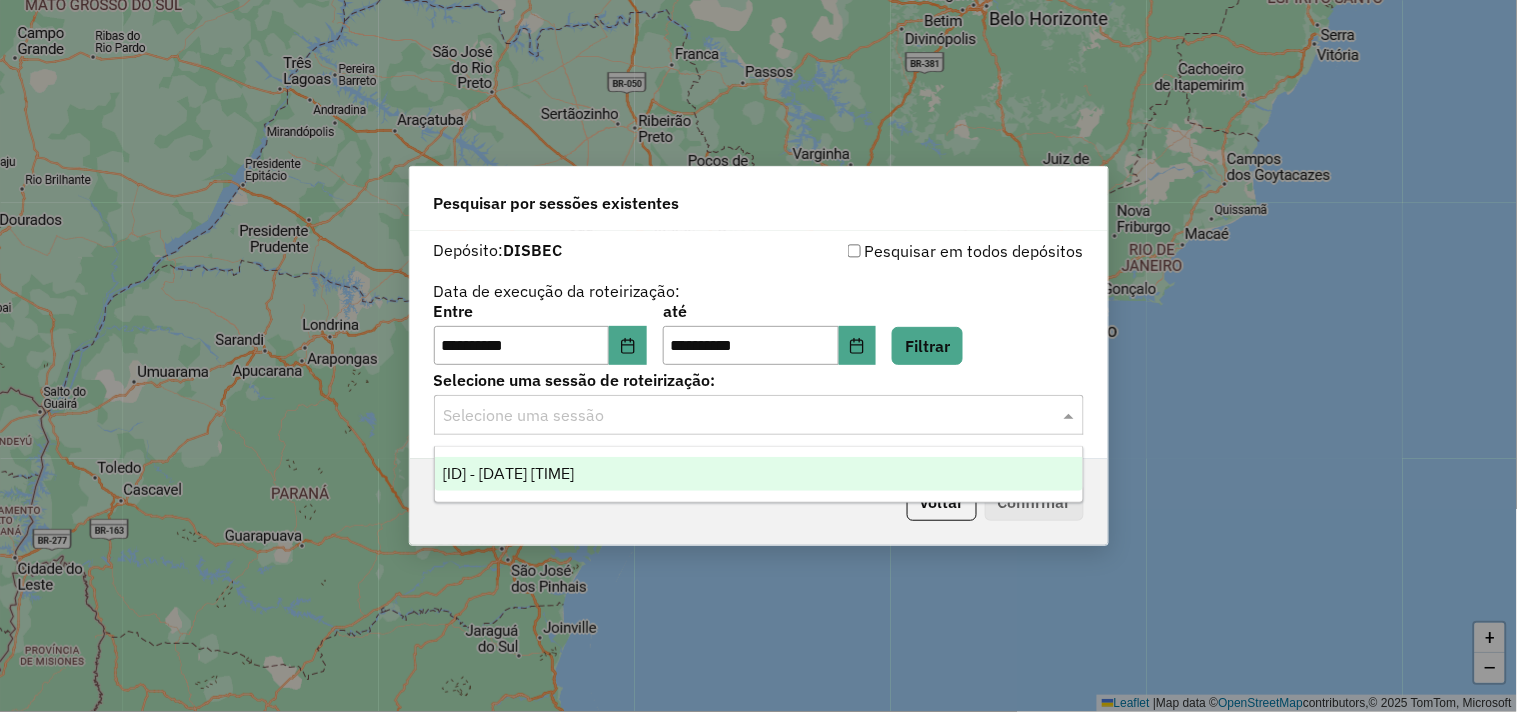 click on "973314 - 01/08/2025 18:06" at bounding box center (508, 473) 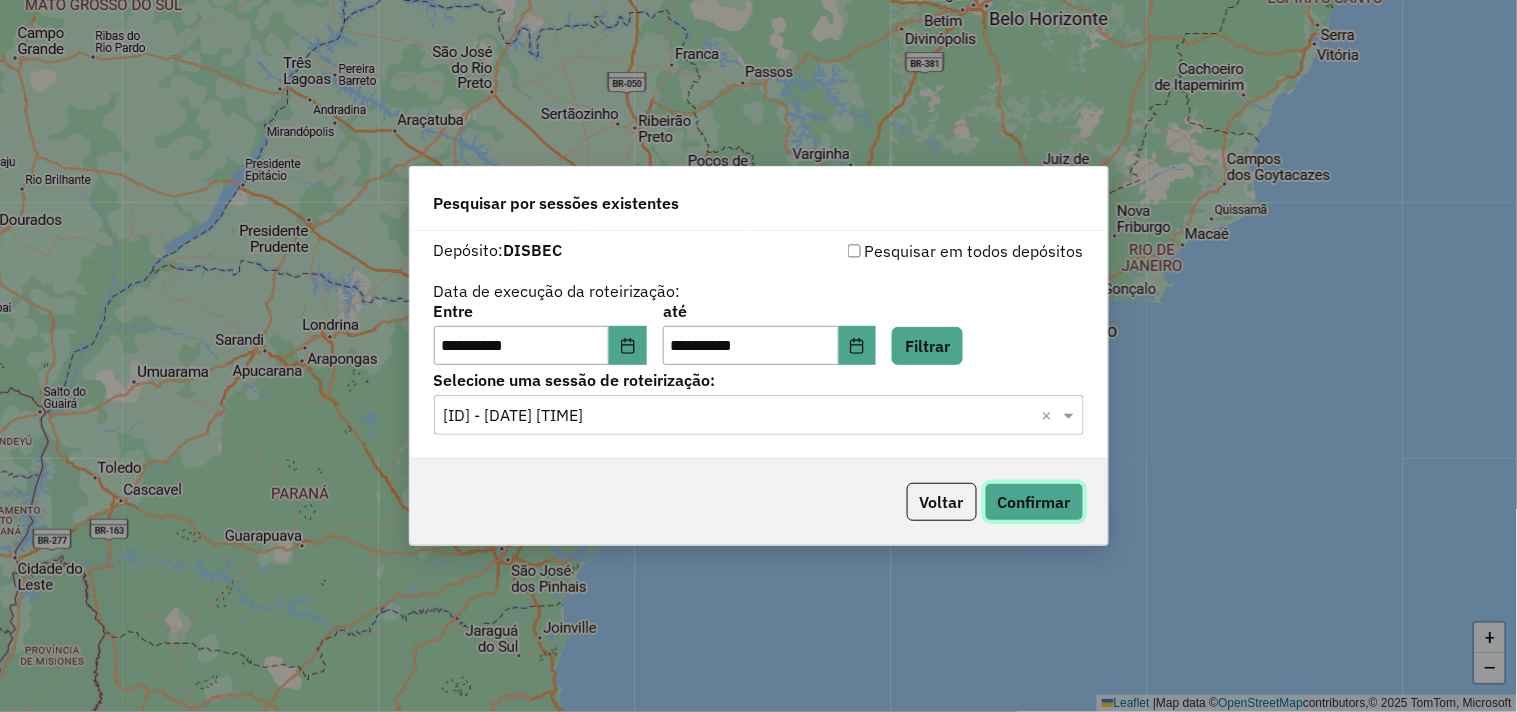 click on "Confirmar" 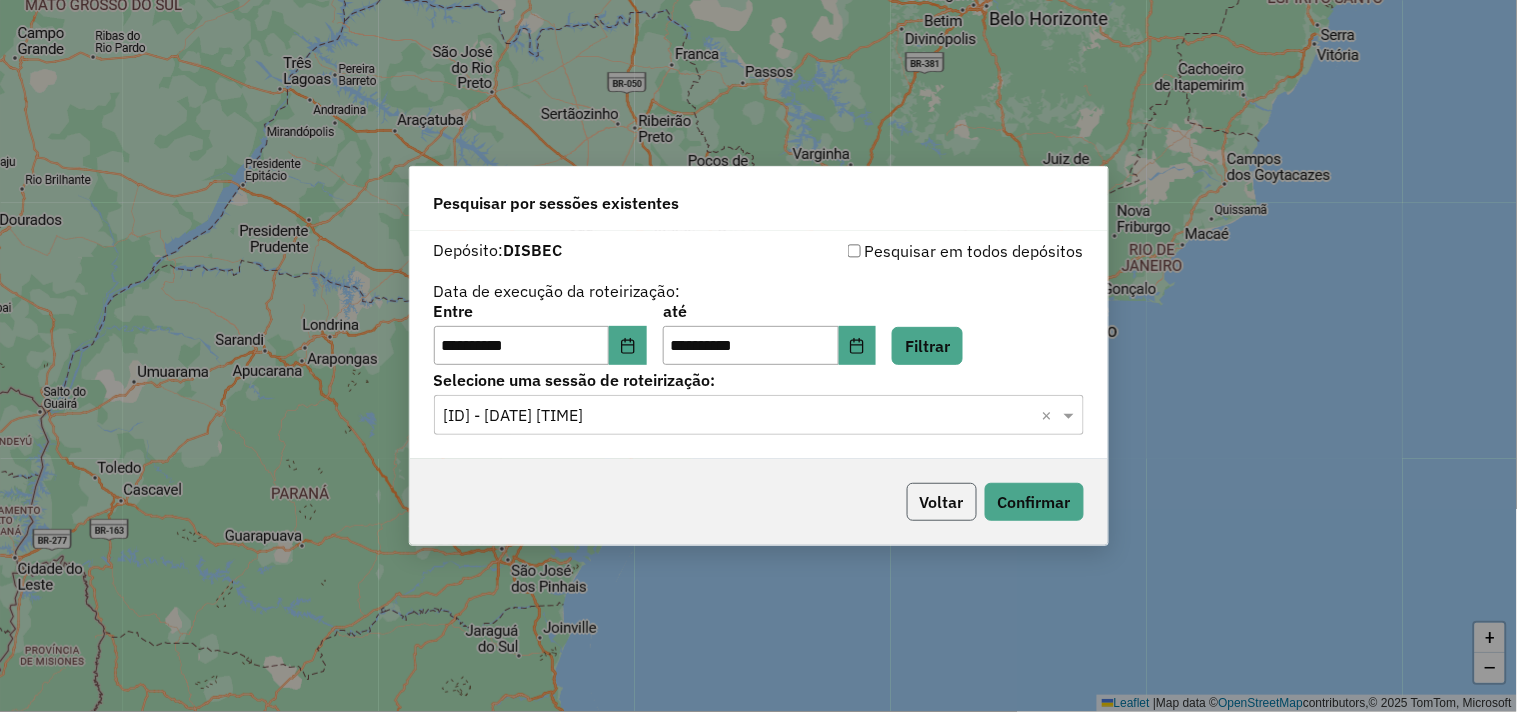 click on "Voltar" 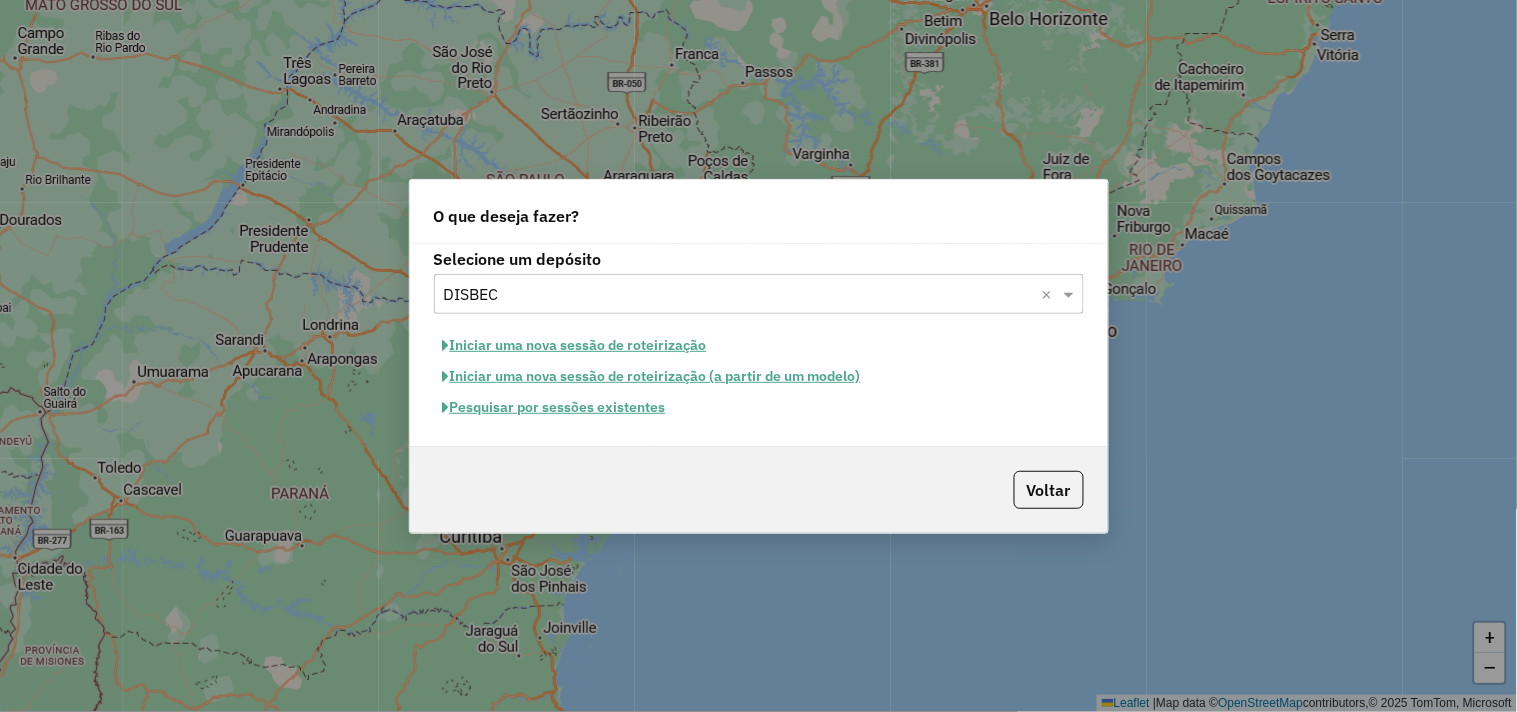 click 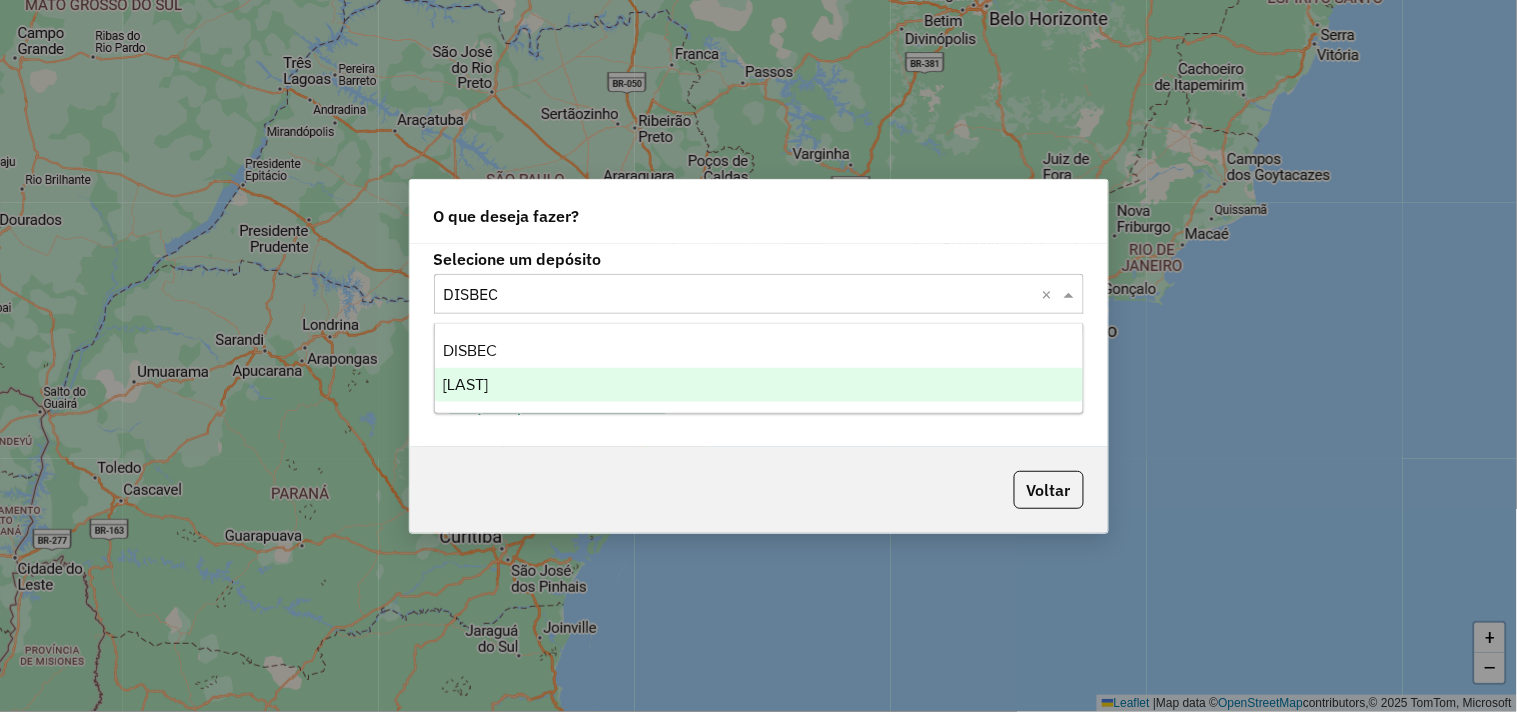 click on "DISBEC PENEDO" at bounding box center (759, 385) 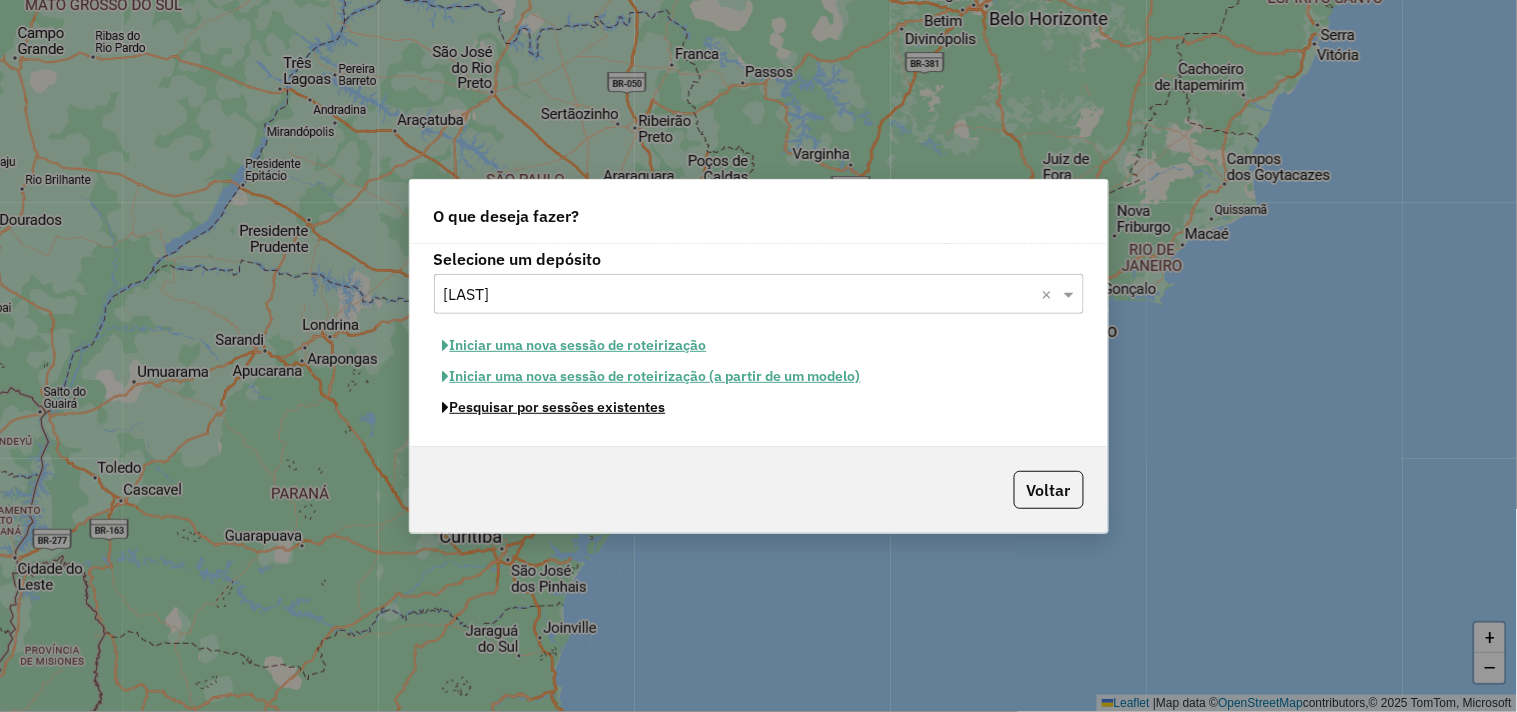 click on "Pesquisar por sessões existentes" 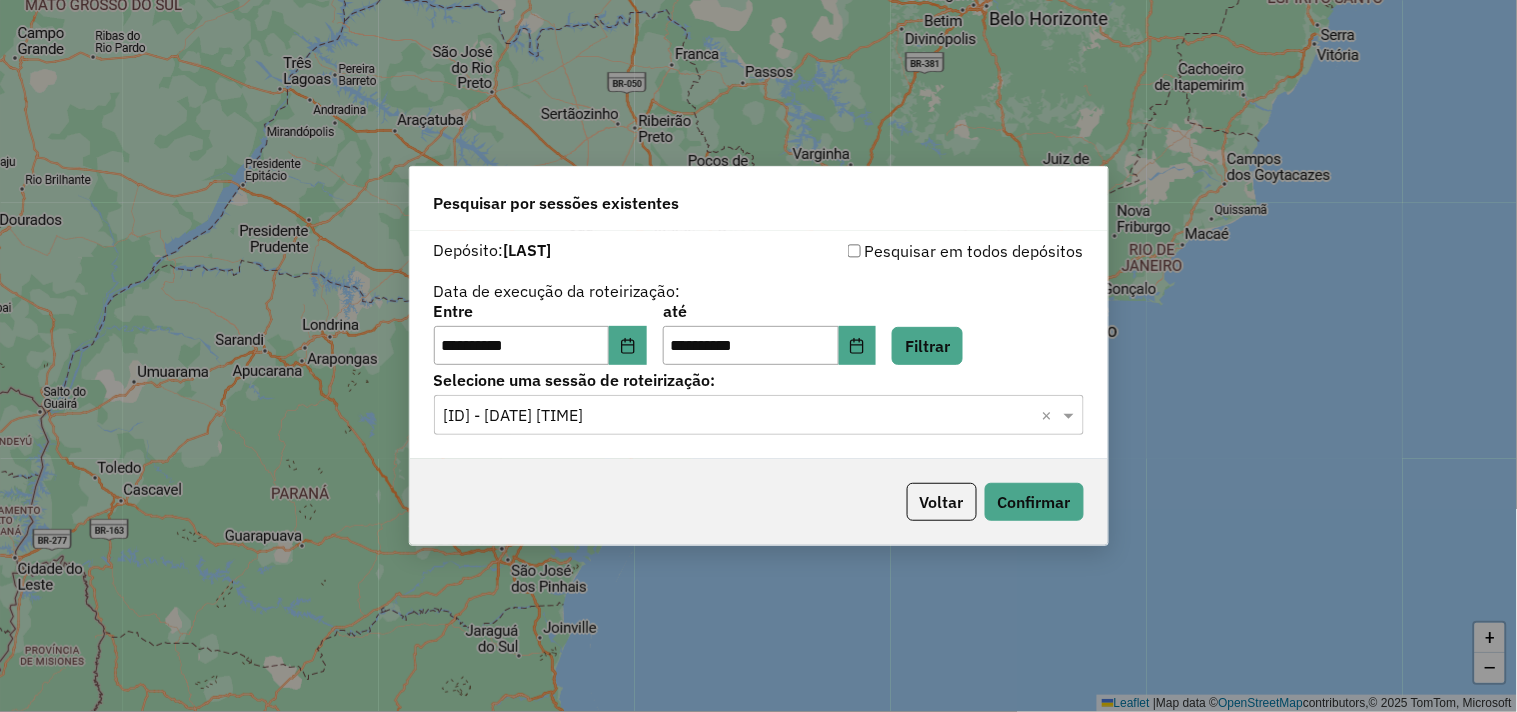 click on "Selecione uma sessão de roteirização:" 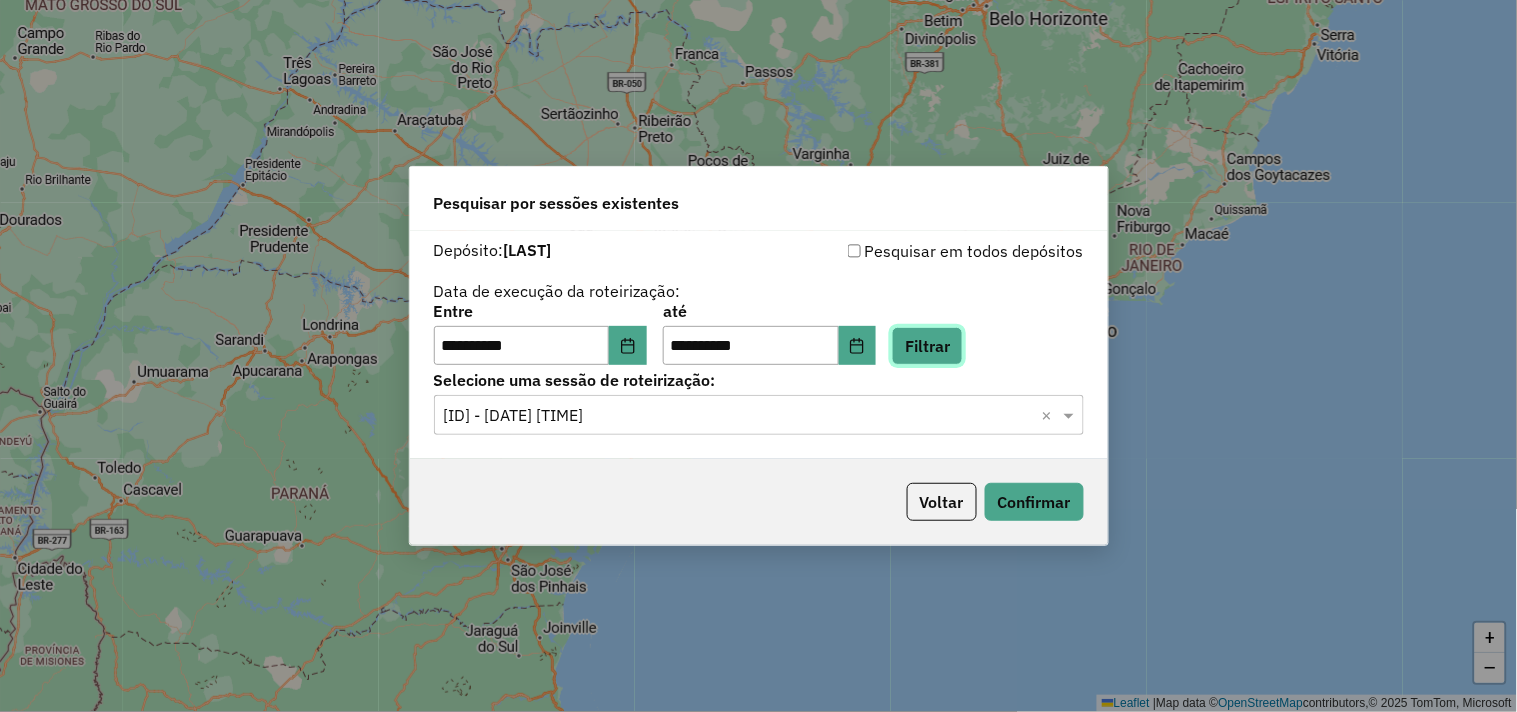 click on "Filtrar" 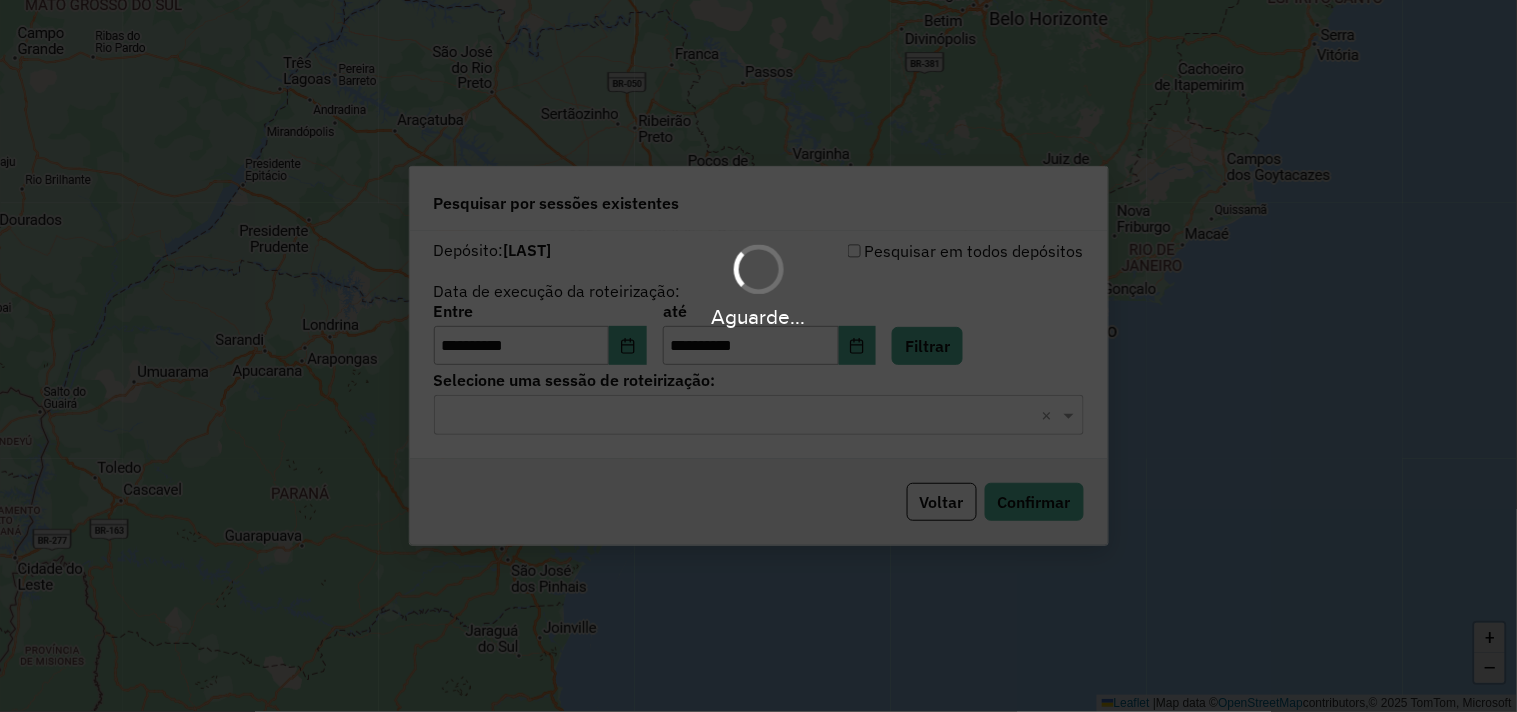 click on "Aguarde..." at bounding box center (758, 356) 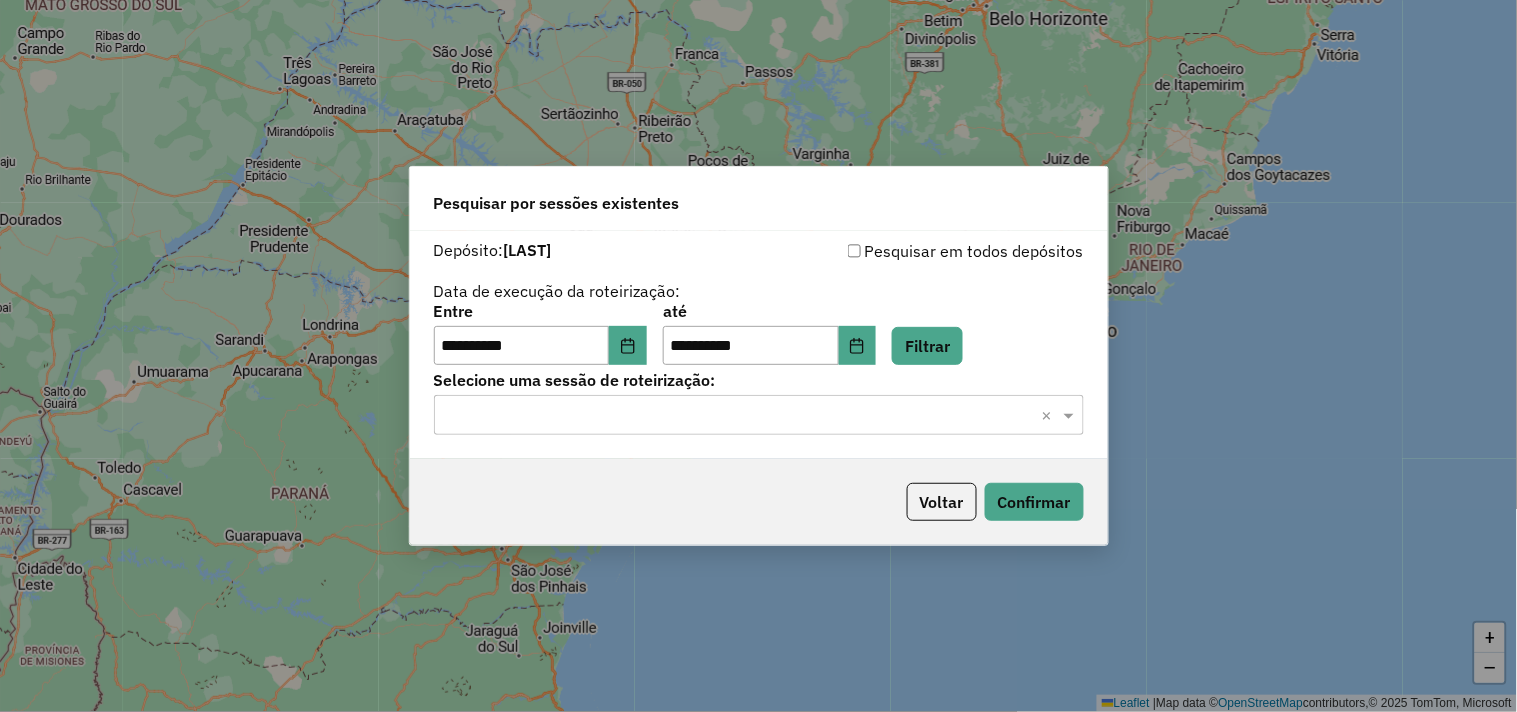 click 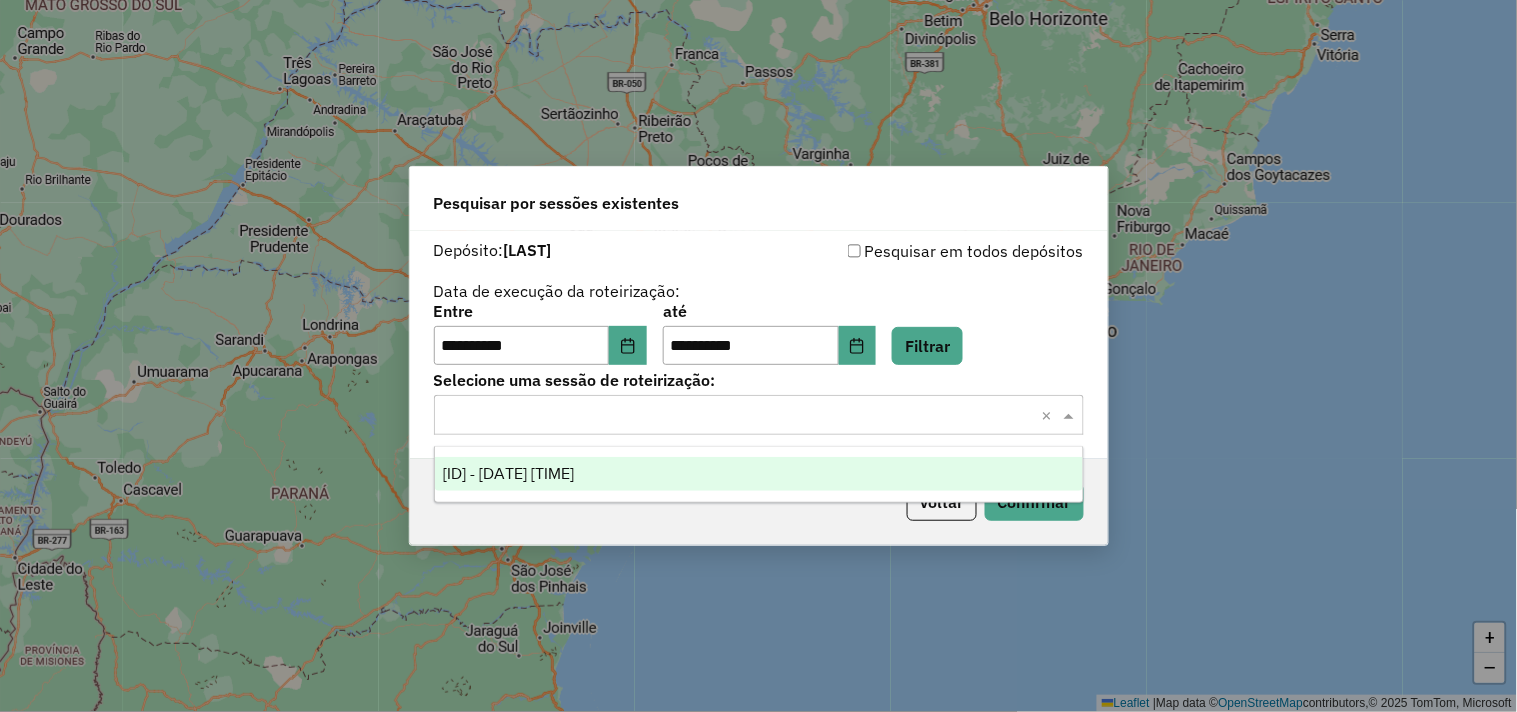click on "973202 - 01/08/2025 17:41" at bounding box center [759, 474] 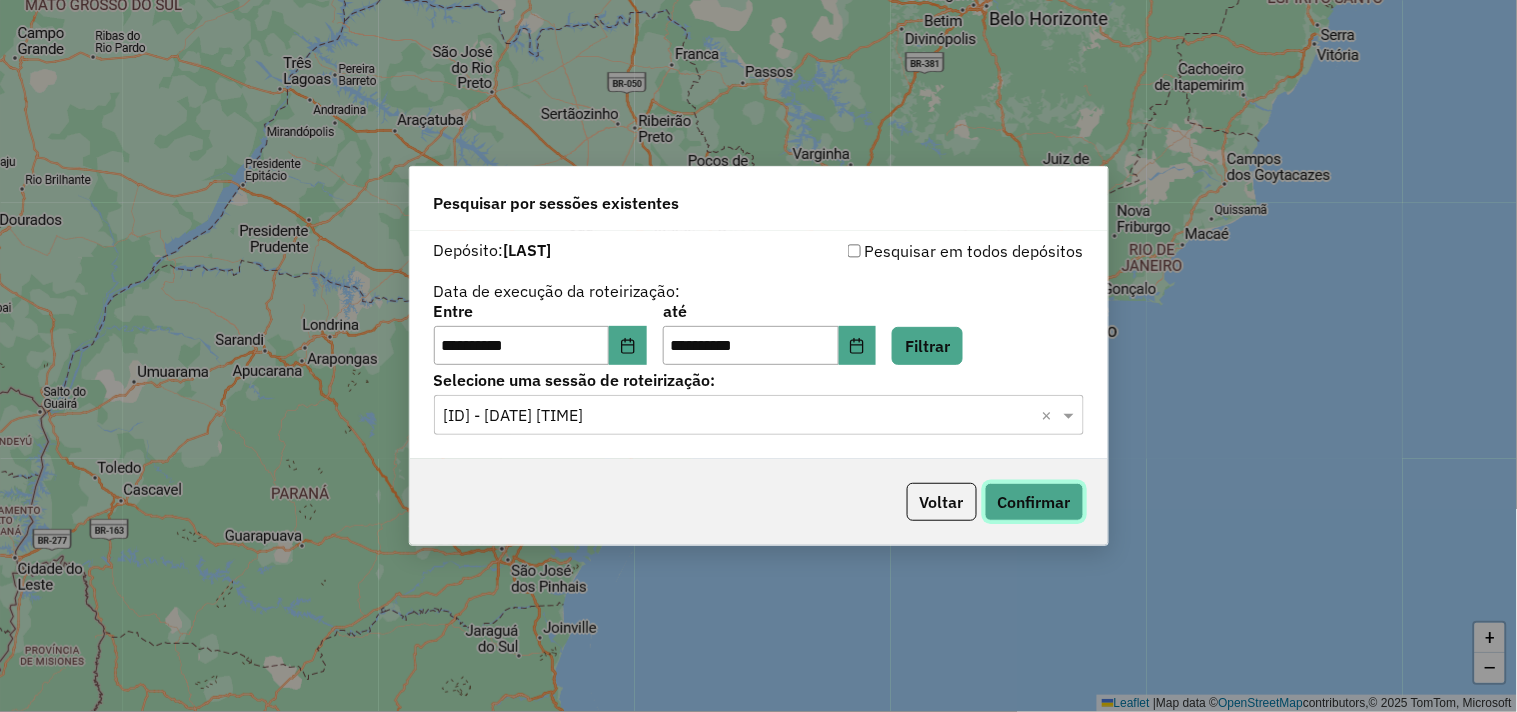 click on "Confirmar" 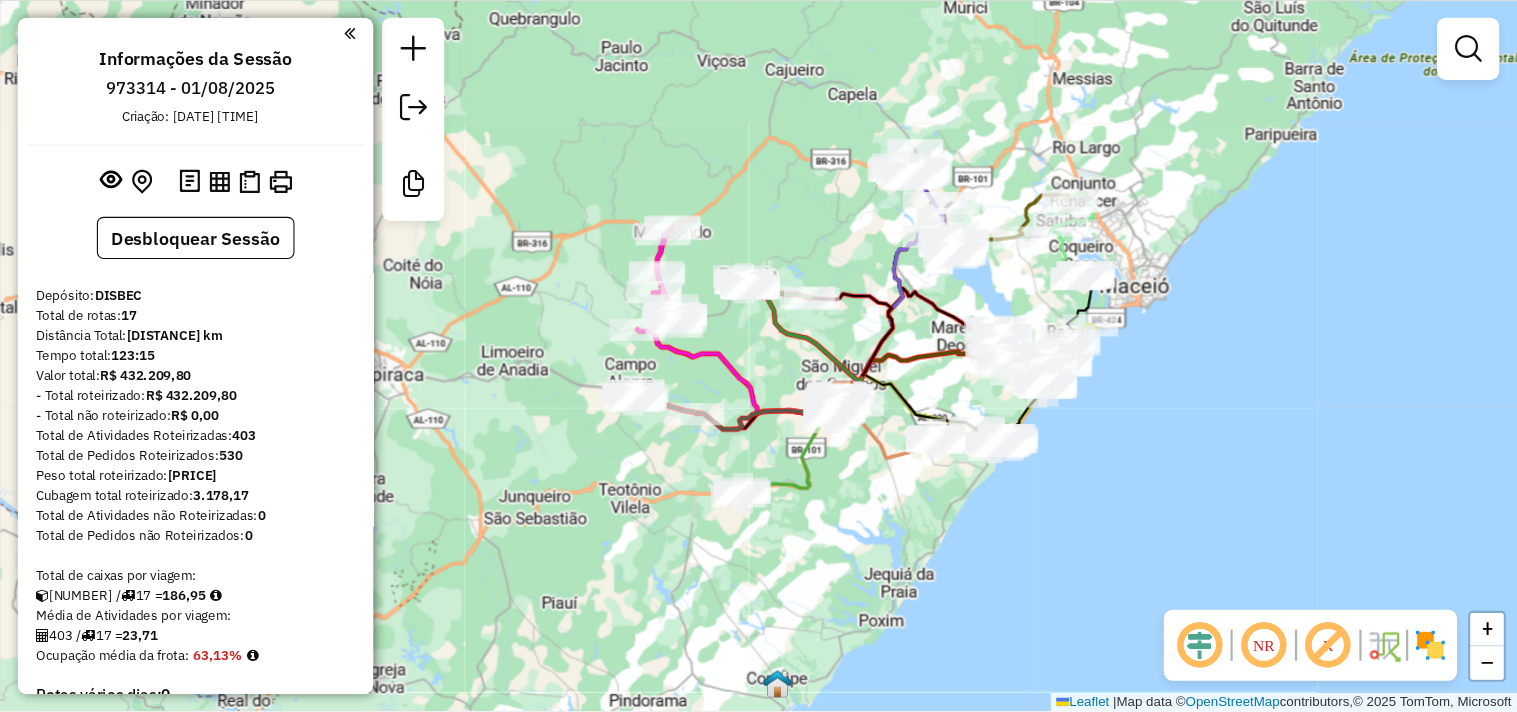 scroll, scrollTop: 0, scrollLeft: 0, axis: both 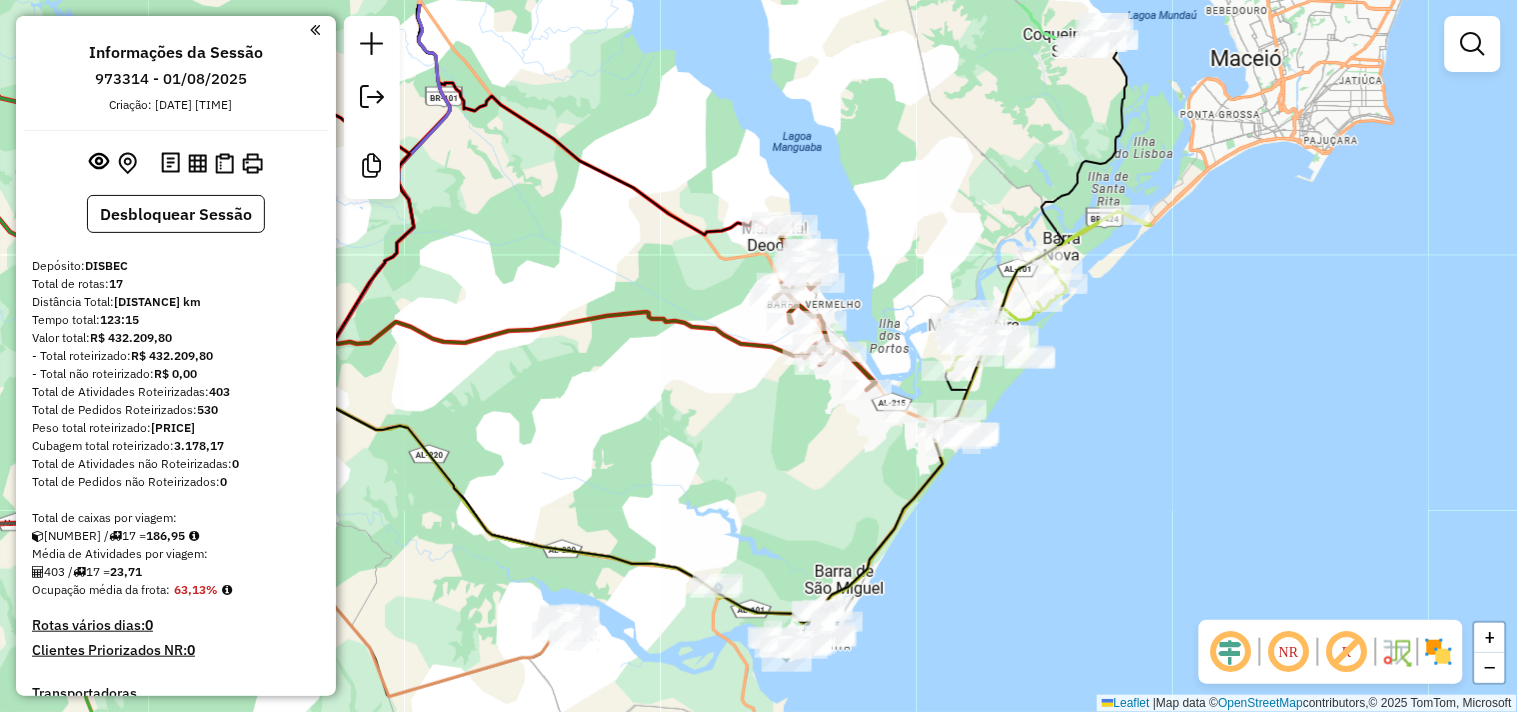 drag, startPoint x: 866, startPoint y: 342, endPoint x: 805, endPoint y: 417, distance: 96.67471 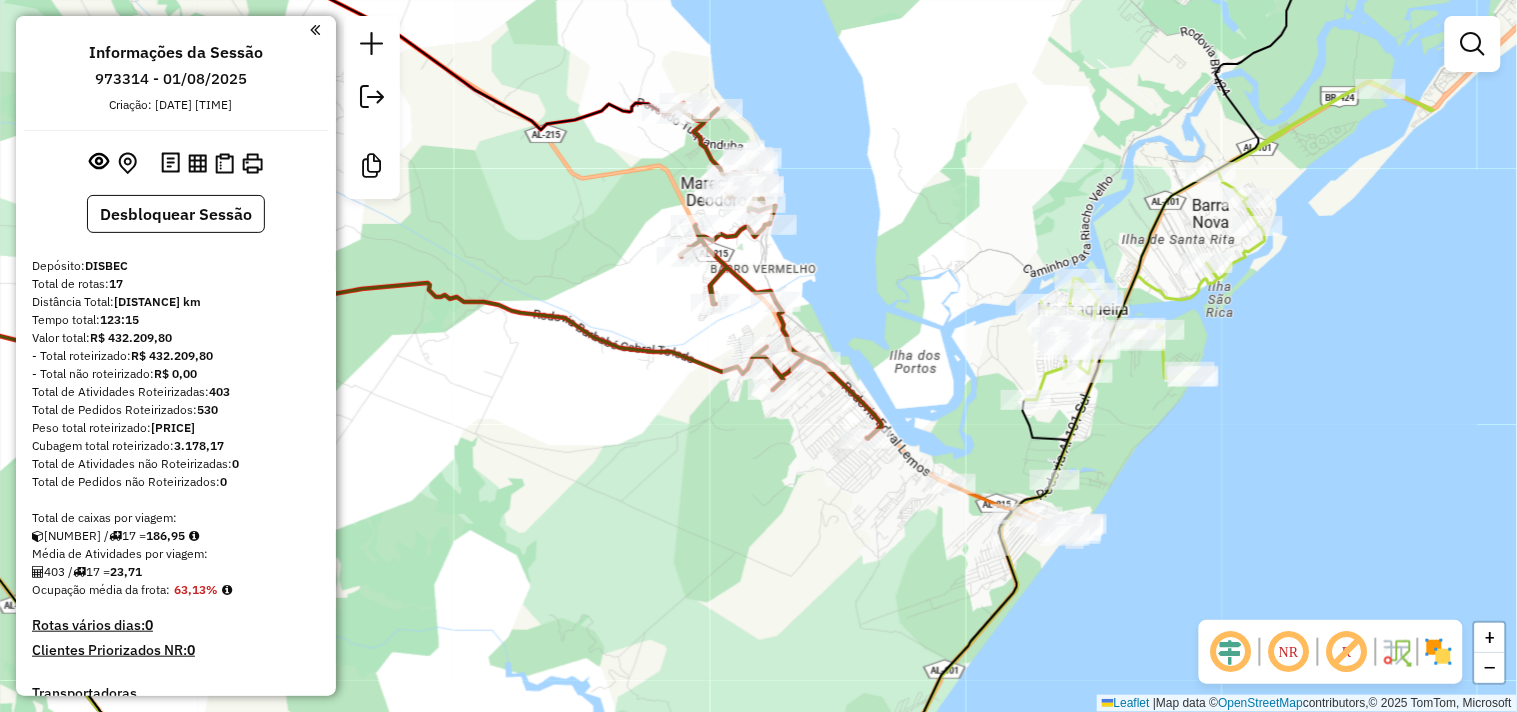 drag, startPoint x: 928, startPoint y: 314, endPoint x: 902, endPoint y: 354, distance: 47.707443 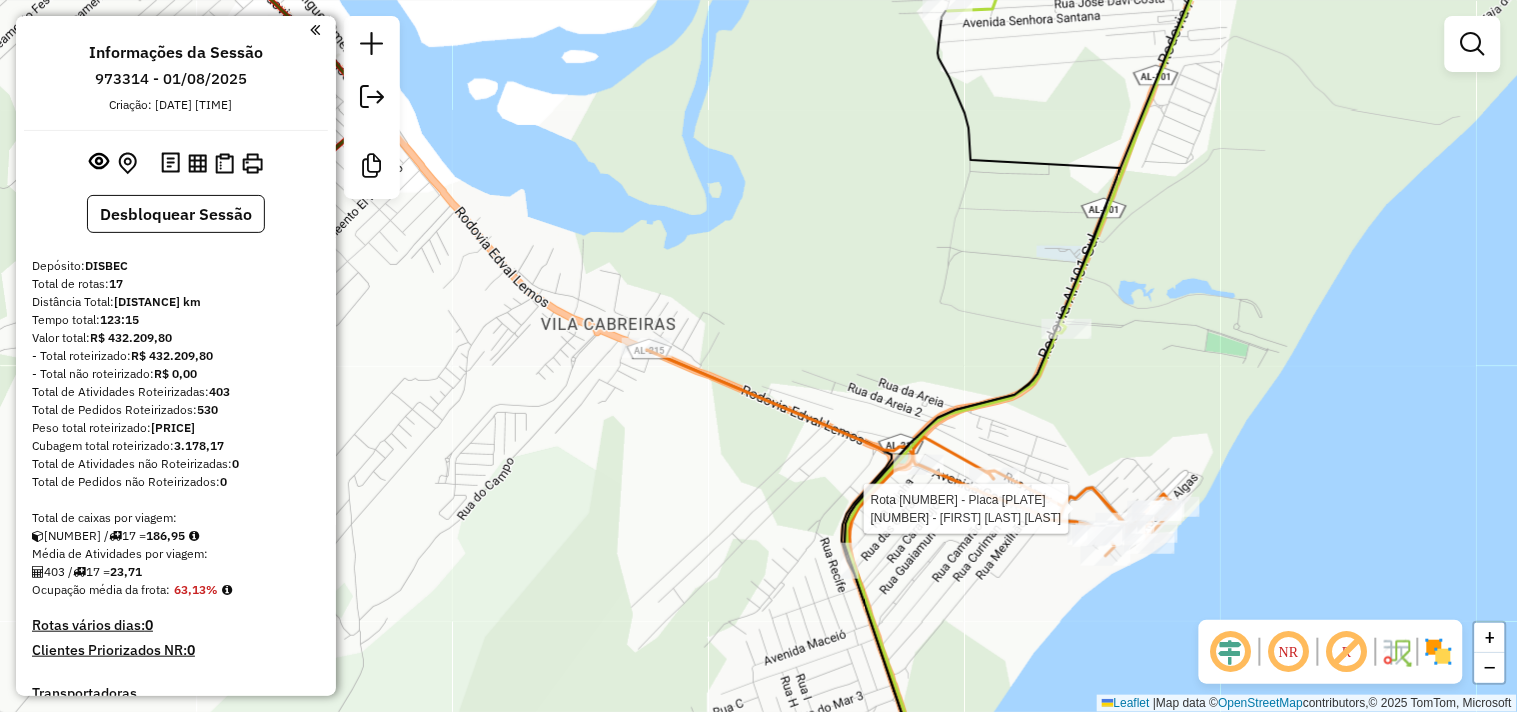 select on "**********" 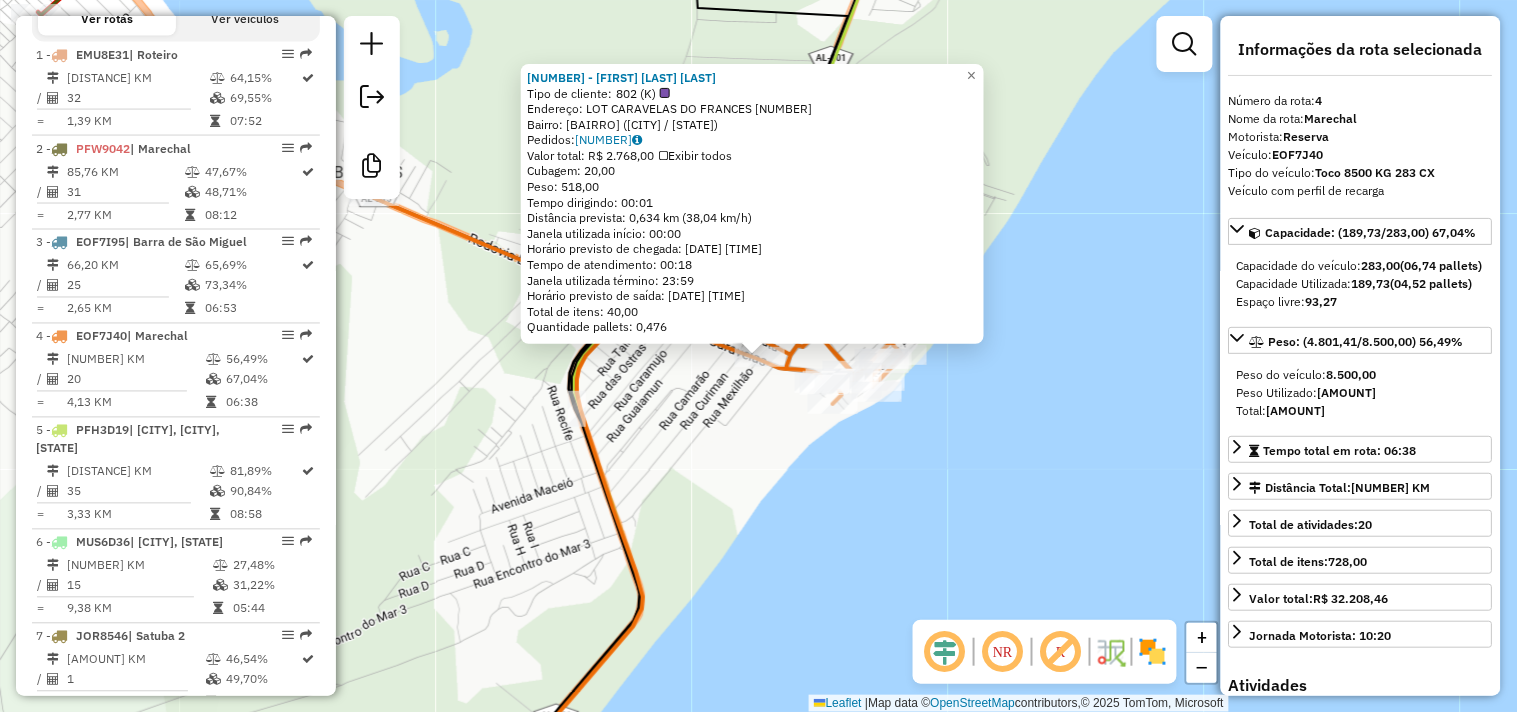 scroll, scrollTop: 1086, scrollLeft: 0, axis: vertical 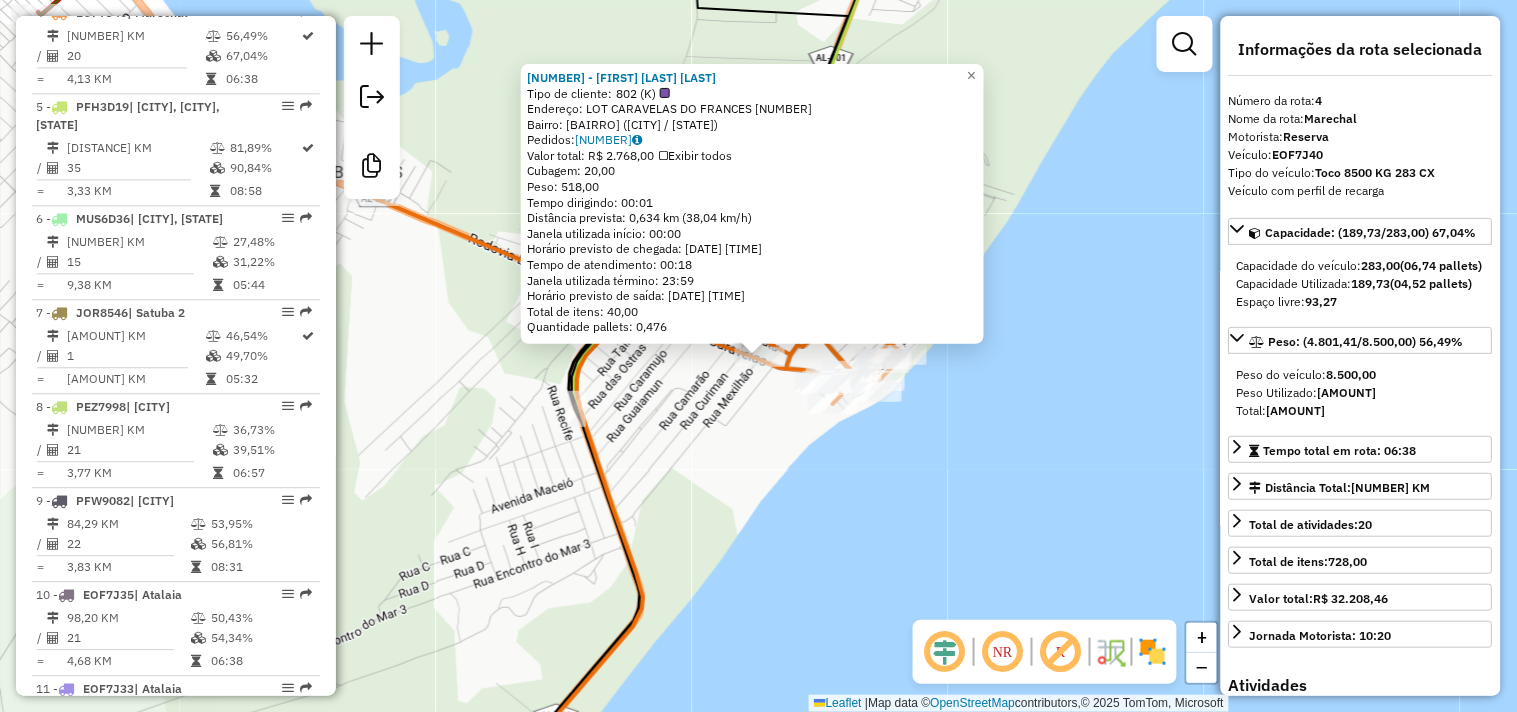click on "[NUMBER] - [FIRST] [LAST] [LAST] Tipo de cliente: [NUMBER] ([LETTER]) Endereço: [STREET] [NUMBER] Bairro: [NEIGHBORHOOD] ([CITY] / [AL]) Pedidos: [NUMBER] Valor total: [CURRENCY] [AMOUNT] Exibir todos Cubagem: [AMOUNT] Peso: [AMOUNT] Tempo dirigindo: [TIME] Distância prevista: [AMOUNT] km ([AMOUNT] km/h) Janela utilizada início: [TIME] Horário previsto de chegada: [DATE] [TIME] Tempo de atendimento: [TIME] Janela utilizada término: [TIME] Horário previsto de saída: [DATE] [TIME] Total de itens: [AMOUNT] Quantidade pallets: [AMOUNT] × Janela de atendimento Grade de atendimento Capacidade Transportadoras Veículos Cliente Pedidos Rotas Selecione os dias de semana para filtrar as janelas de atendimento Seg Ter Qua Qui Sex Sáb Dom Informe o período da janela de atendimento: De: Até: Filtrar exatamente a janela do cliente Considerar janela de atendimento padrão Selecione os dias de semana para filtrar as grades de atendimento Seg Ter Qua Qui Sex Sáb Dom De:" 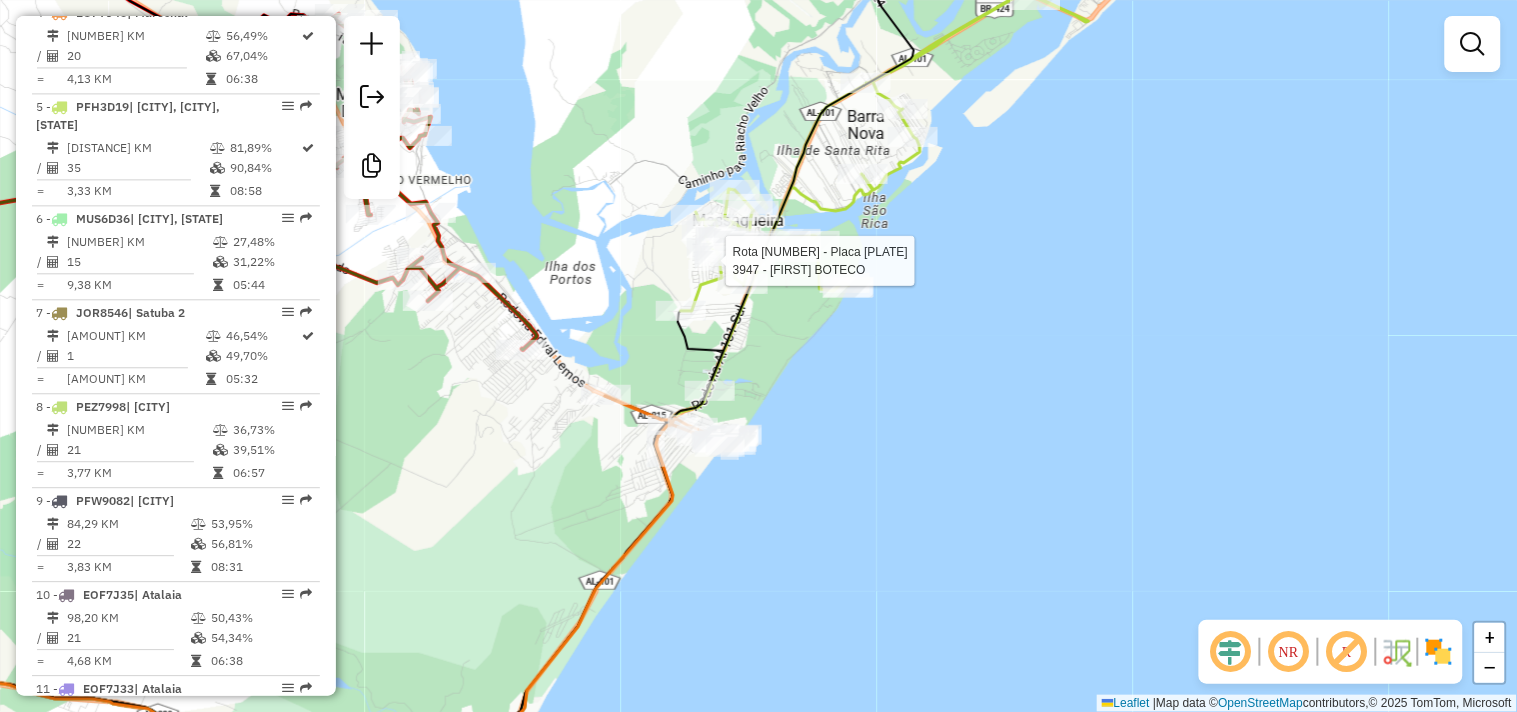 select on "**********" 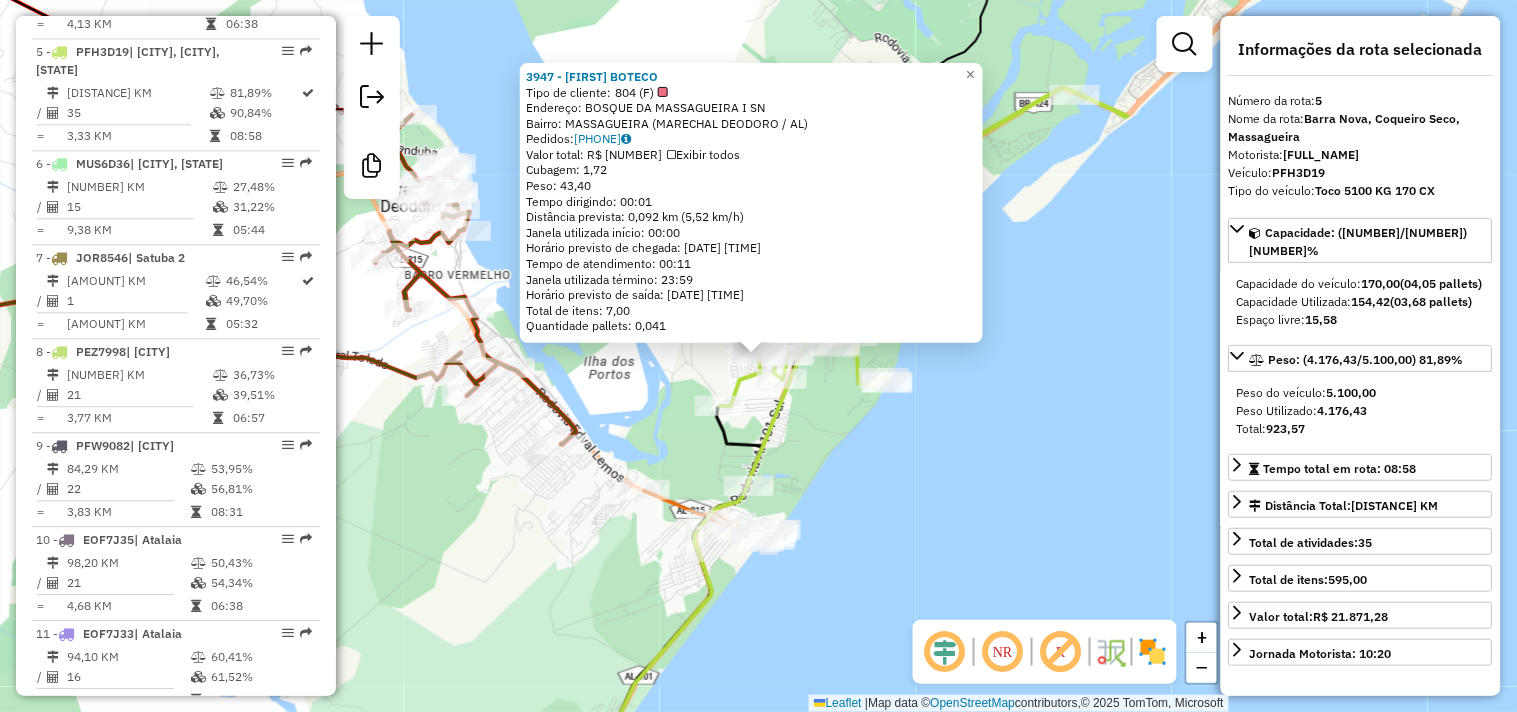 scroll, scrollTop: 1181, scrollLeft: 0, axis: vertical 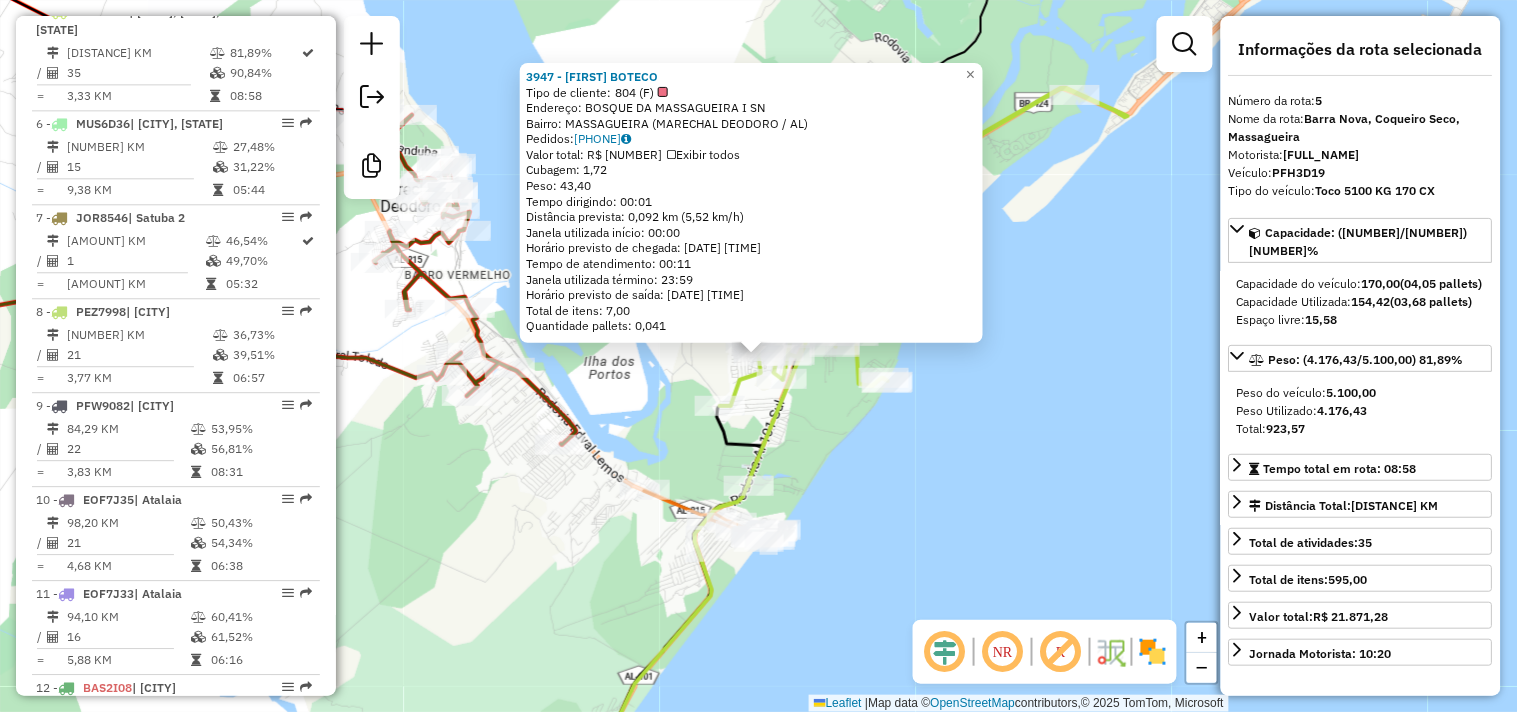 click on "[NUMBER] - PAULO BOTECO Tipo de cliente: [NUMBER] (F) Endereço: BOSQUE DA MASSAGUEIRA I SN Bairro: MASSAGUEIRA ([STATE]) Pedidos: [NUMBER] Valor total: R$ [NUMBER] Exibir todos Cubagem: [NUMBER] Peso: [NUMBER] Tempo dirigindo: [TIME] Distância prevista: [NUMBER] km ([NUMBER] km/h) Janela utilizada início: [TIME] Horário previsto de chegada: [DATE] [TIME] Tempo de atendimento: [TIME] Janela utilizada término: [TIME] Horário previsto de saída: [DATE] [TIME] Total de itens: [NUMBER] Quantidade pallets: [NUMBER] × Janela de atendimento Grade de atendimento Capacidade Transportadoras Veículos Cliente Pedidos Rotas Selecione os dias de semana para filtrar as janelas de atendimento Seg Ter Qua Qui Sex Sáb Dom Informe o período da janela de atendimento: De: Até: Filtrar exatamente a janela do cliente Considerar janela de atendimento padrão Selecione os dias de semana para filtrar as grades de atendimento Seg Ter Qua Qui Sex Sáb Dom Peso mínimo: Peso máximo: De:" 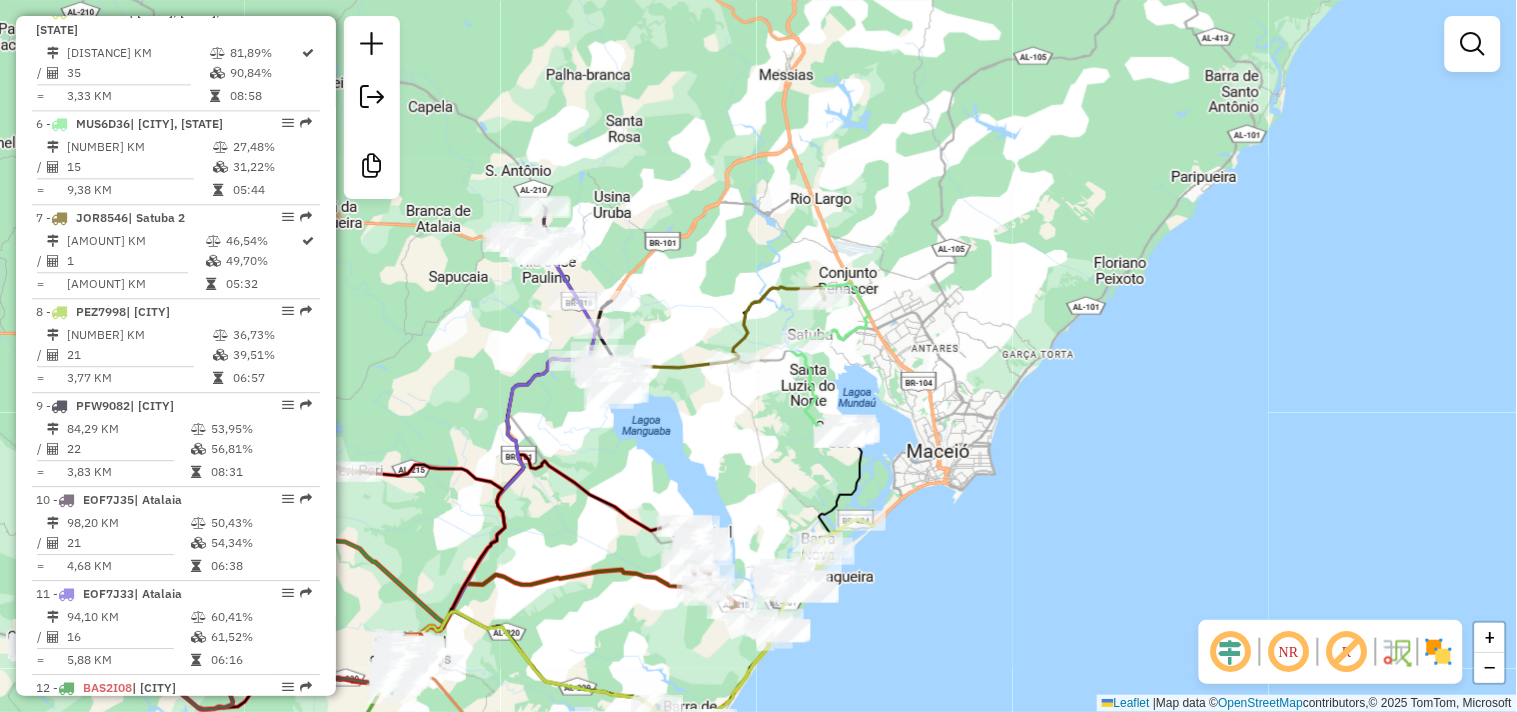 drag, startPoint x: 593, startPoint y: 380, endPoint x: 732, endPoint y: 467, distance: 163.9817 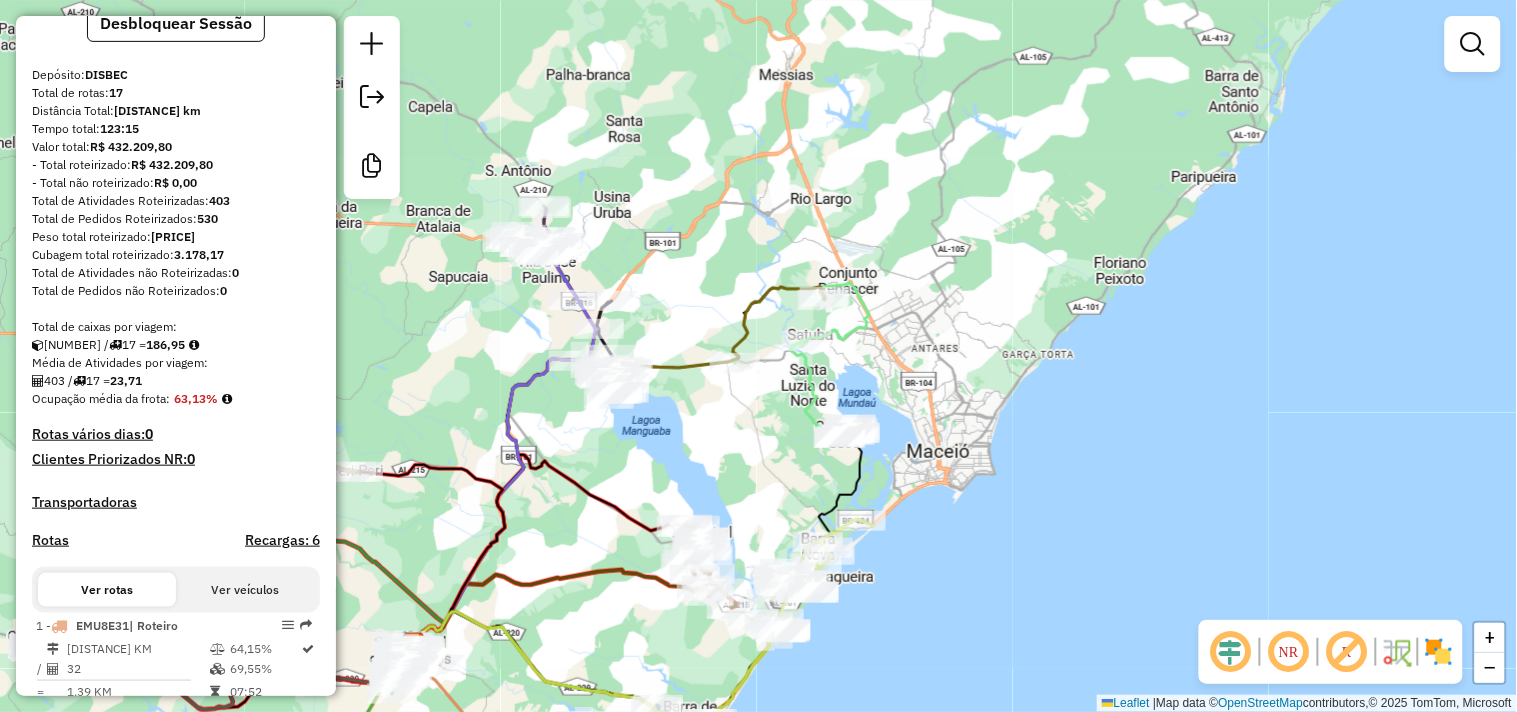 scroll, scrollTop: 0, scrollLeft: 0, axis: both 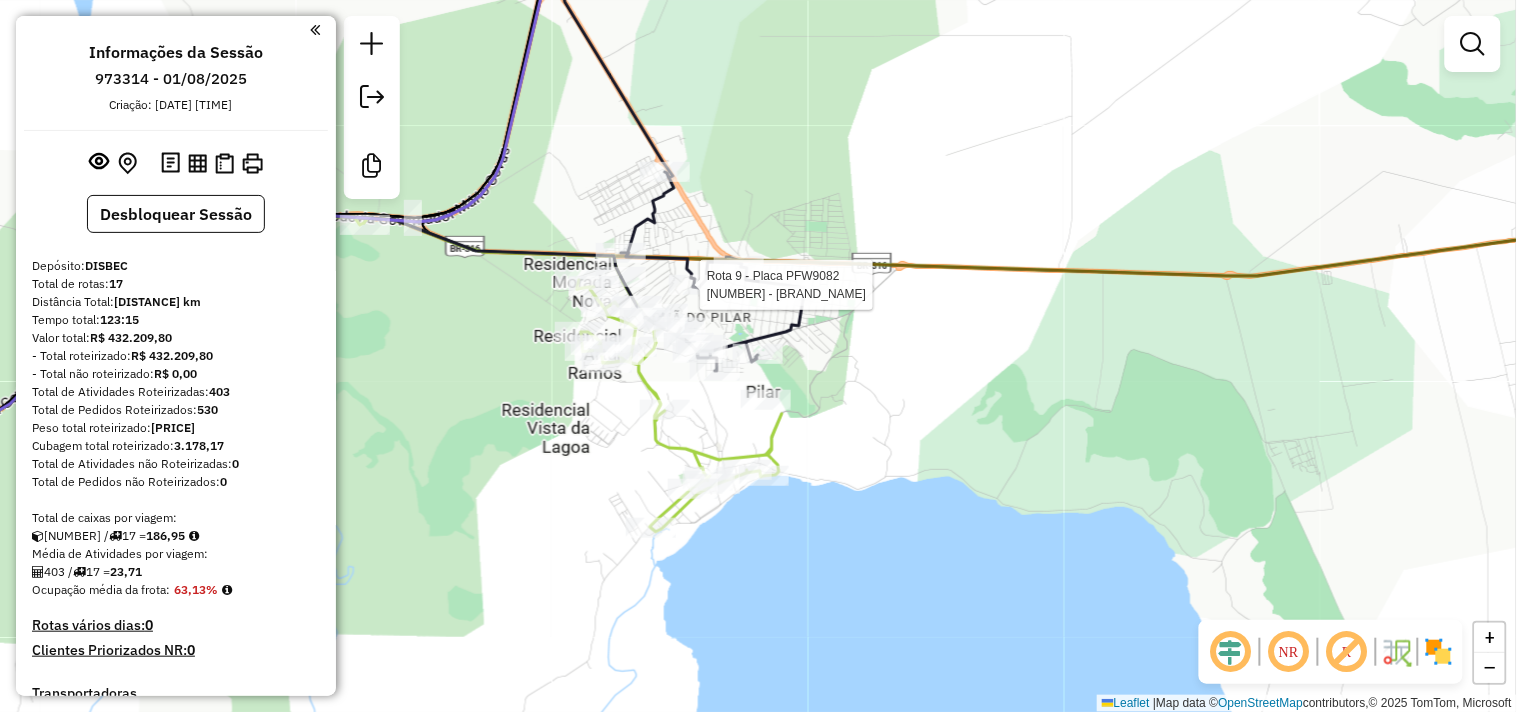 select on "**********" 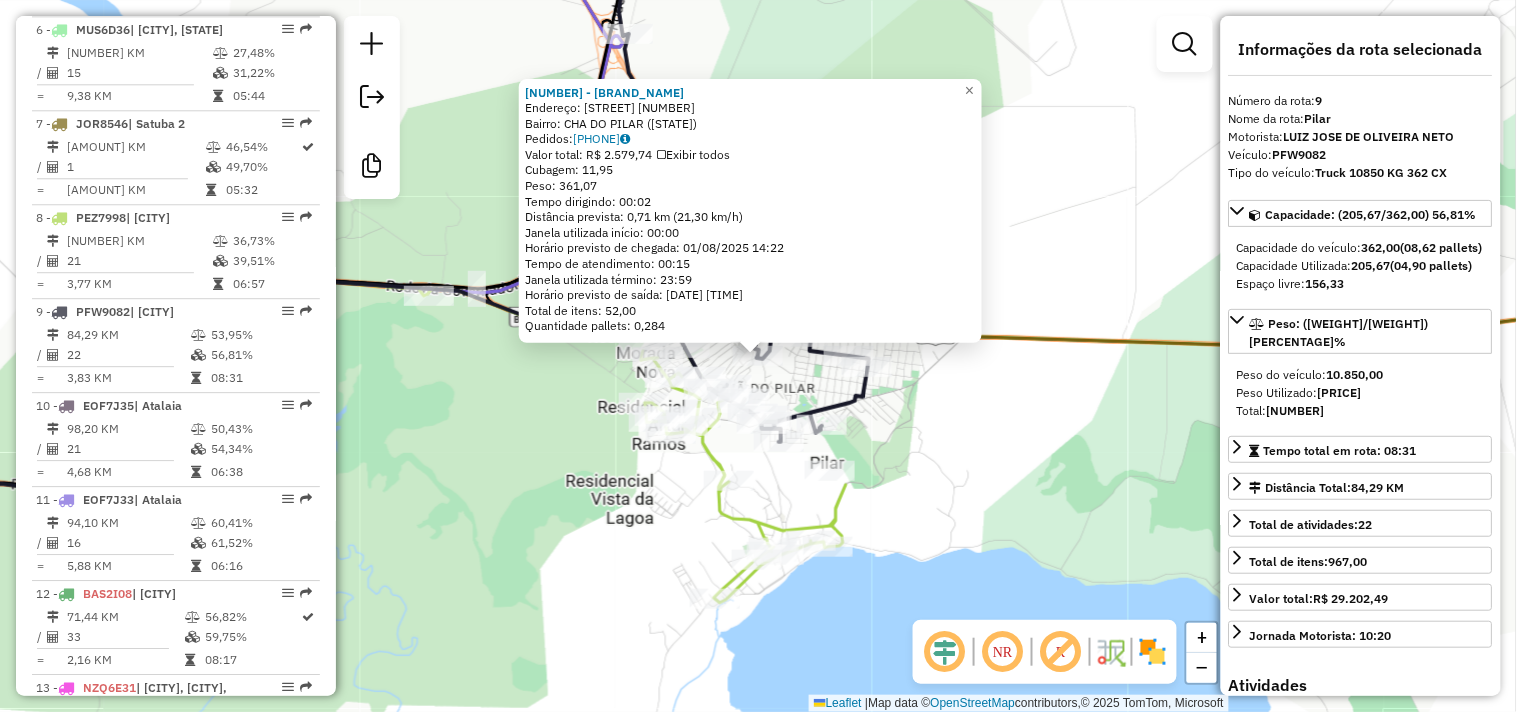 scroll, scrollTop: 1593, scrollLeft: 0, axis: vertical 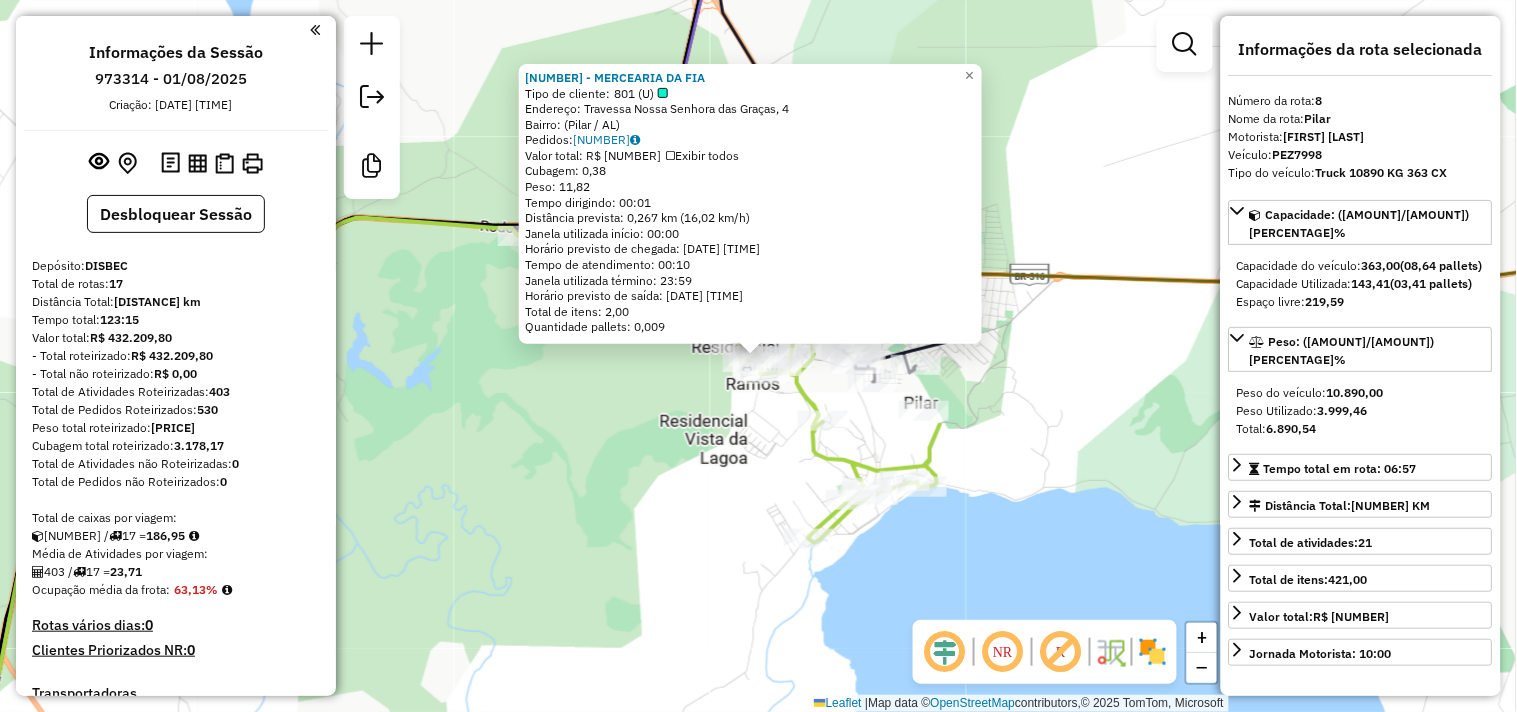 click on "[BRAND_NAME] Tipo de cliente:   [NUMBER] ([LETTER])   Endereço: [STREET], [NUMBER]   Bairro:  ([BAIRRO] / [STATE])   Pedidos:  [NUMBER]   Valor total: R$ [PRICE]   Exibir todos   Cubagem: [CUBAGE]  Peso: [WEIGHT]  Tempo dirigindo: [TIME]   Distância prevista: [DISTANCE] km ([SPEED] km/h)   Janela utilizada início: [TIME]   Horário previsto de chegada: [DATE] [TIME]   Tempo de atendimento: [TIME]   Janela utilizada término: [TIME]   Total de itens: [NUMBER]   Quantidade pallets: [NUMBER]  × Janela de atendimento Grade de atendimento Capacidade Transportadoras Veículos Cliente Pedidos  Rotas Selecione os dias de semana para filtrar as janelas de atendimento  Seg   Ter   Qua   Qui   Sex   Sáb   Dom  Informe o período da janela de atendimento: De: Até:  Filtrar exatamente a janela do cliente  Considerar janela de atendimento padrão  Selecione os dias de semana para filtrar as grades de atendimento  Seg   Ter   Qua   Qui   Sex   Sáb   Dom   Peso mínimo:   De:   De:" 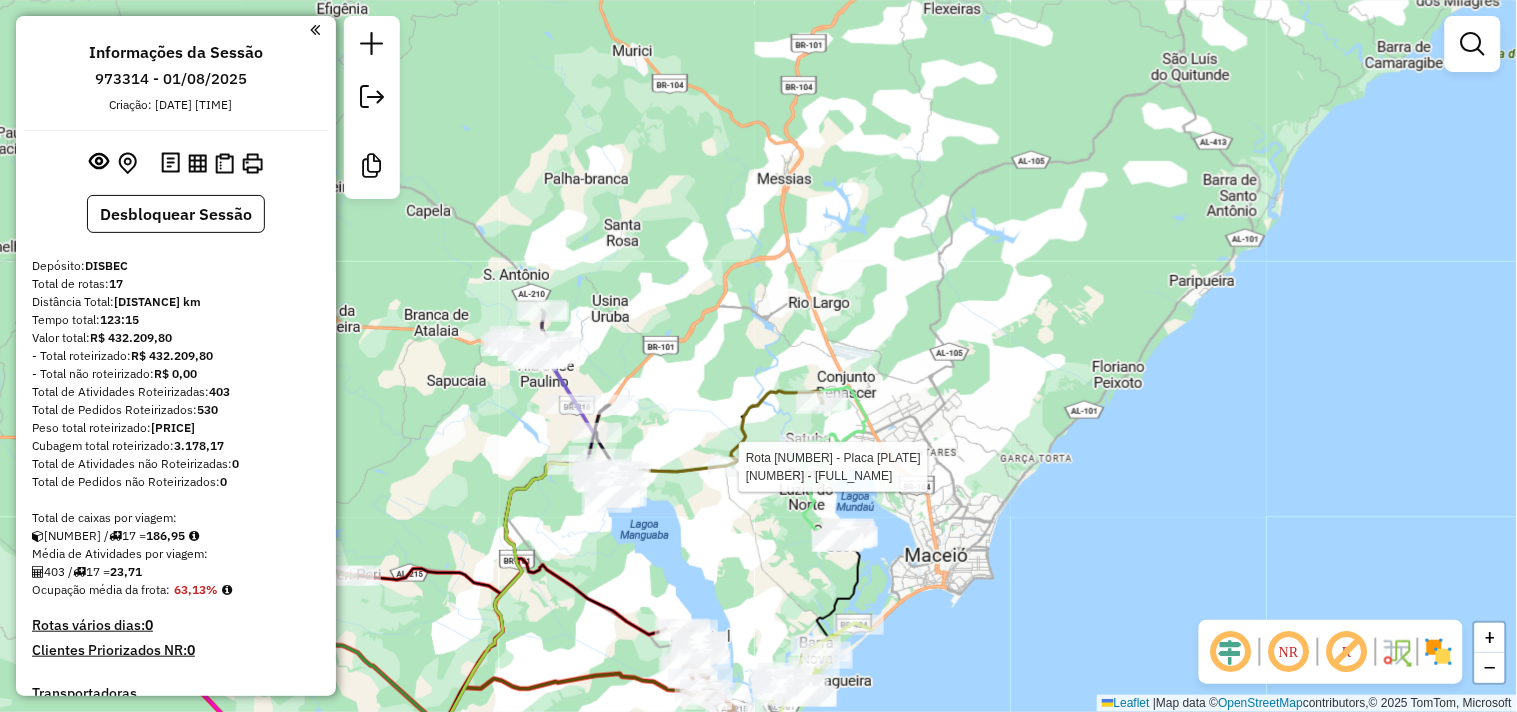 select on "**********" 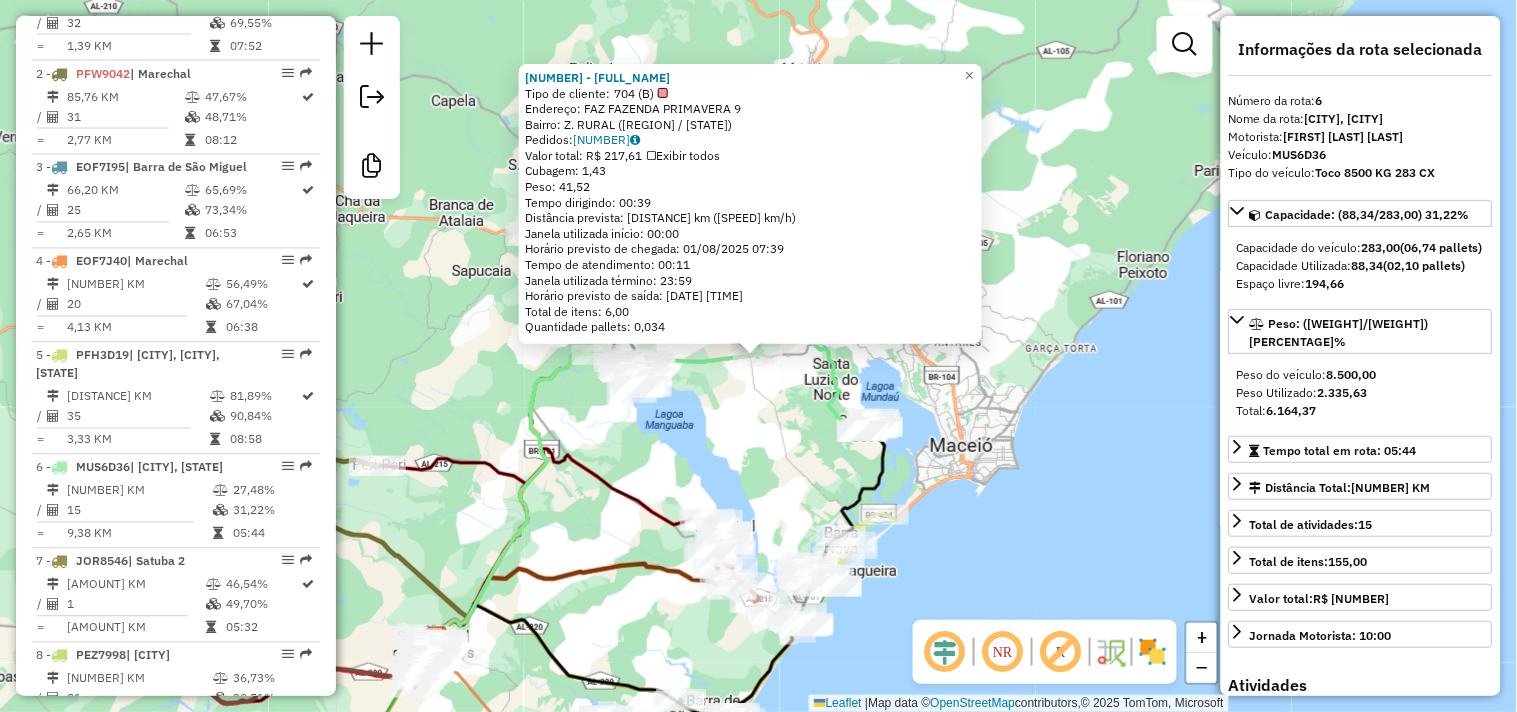 scroll, scrollTop: 1293, scrollLeft: 0, axis: vertical 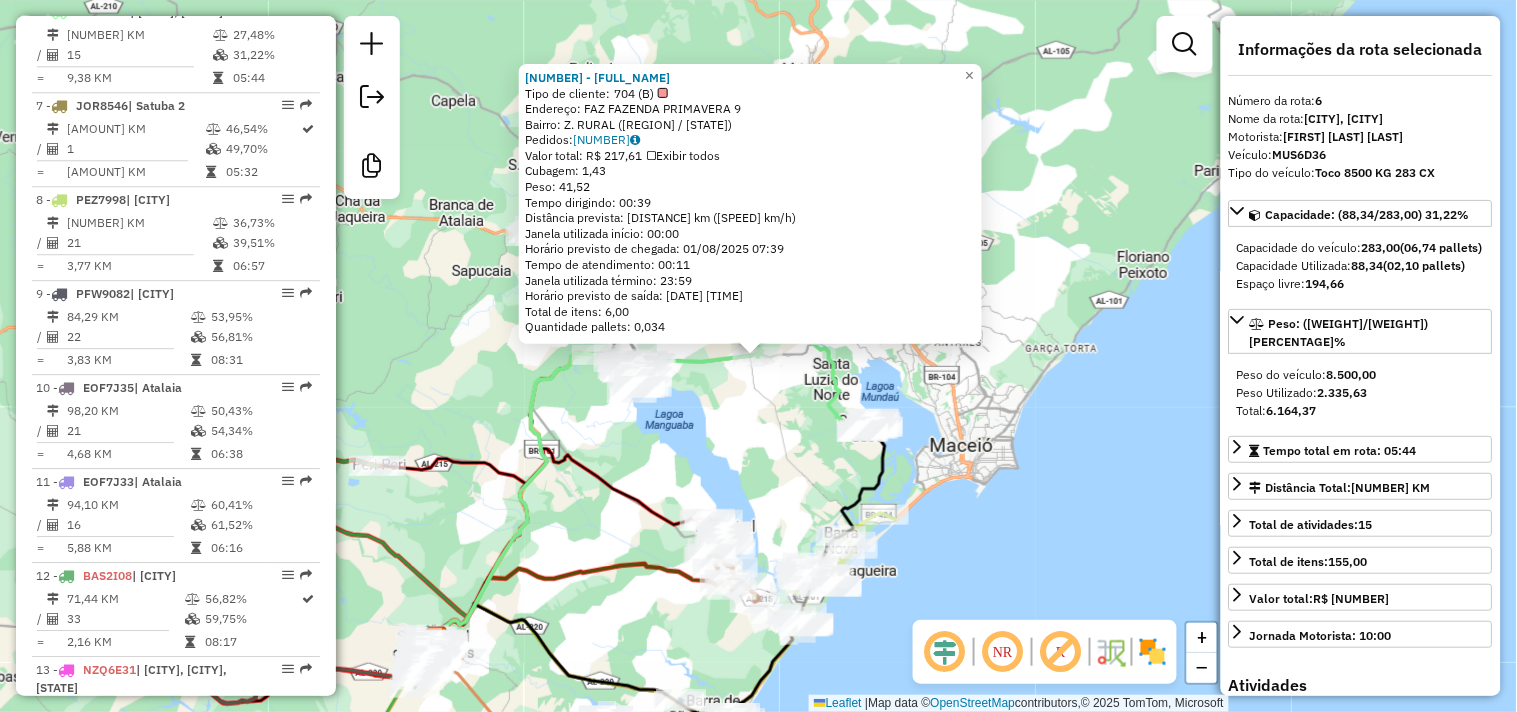 click on "[NUMBER] - [FIRST] [LAST] [LAST] Tipo de cliente: [NUMBER] ([LETTER]) Endereço: [STREET] [NUMBER] Bairro: [NEIGHBORHOOD] ([CITY] / [AL]) Pedidos: [NUMBER] Valor total: [CURRENCY] [AMOUNT] Exibir todos Cubagem: [AMOUNT] Peso: [AMOUNT] Tempo dirigindo: [TIME] Distância prevista: [AMOUNT] km ([AMOUNT] km/h) Janela utilizada início: [TIME] Horário previsto de chegada: [DATE] [TIME] Tempo de atendimento: [TIME] Janela utilizada término: [TIME] Horário previsto de saída: [DATE] [TIME] Total de itens: [AMOUNT] Quantidade pallets: [AMOUNT] × Janela de atendimento Grade de atendimento Capacidade Transportadoras Veículos Cliente Pedidos Rotas Selecione os dias de semana para filtrar as janelas de atendimento Seg Ter Qua Qui Sex Sáb Dom Informe o período da janela de atendimento: De: Até: Filtrar exatamente a janela do cliente Considerar janela de atendimento padrão Selecione os dias de semana para filtrar as grades de atendimento Seg Ter Qua Qui Sex Sáb Dom Peso mínimo:" 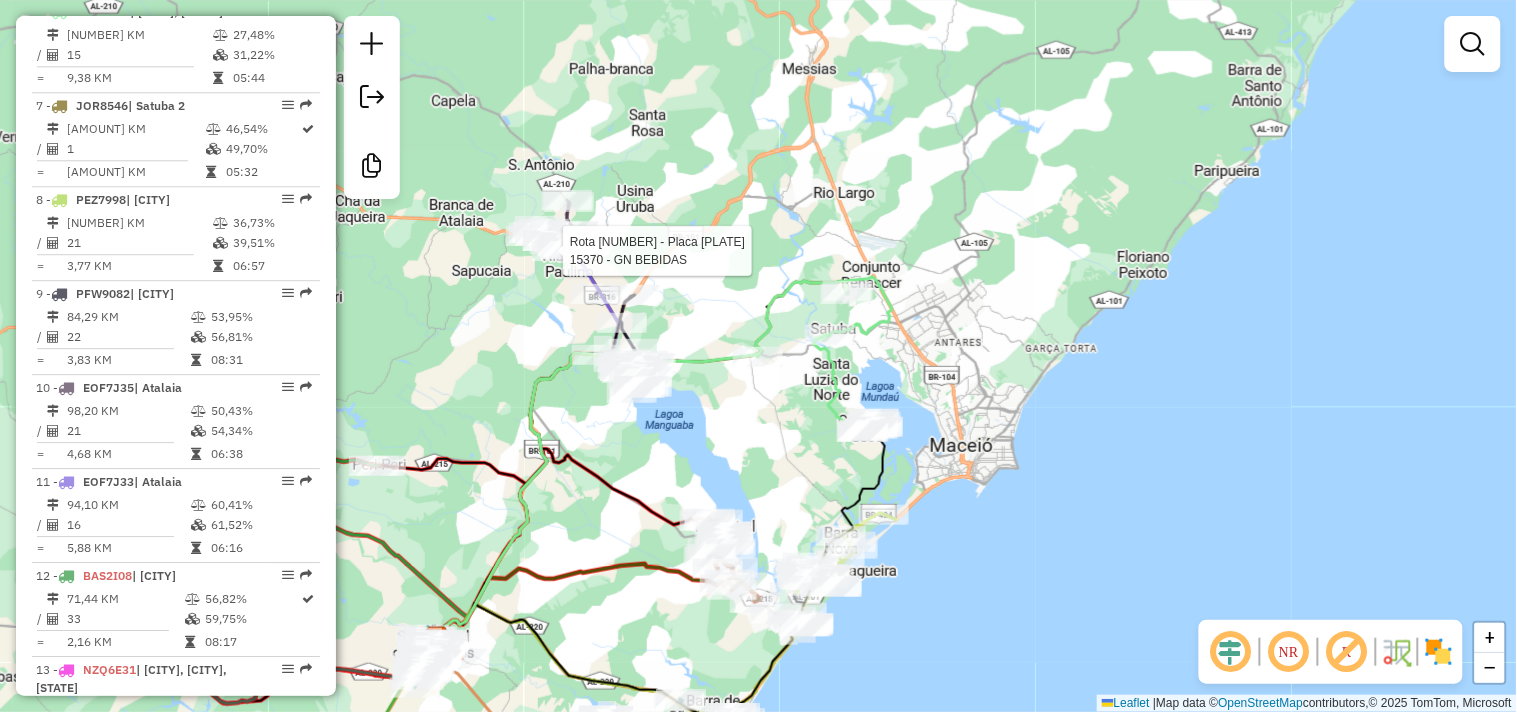 select on "**********" 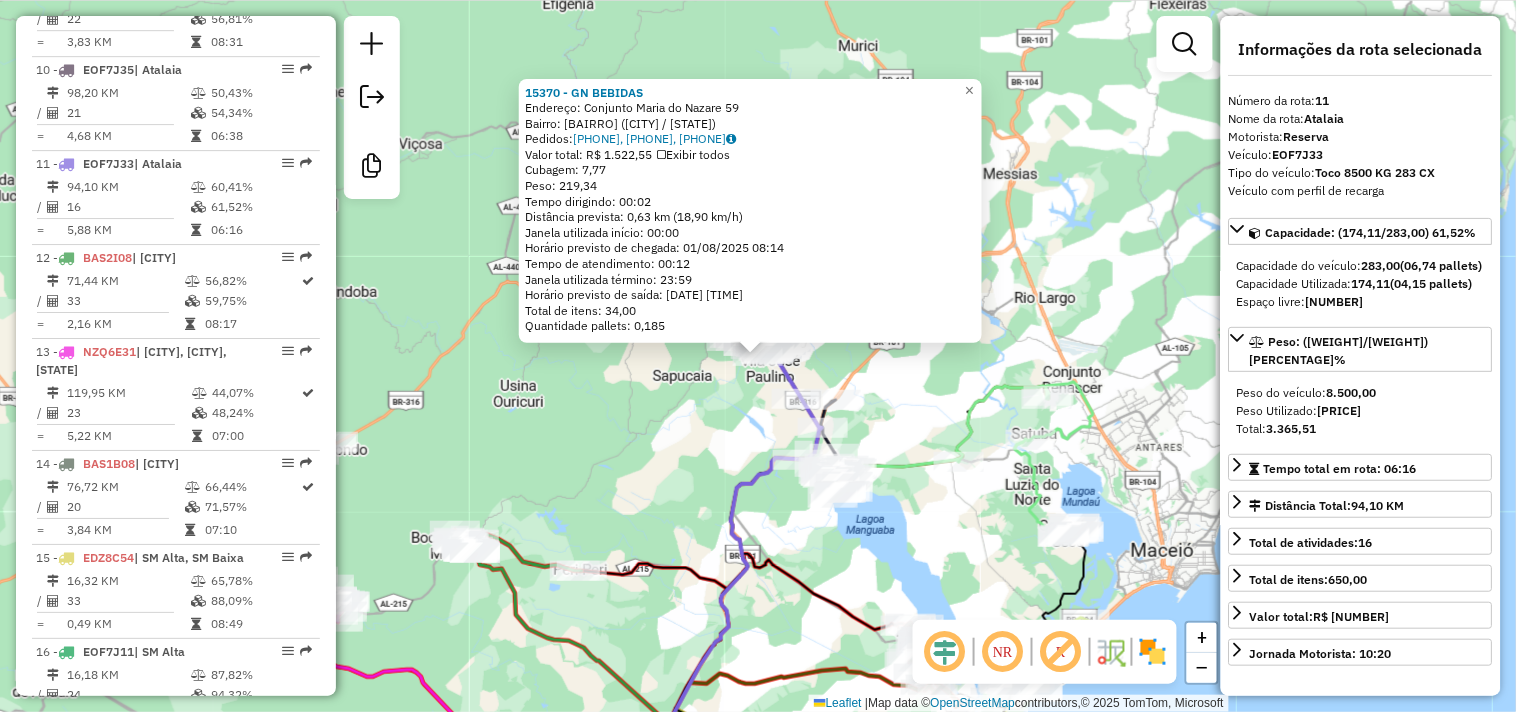 scroll, scrollTop: 1781, scrollLeft: 0, axis: vertical 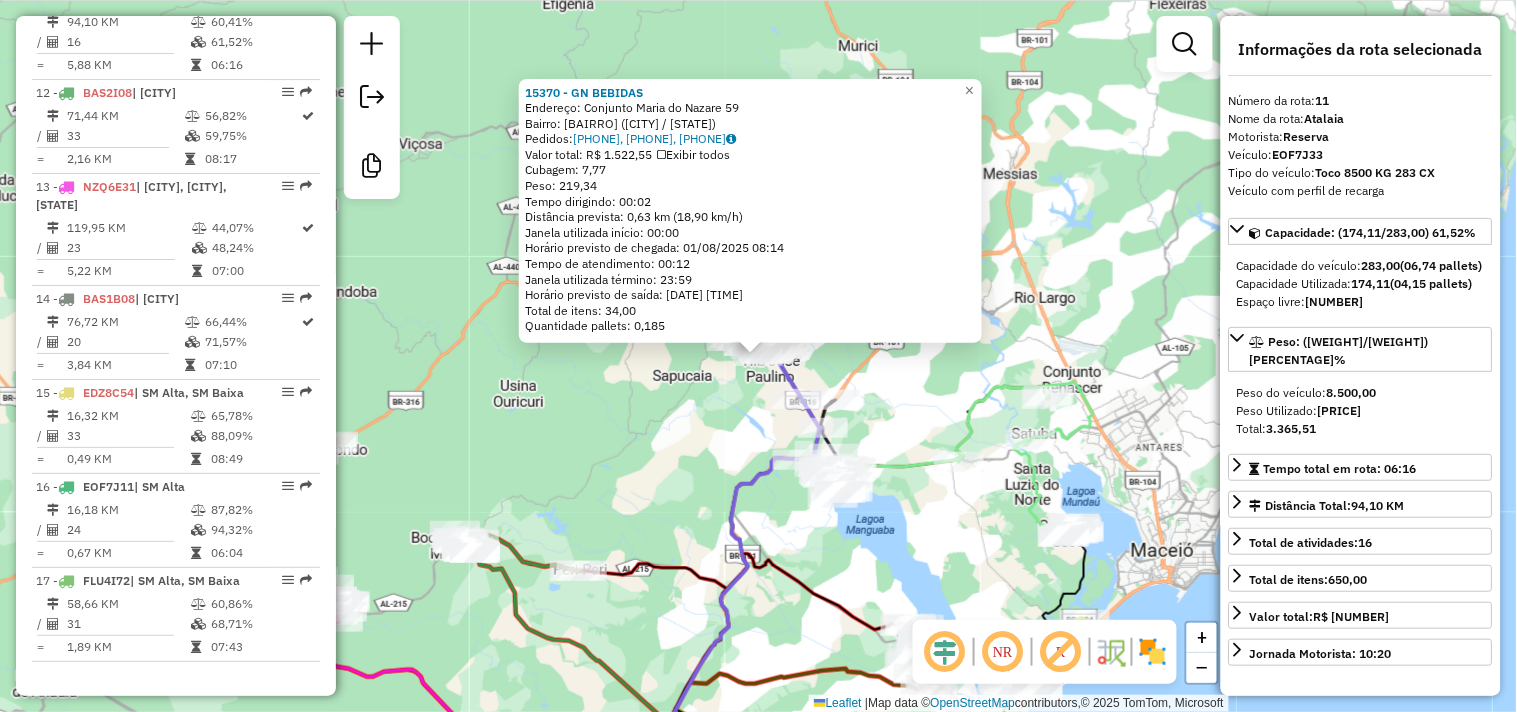 click on "[NUMBER] - GN BEBIDAS Endereço: Conjunto Maria do Nazare [NUMBER] Bairro: CENTRO ([STATE]) Pedidos: [NUMBER], [NUMBER], [NUMBER] Valor total: R$ [NUMBER] Exibir todos Cubagem: [NUMBER] Peso: [NUMBER] Tempo dirigindo: [TIME] Distância prevista: [NUMBER] km ([NUMBER] km/h) Janela utilizada início: [TIME] Horário previsto de chegada: [DATE] [TIME] Tempo de atendimento: [TIME] Janela utilizada término: [TIME] Horário previsto de saída: [DATE] [TIME] Total de itens: [NUMBER] Quantidade pallets: [NUMBER] × Janela de atendimento Grade de atendimento Capacidade Transportadoras Veículos Cliente Pedidos Rotas Selecione os dias de semana para filtrar as janelas de atendimento Seg Ter Qua Qui Sex Sáb Dom Informe o período da janela de atendimento: De: Até: Filtrar exatamente a janela do cliente Considerar janela de atendimento padrão Selecione os dias de semana para filtrar as grades de atendimento Seg Ter Qua Qui Sex Sáb Dom Peso mínimo: Peso máximo: De: +" 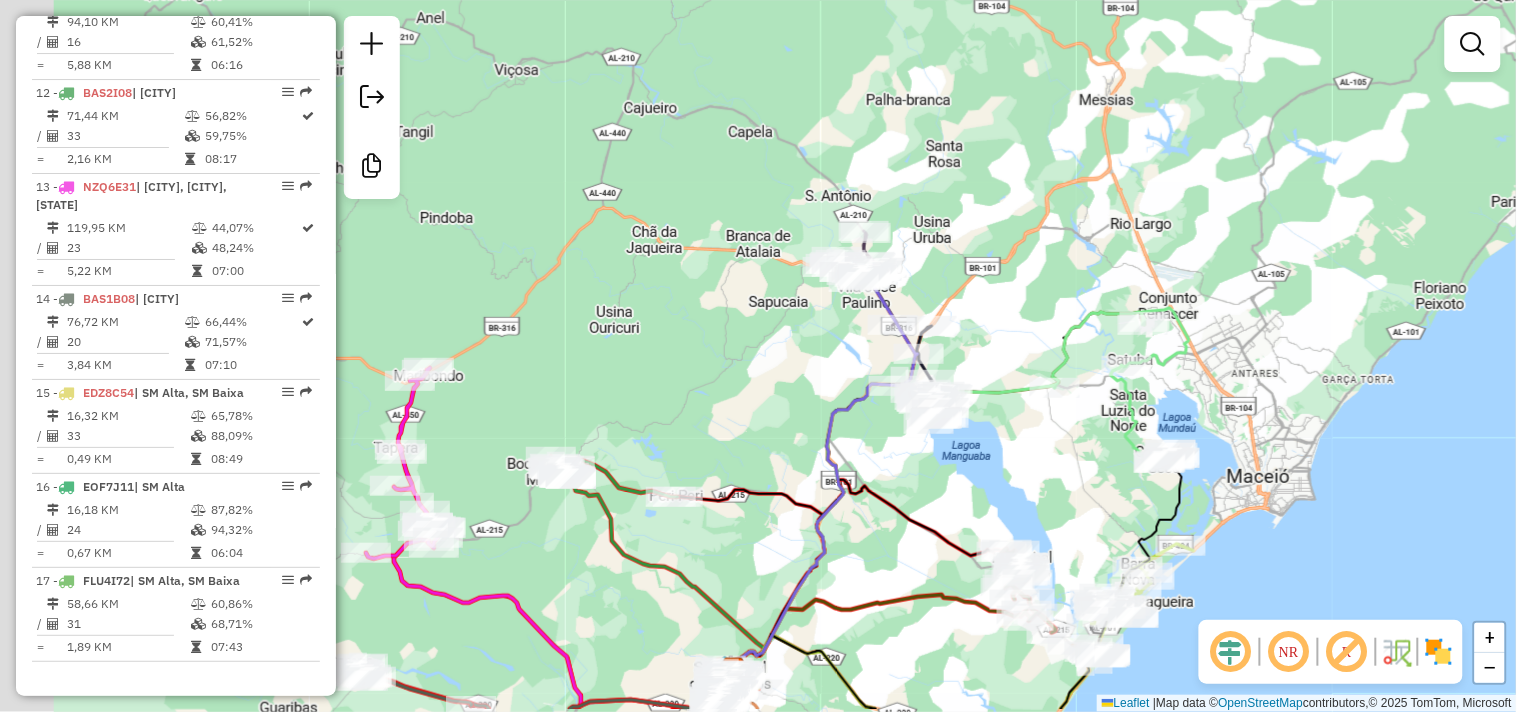 drag, startPoint x: 665, startPoint y: 426, endPoint x: 747, endPoint y: 338, distance: 120.283 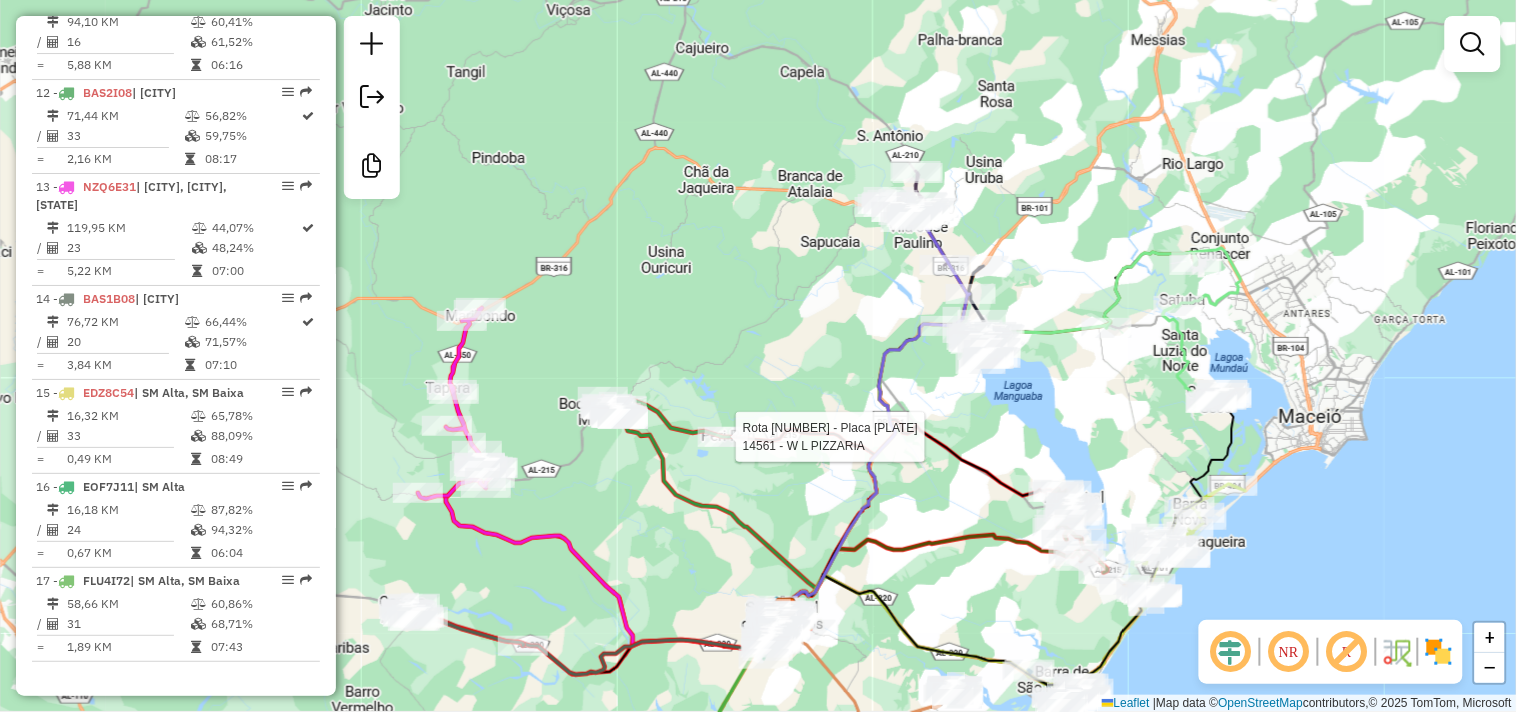 select on "**********" 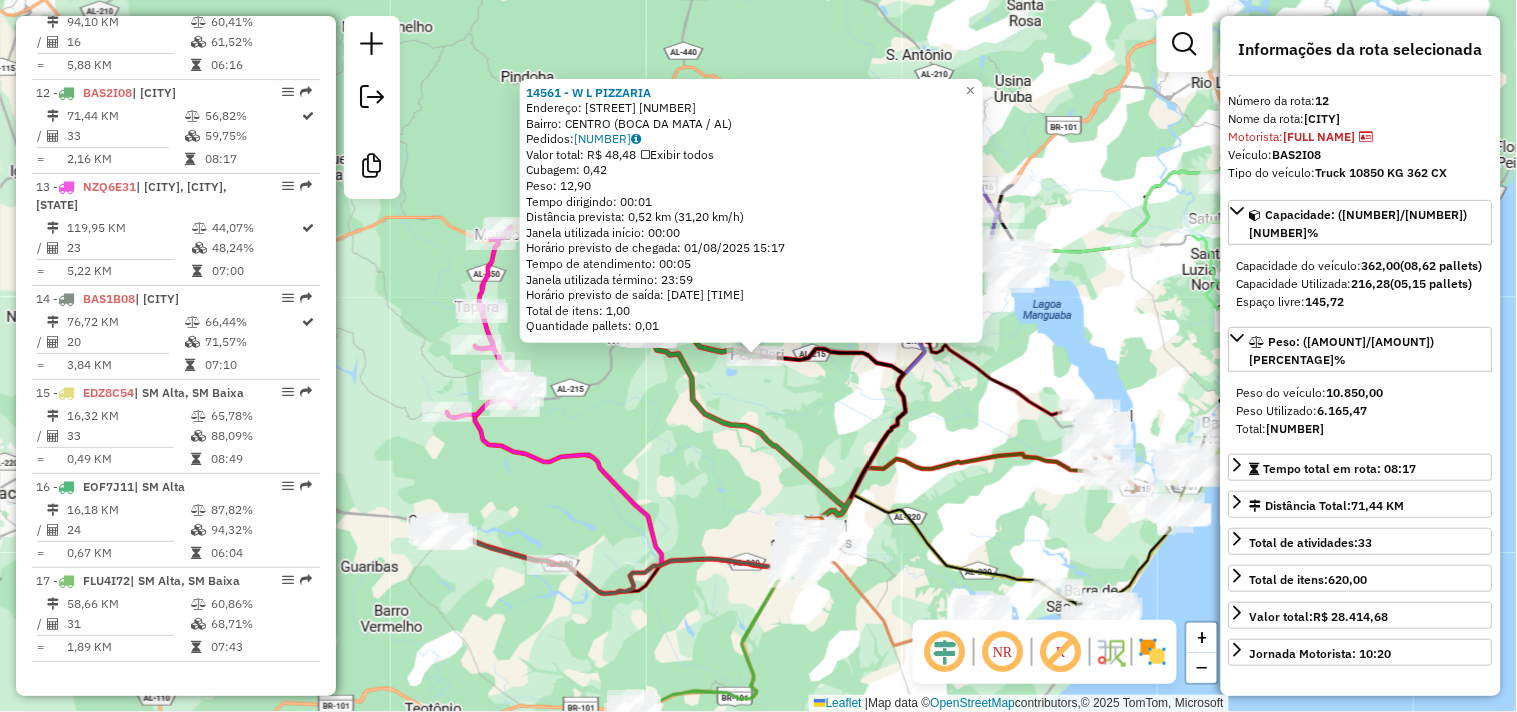 scroll, scrollTop: 1846, scrollLeft: 0, axis: vertical 